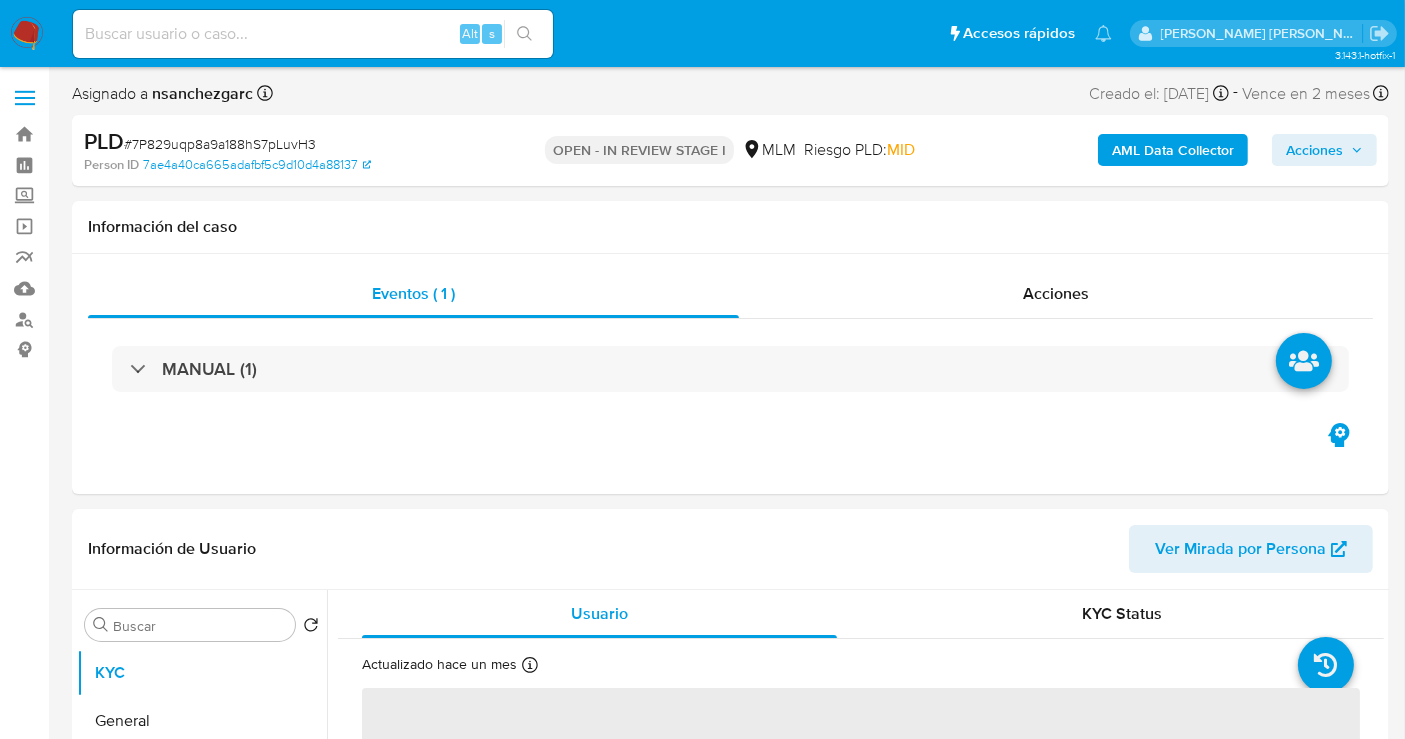 scroll, scrollTop: 555, scrollLeft: 0, axis: vertical 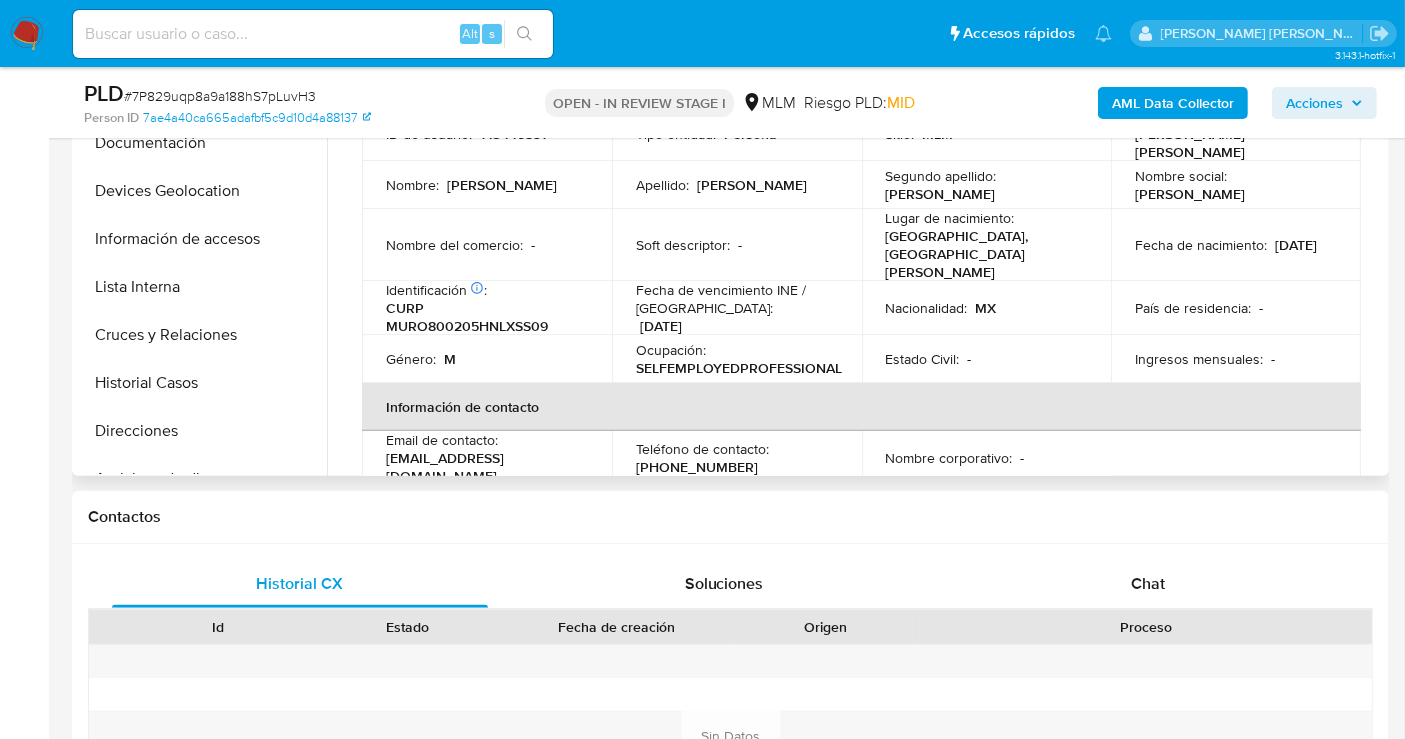 select on "10" 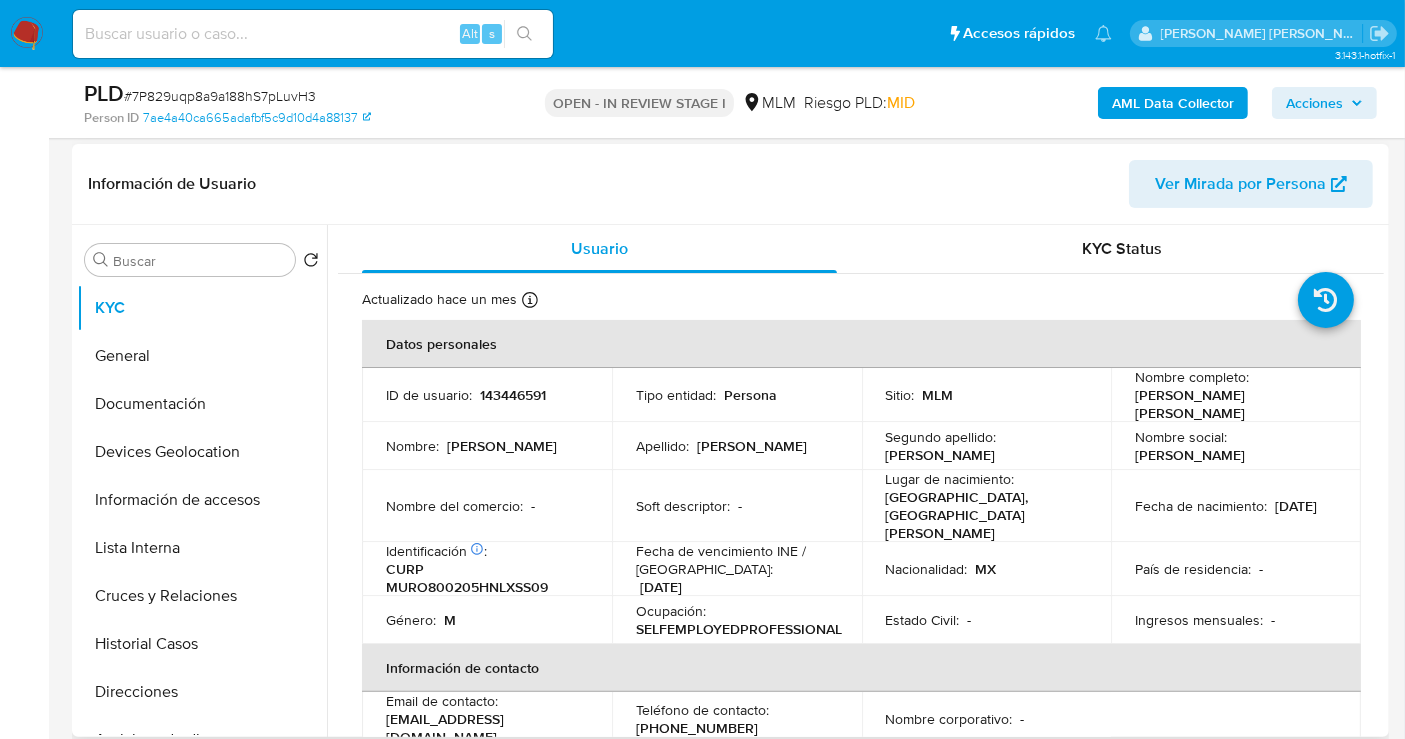 scroll, scrollTop: 222, scrollLeft: 0, axis: vertical 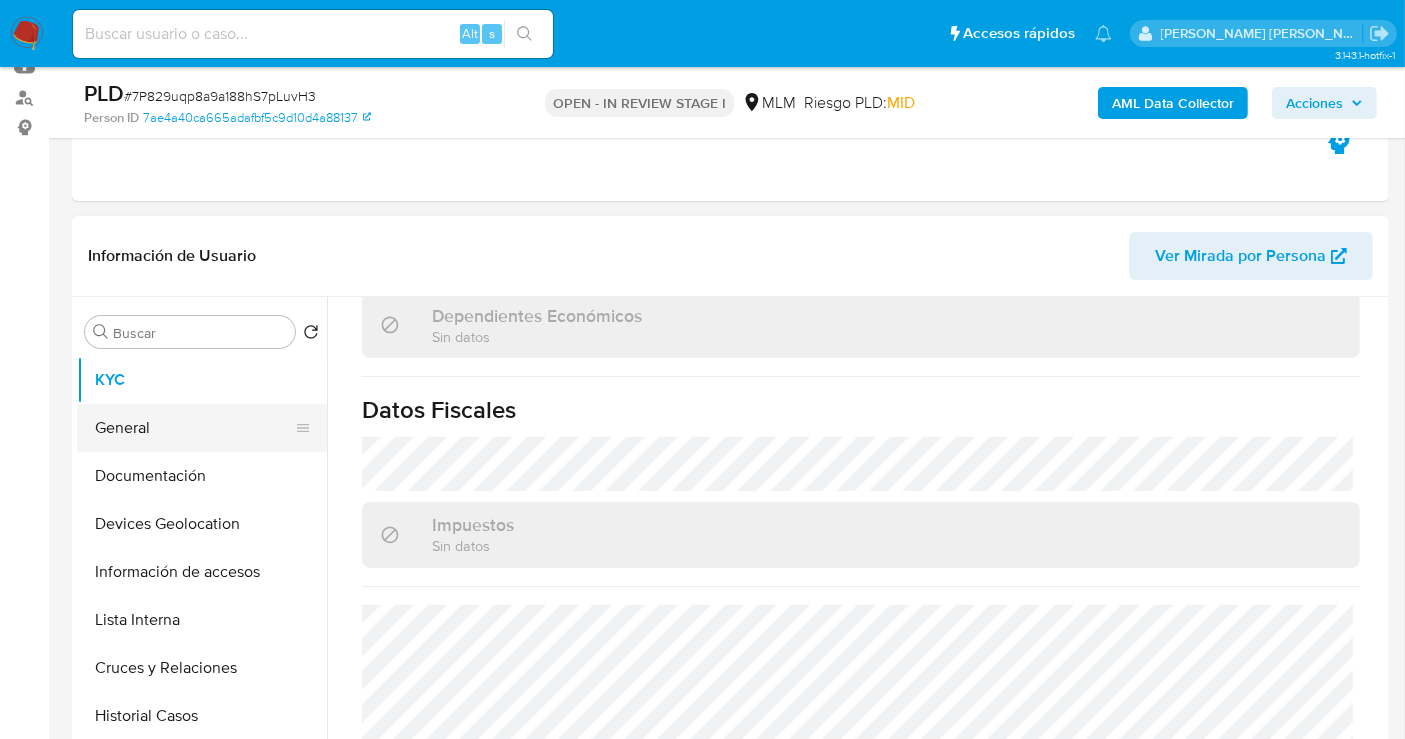 click on "General" at bounding box center (194, 428) 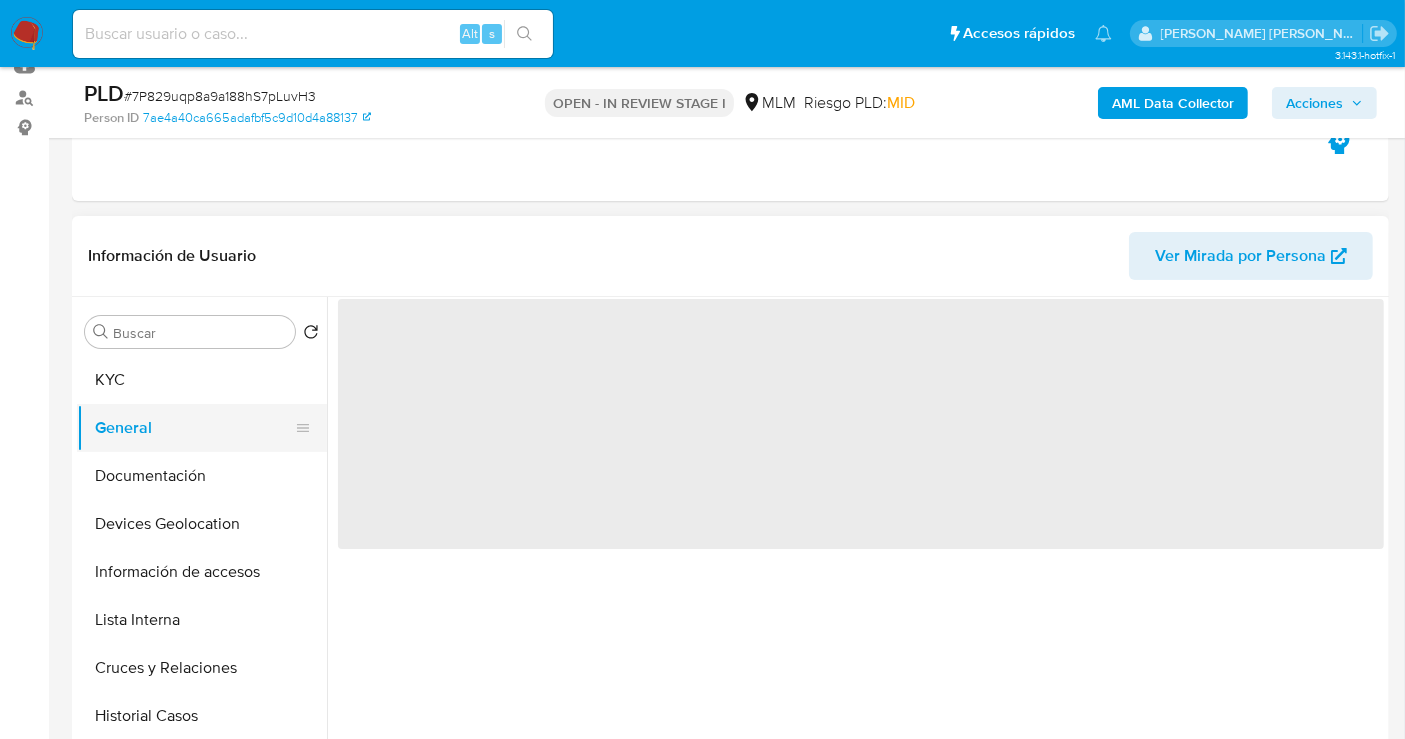 scroll, scrollTop: 0, scrollLeft: 0, axis: both 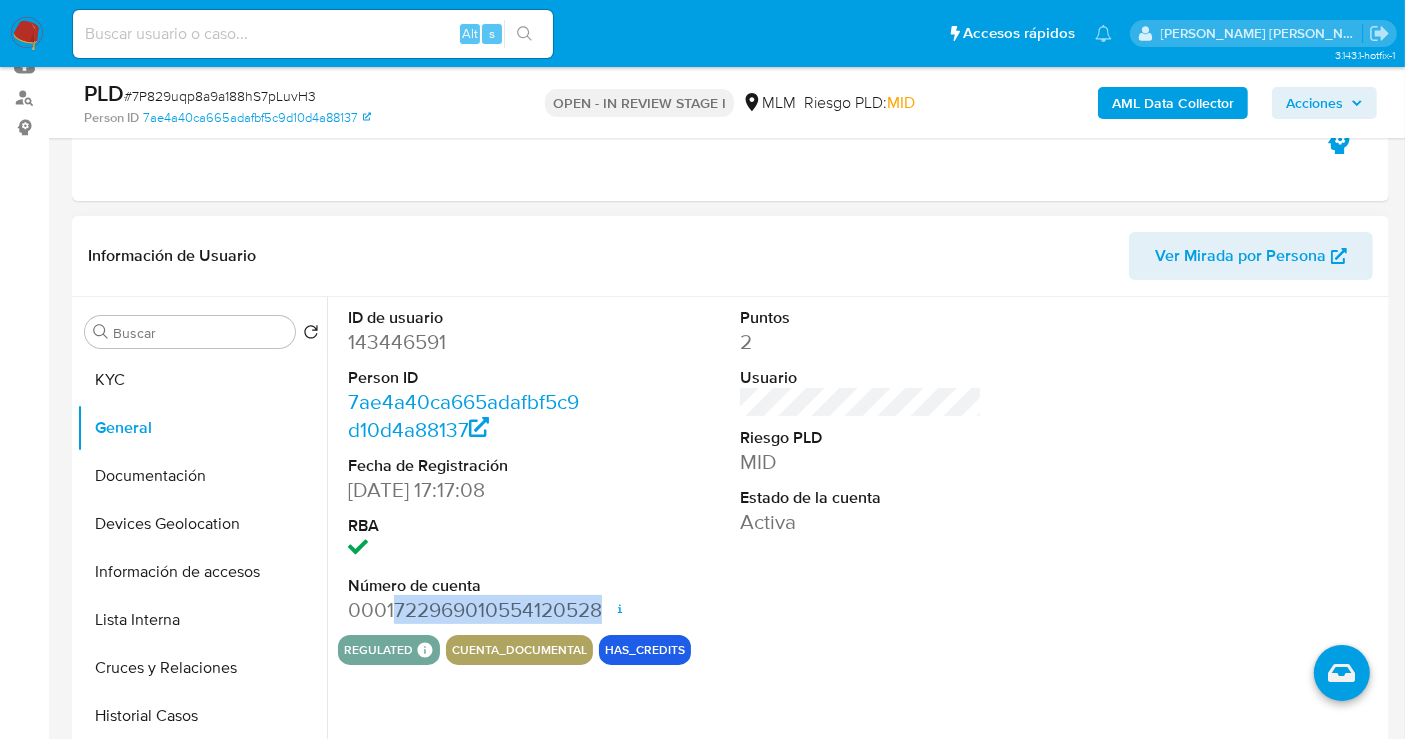 copy on "722969010554120528" 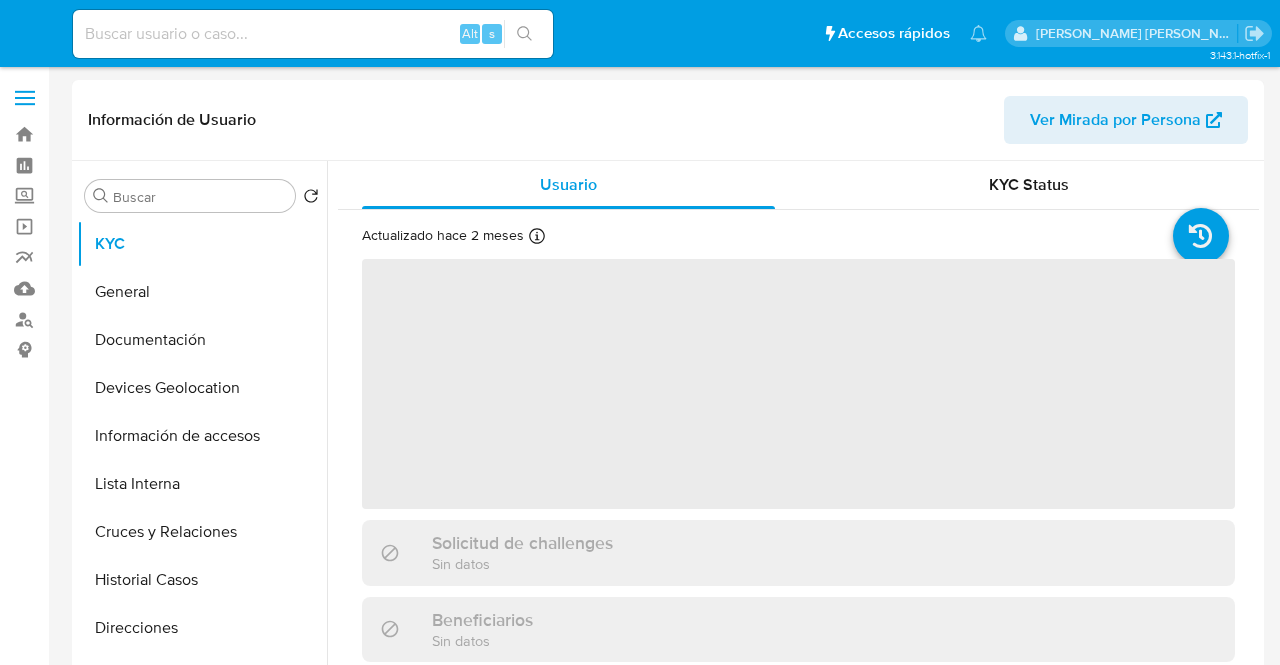 select on "10" 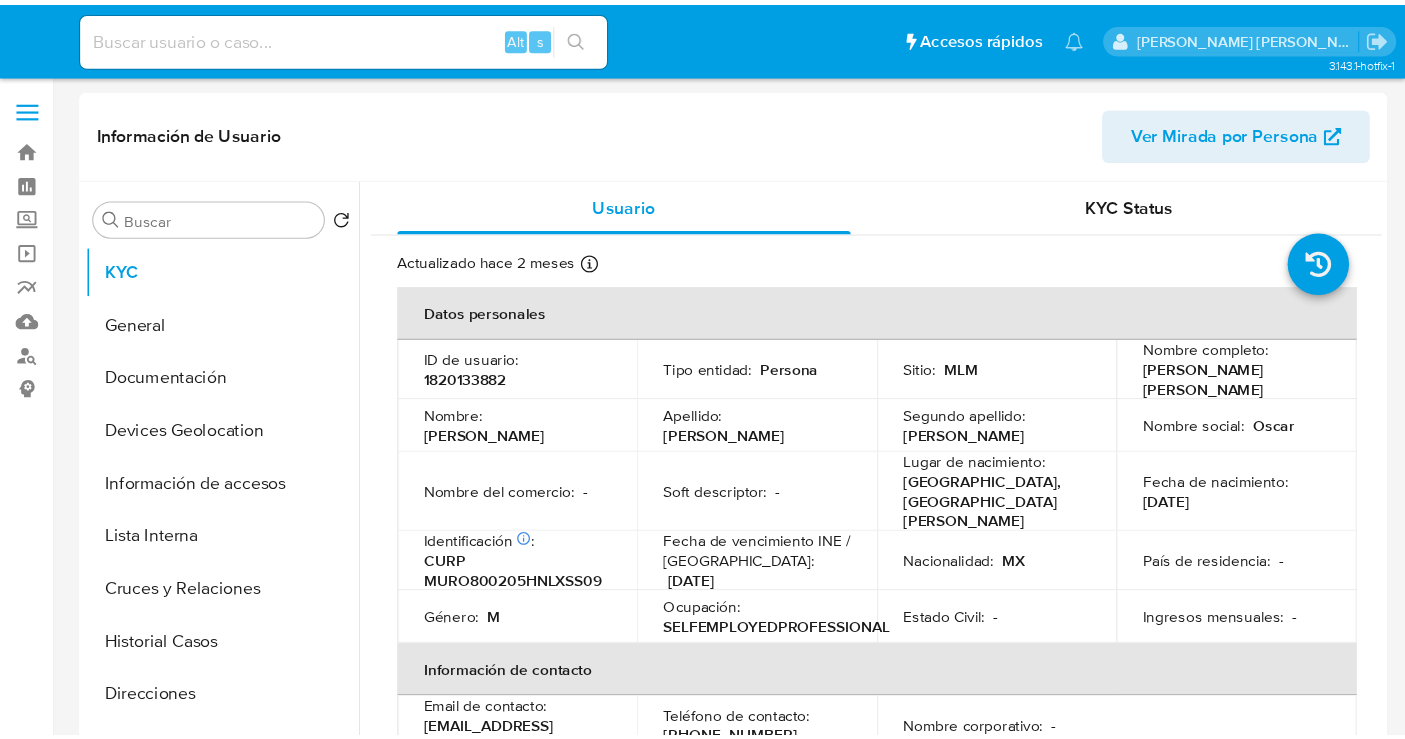 scroll, scrollTop: 0, scrollLeft: 0, axis: both 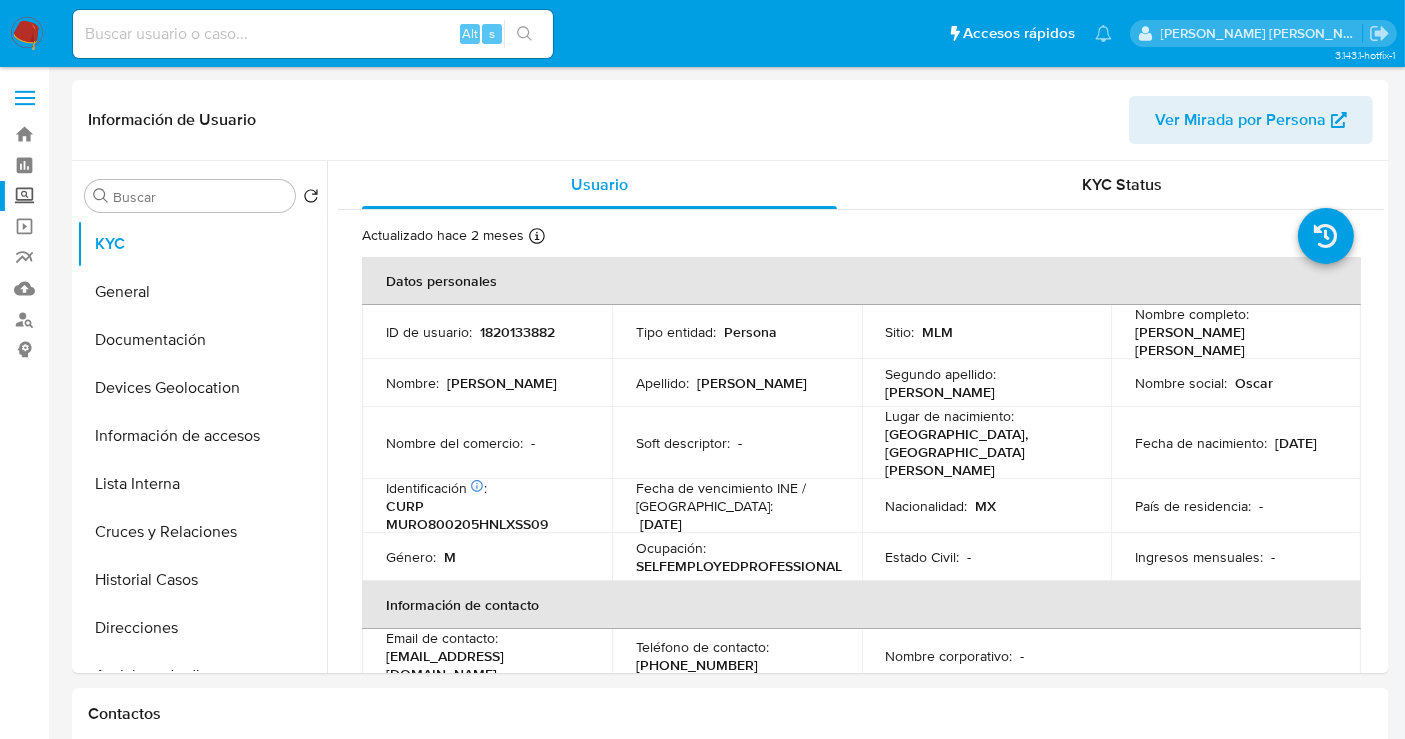 click on "Screening" at bounding box center (119, 196) 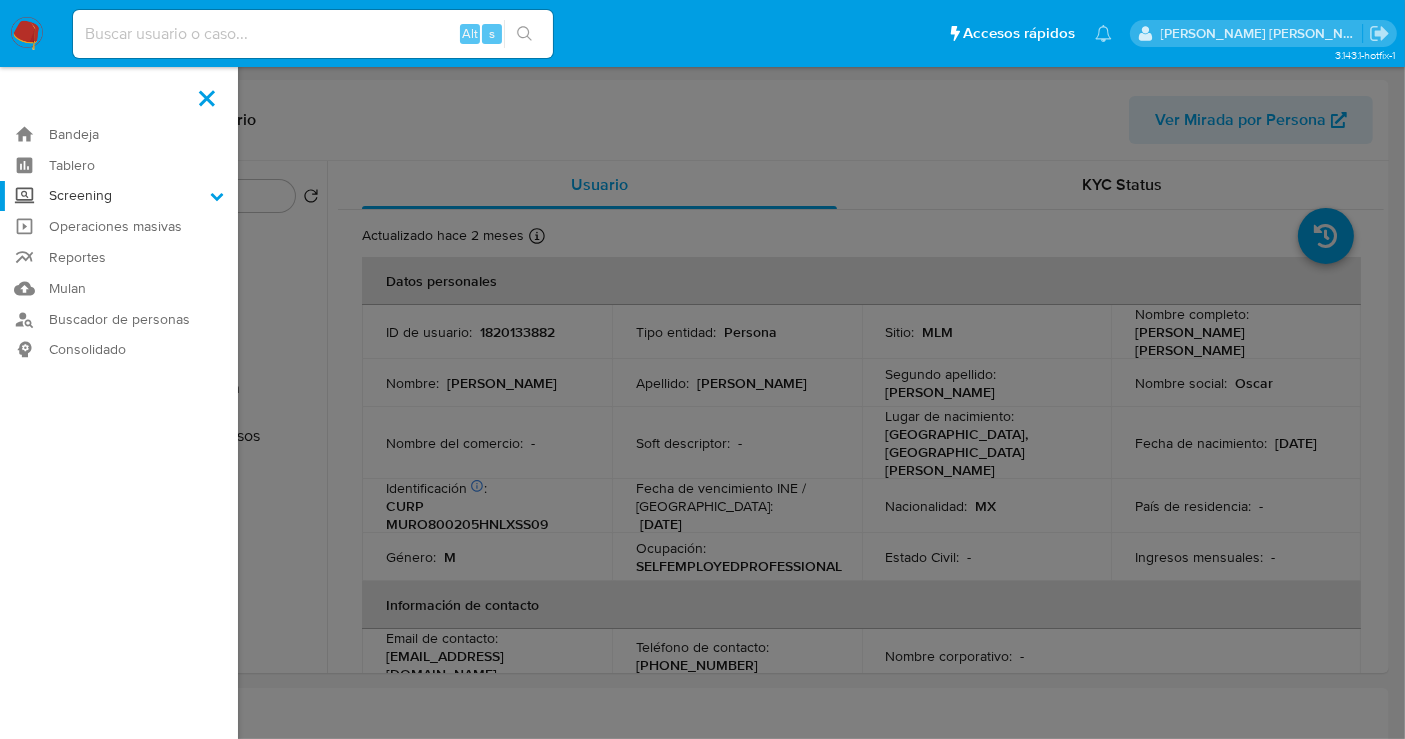 click on "Screening" at bounding box center [0, 0] 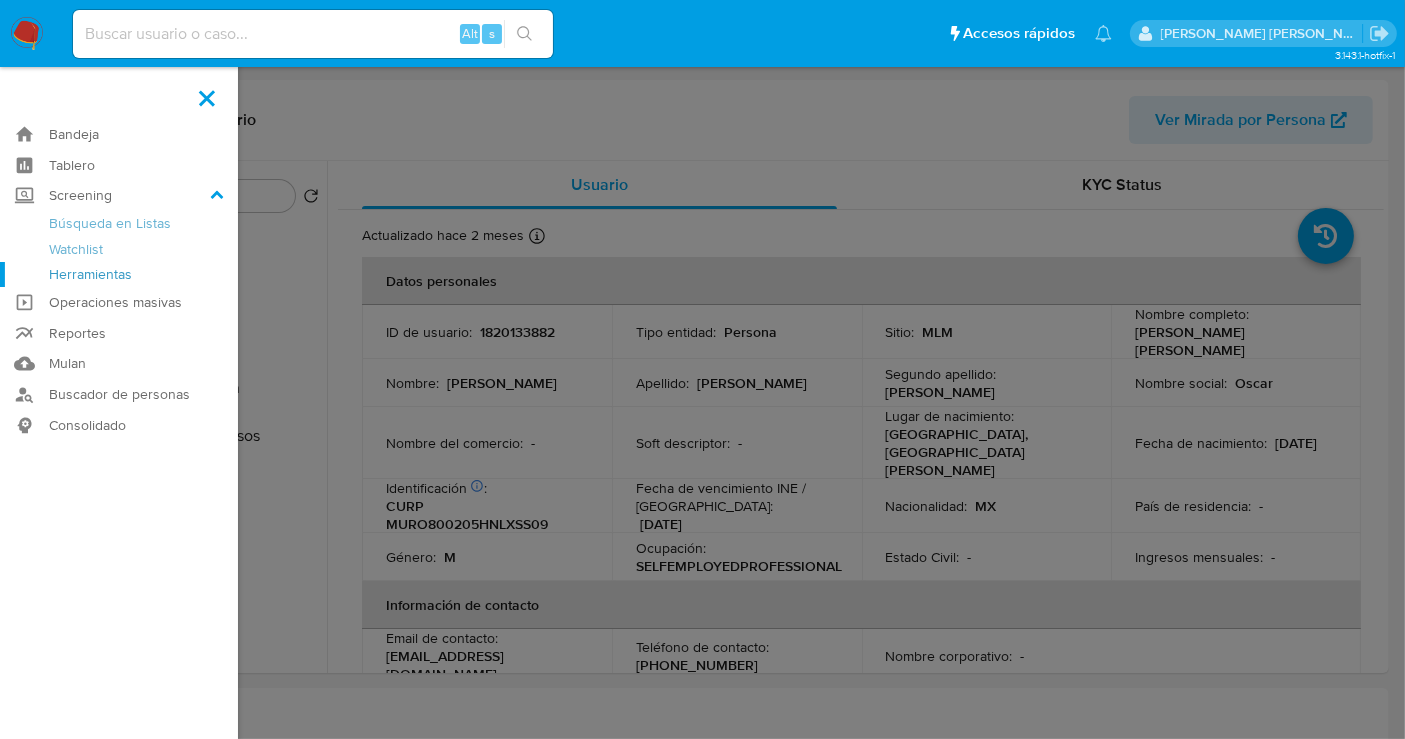 click on "Herramientas" at bounding box center [119, 274] 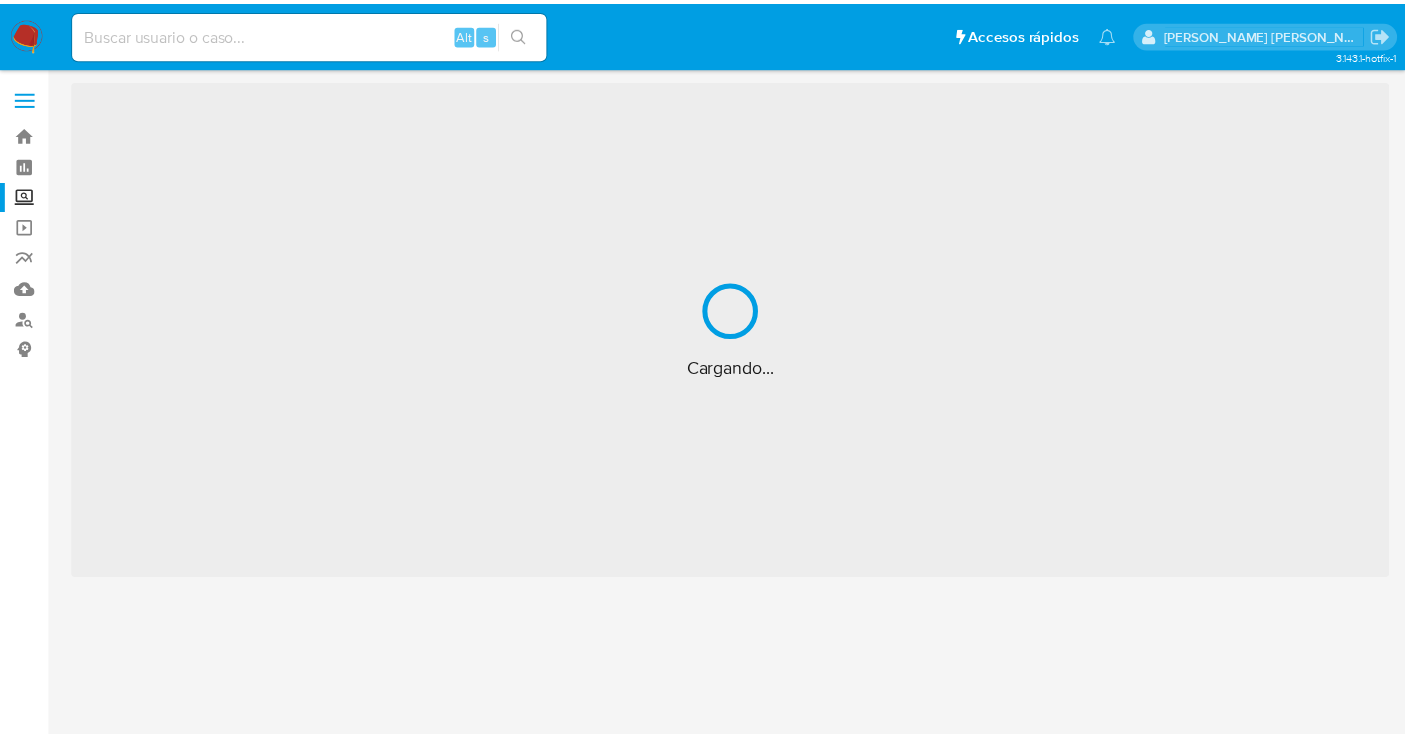 scroll, scrollTop: 0, scrollLeft: 0, axis: both 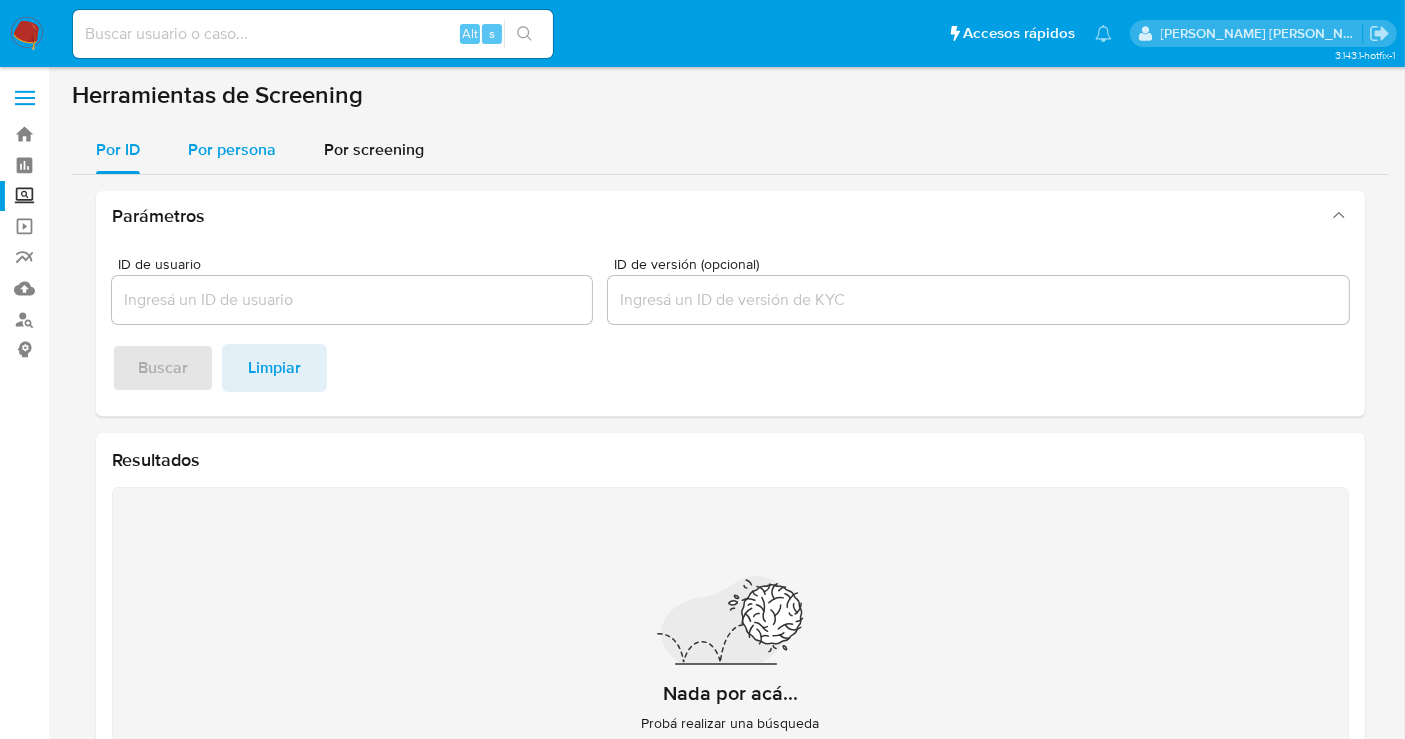 click on "Por persona" at bounding box center (232, 149) 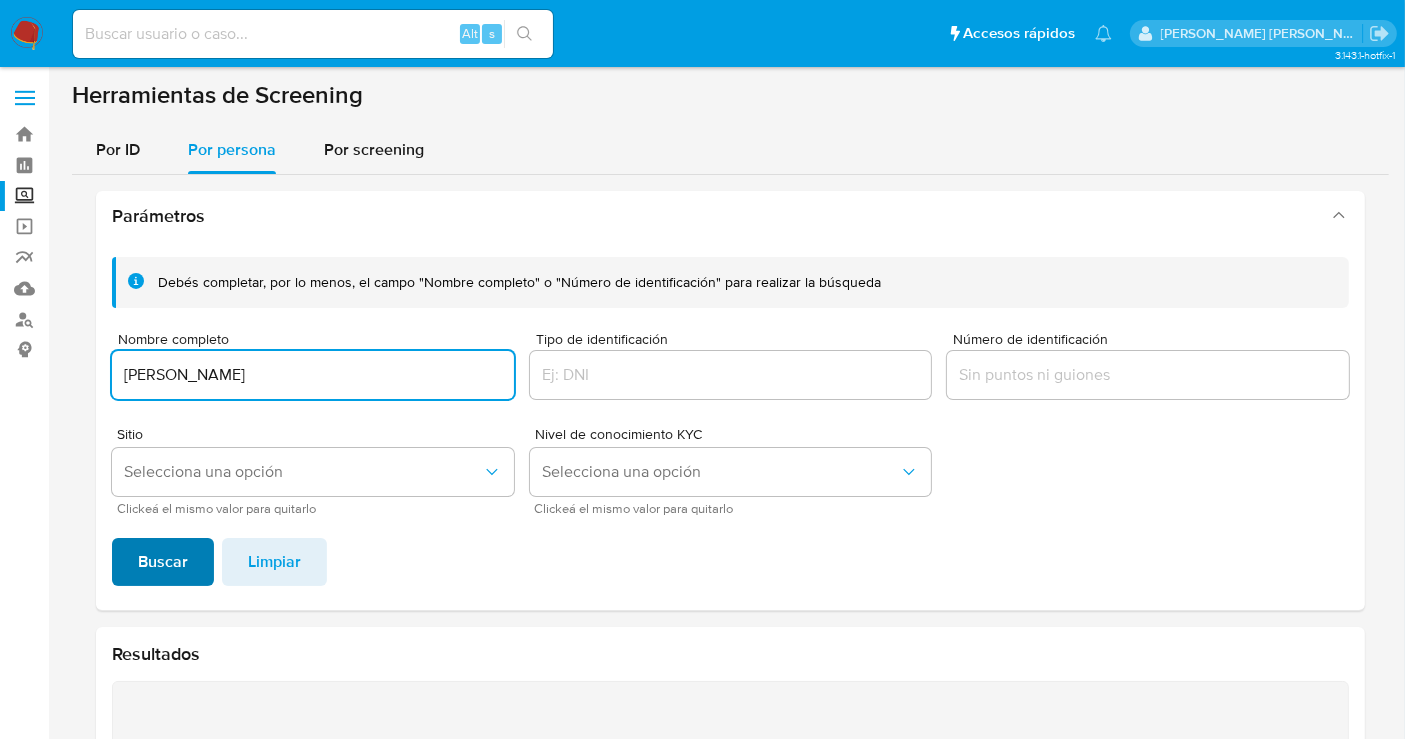 type on "LIZETTE LOZANO GONZALEZ" 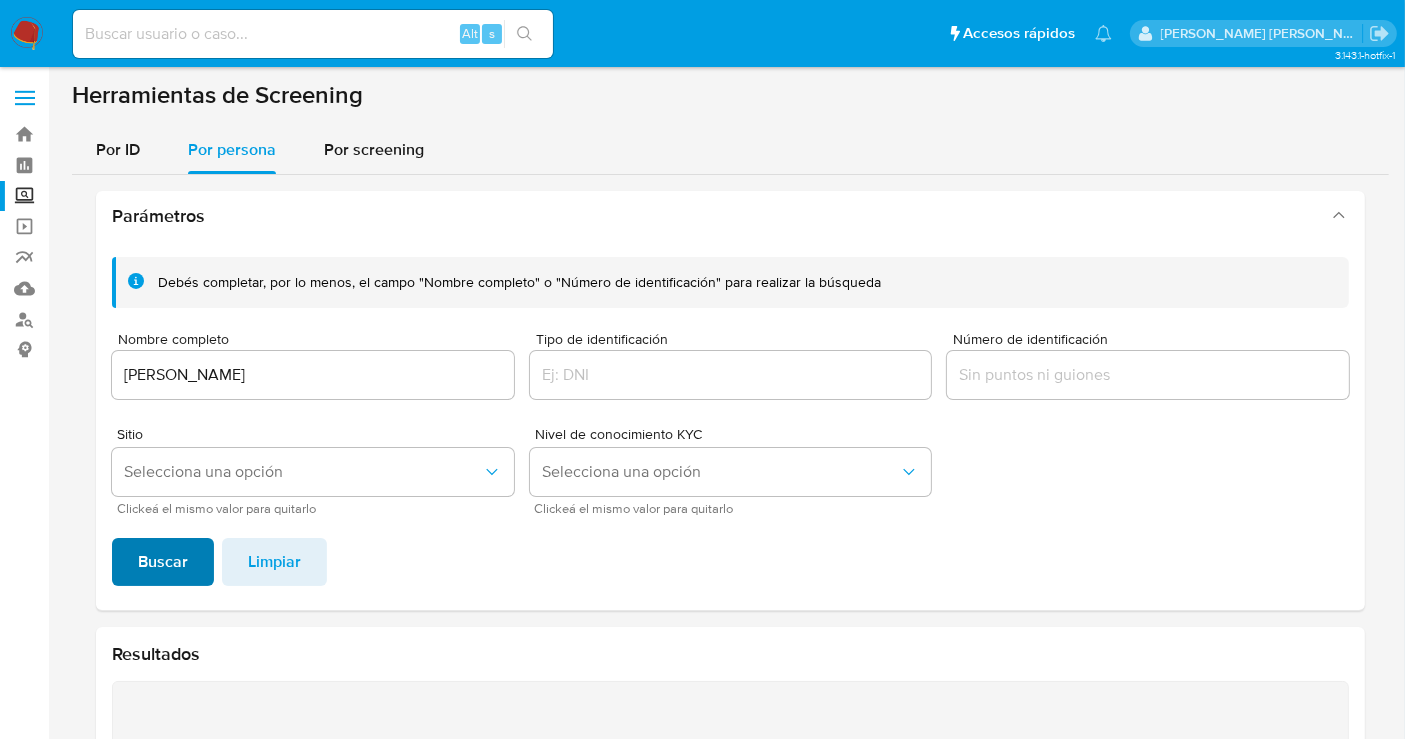 click on "Buscar" at bounding box center (163, 562) 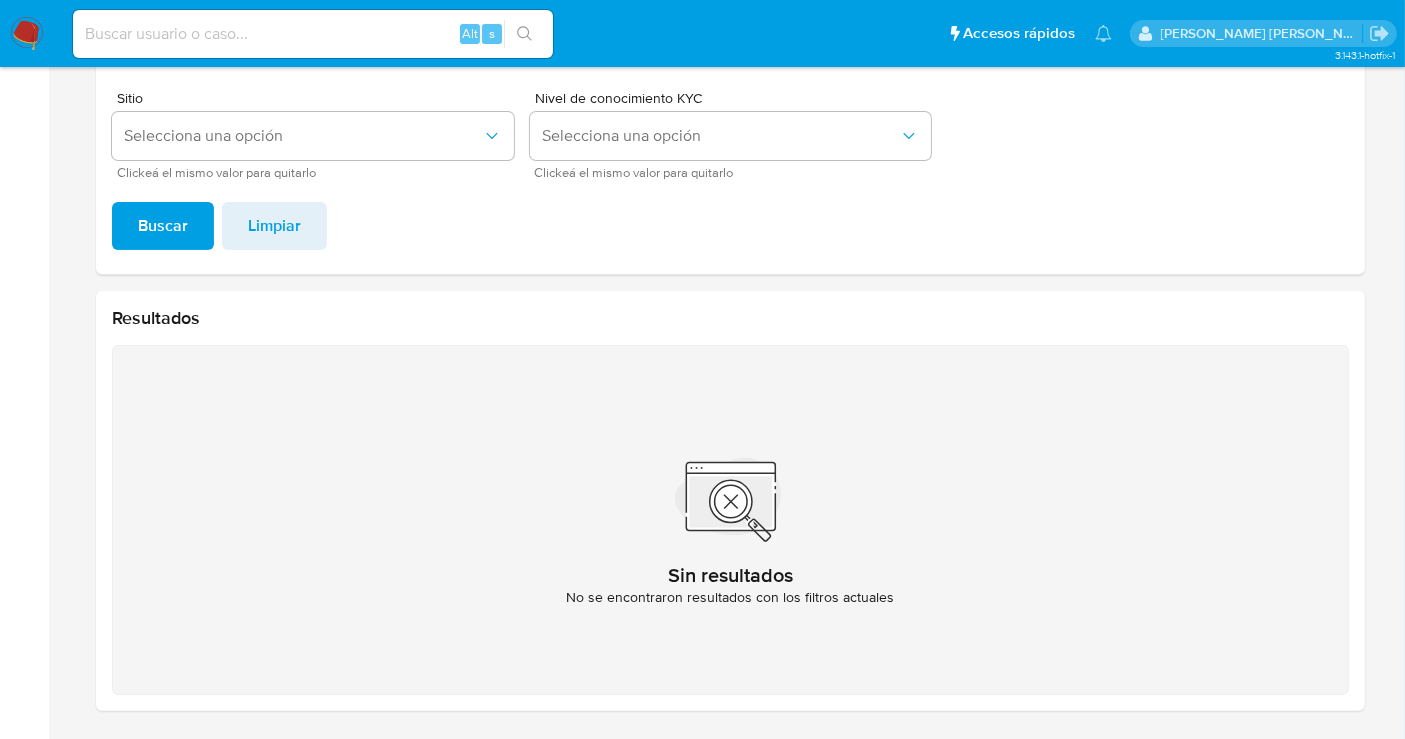 scroll, scrollTop: 2, scrollLeft: 0, axis: vertical 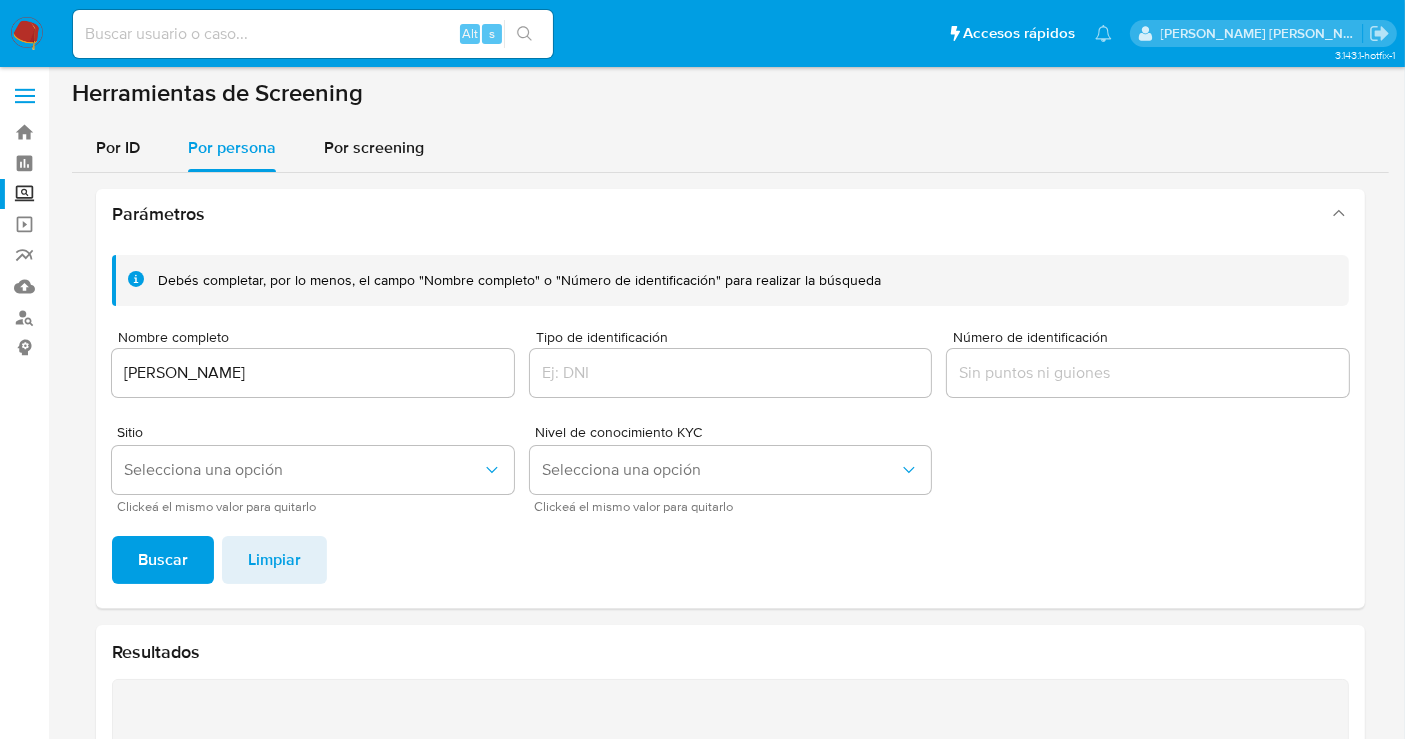 type 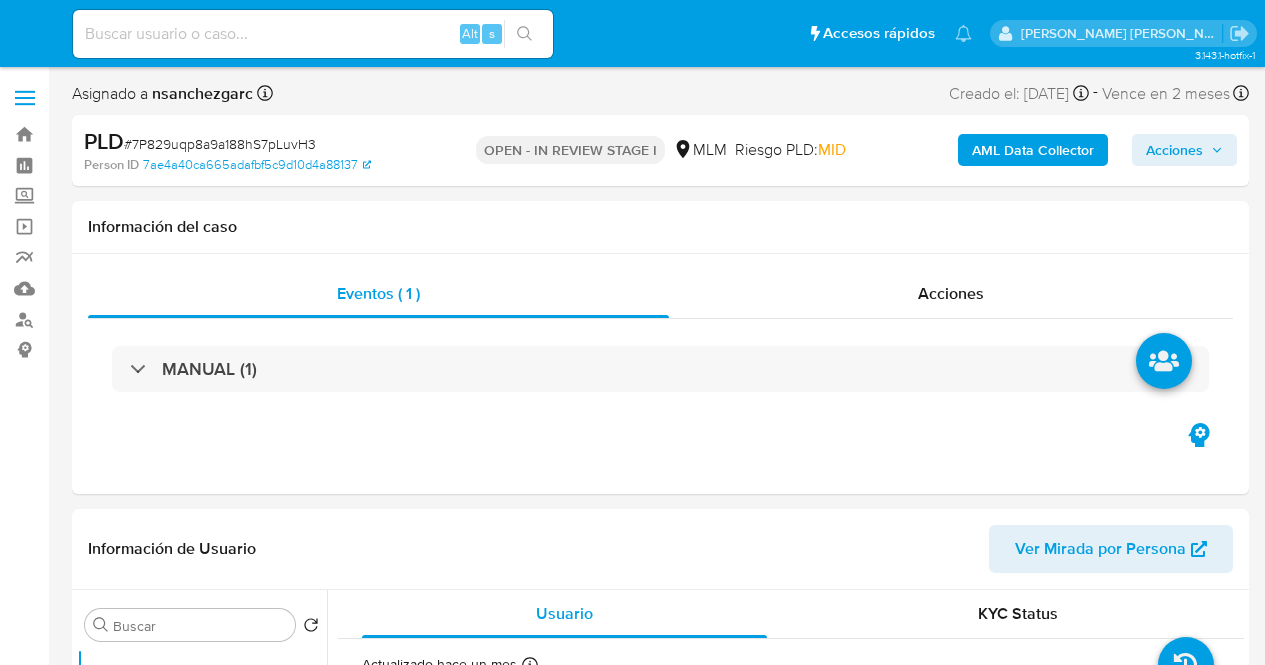 select on "10" 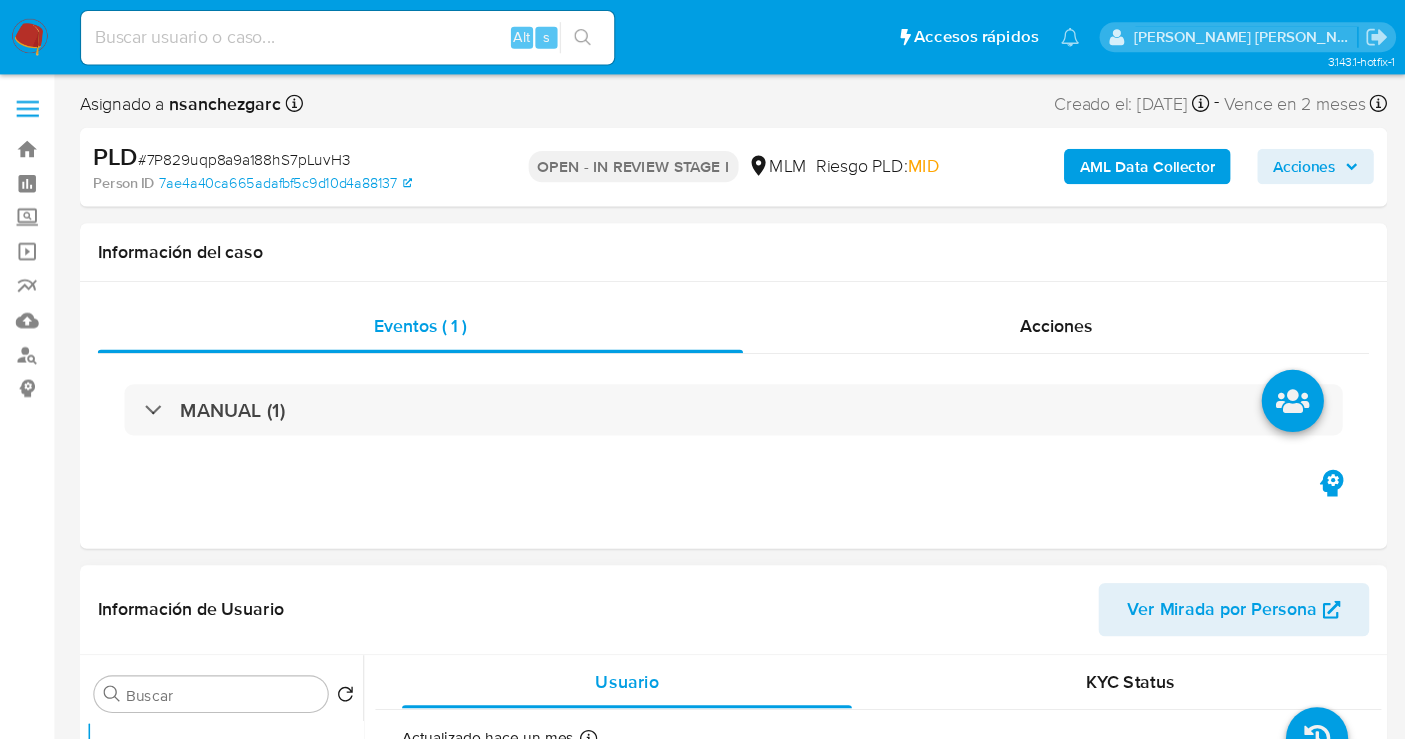 scroll, scrollTop: 0, scrollLeft: 0, axis: both 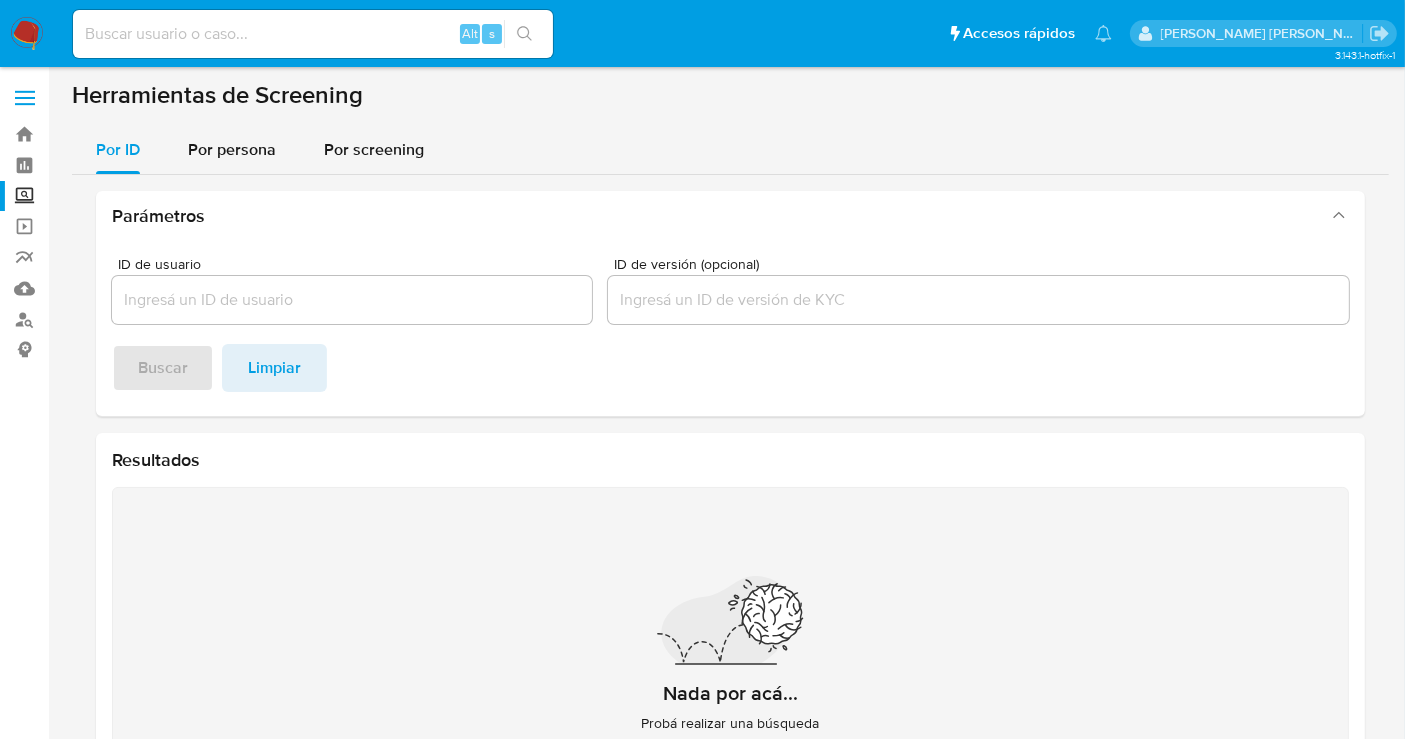 click at bounding box center (27, 34) 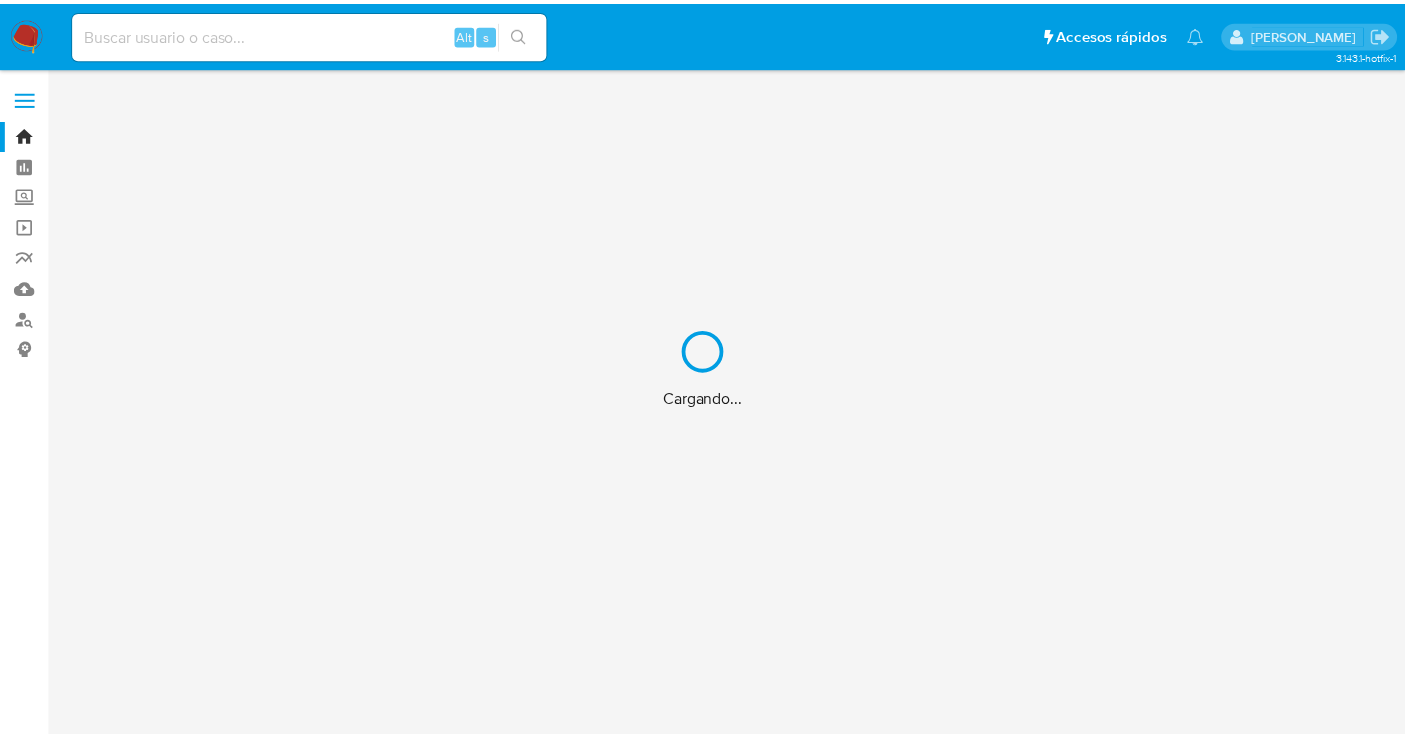 scroll, scrollTop: 0, scrollLeft: 0, axis: both 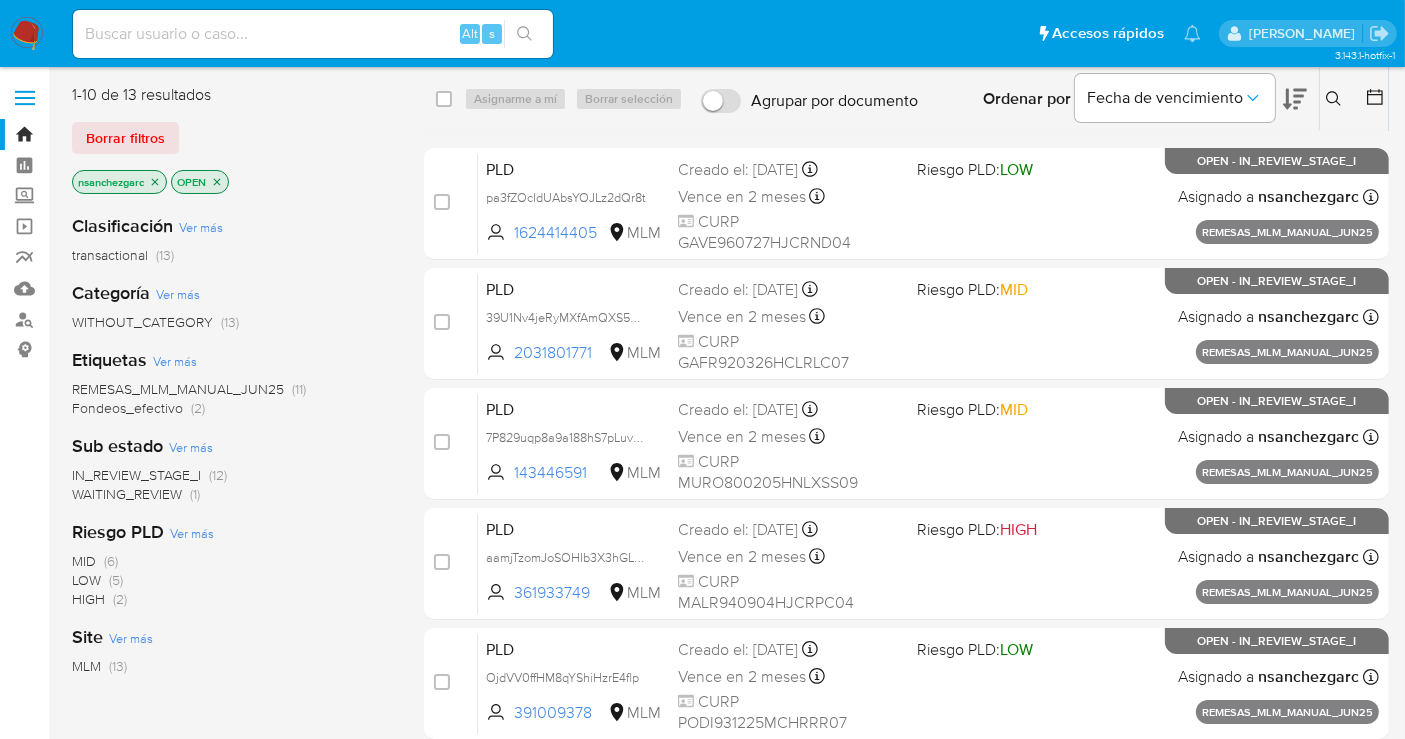 click 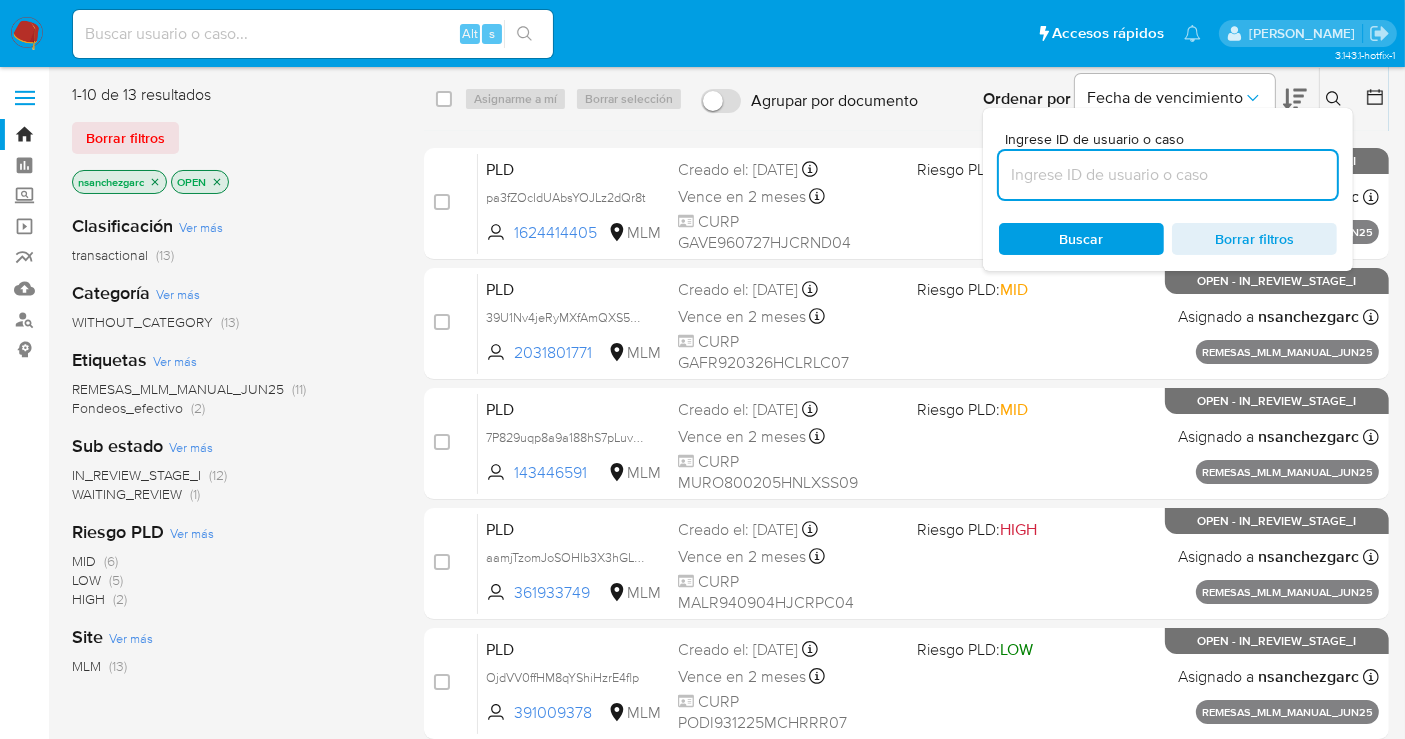 click at bounding box center (1168, 175) 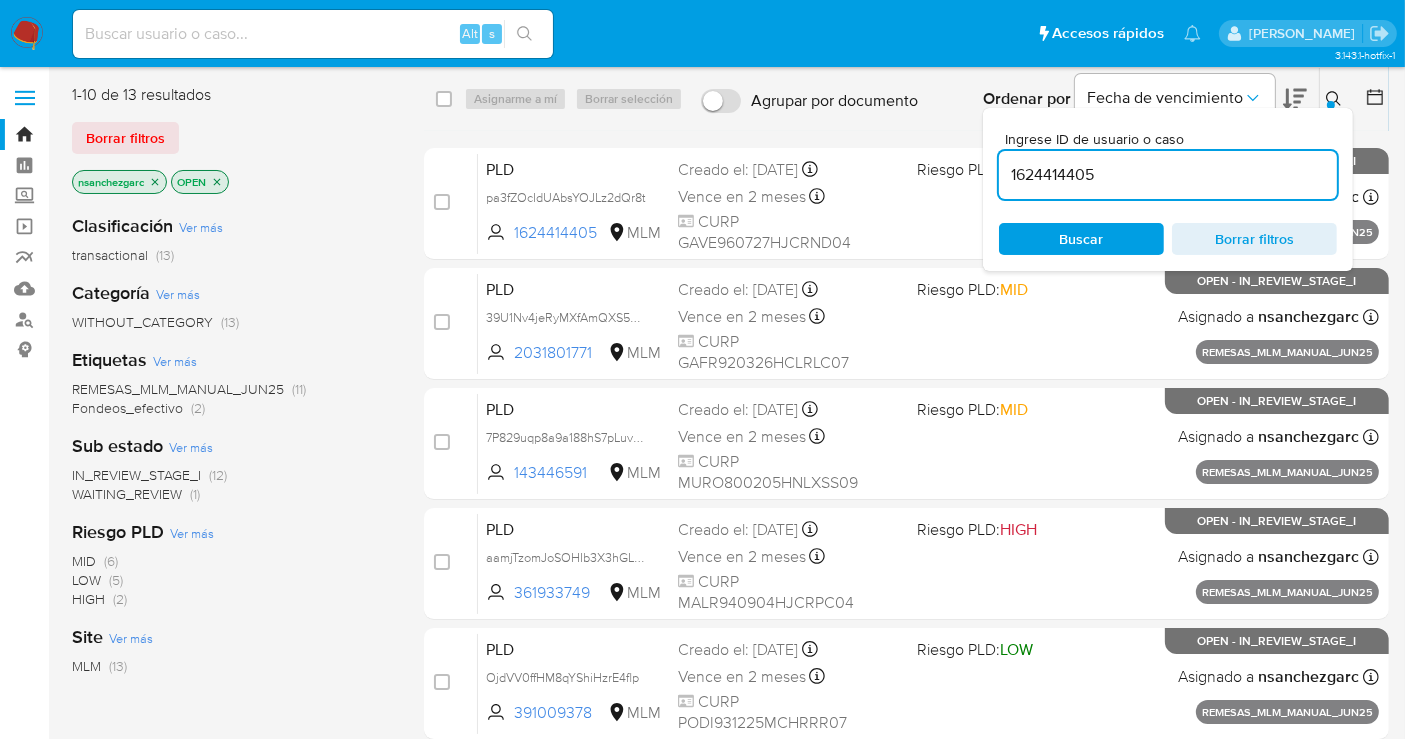 type on "1624414405" 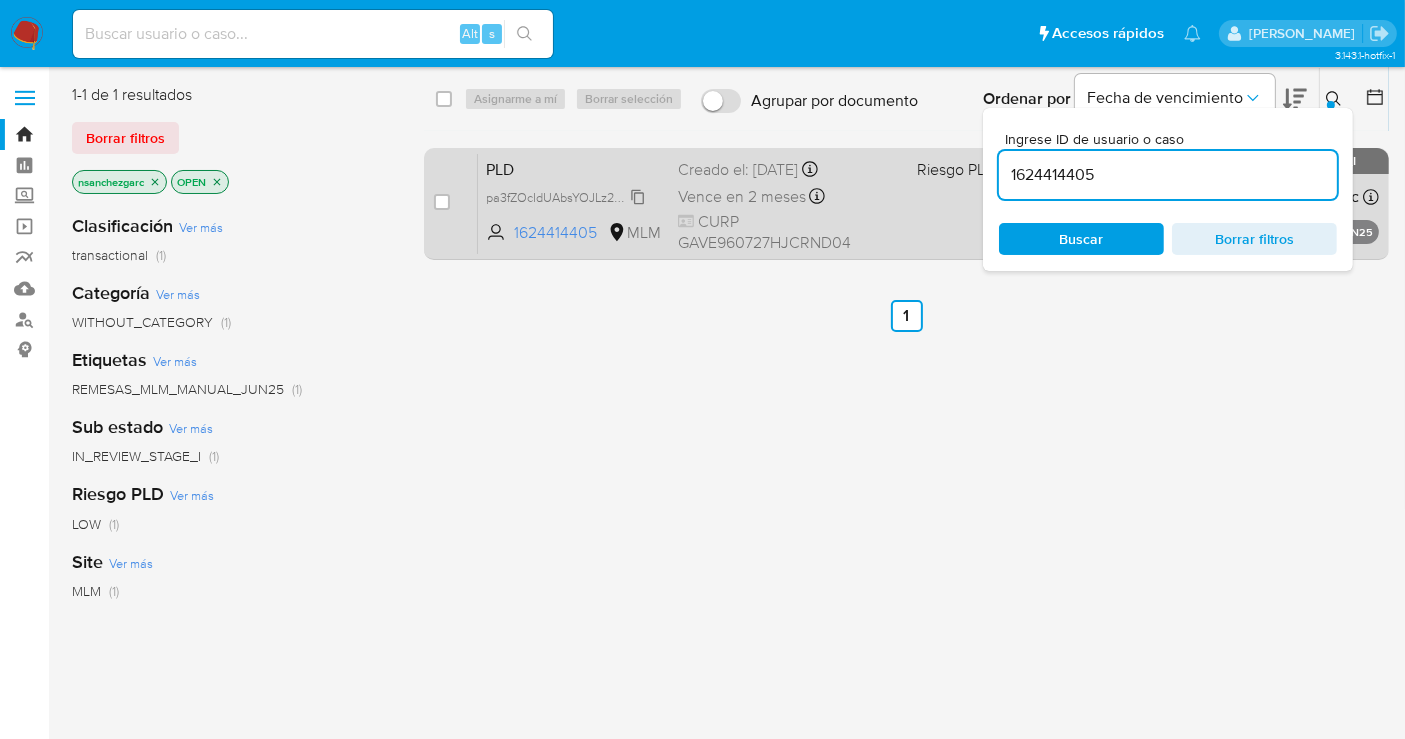 click on "pa3fZOcIdUAbsYOJLz2dQr8t" at bounding box center (566, 196) 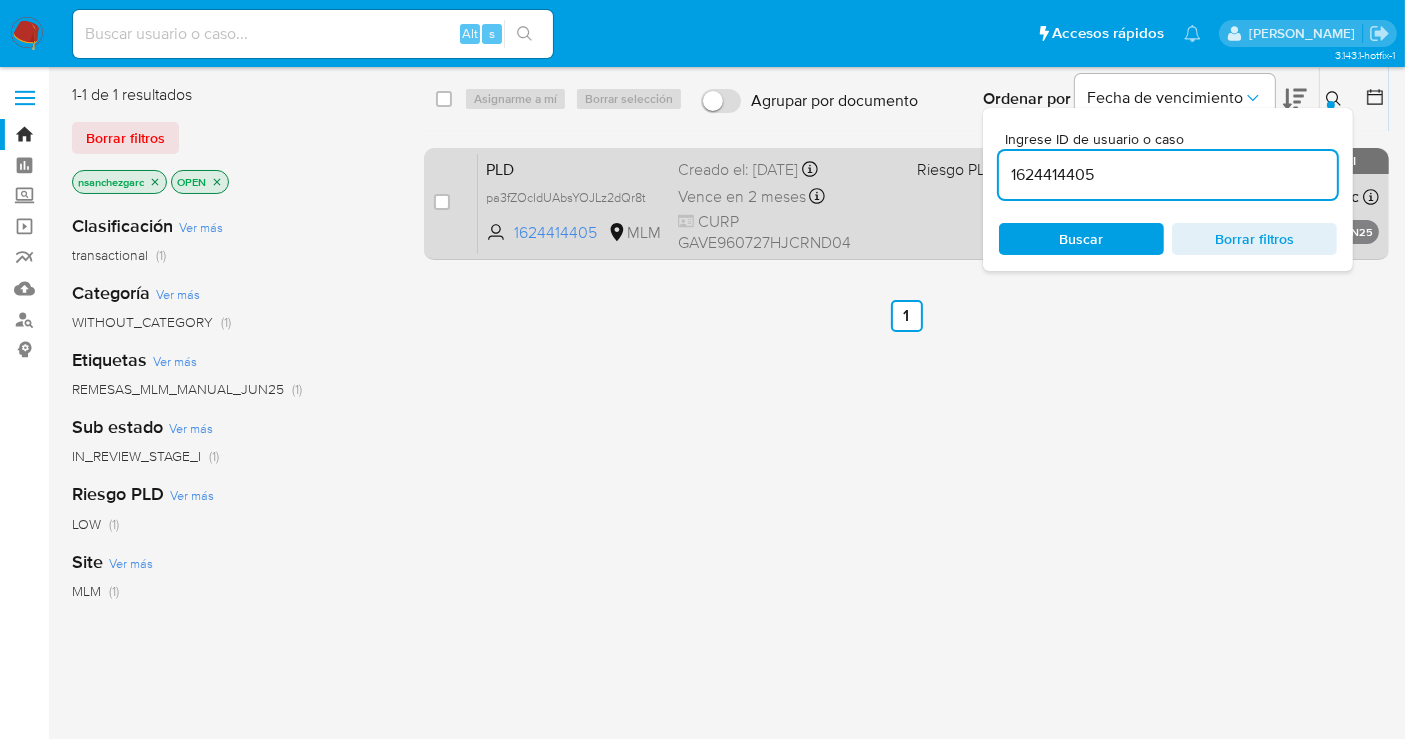 click on "Vence en 2 meses" at bounding box center [742, 197] 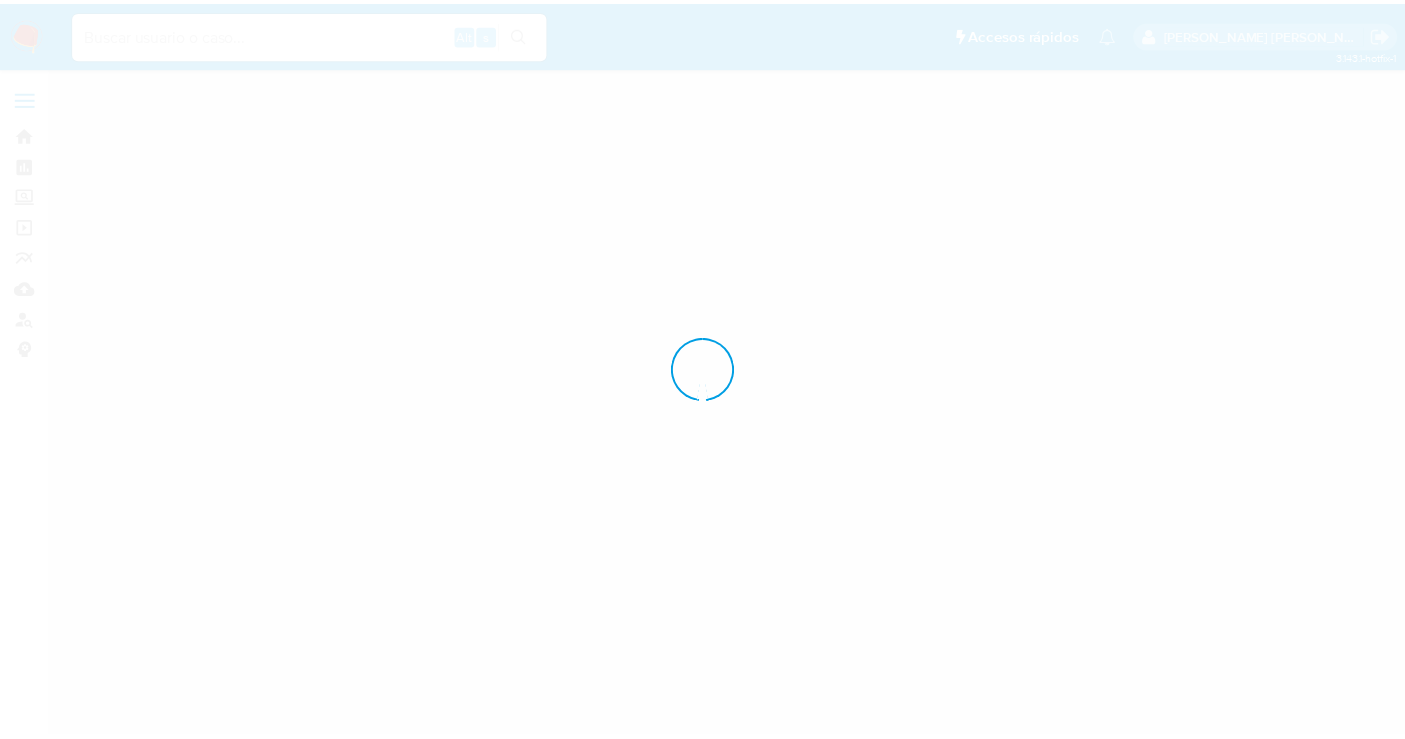 scroll, scrollTop: 0, scrollLeft: 0, axis: both 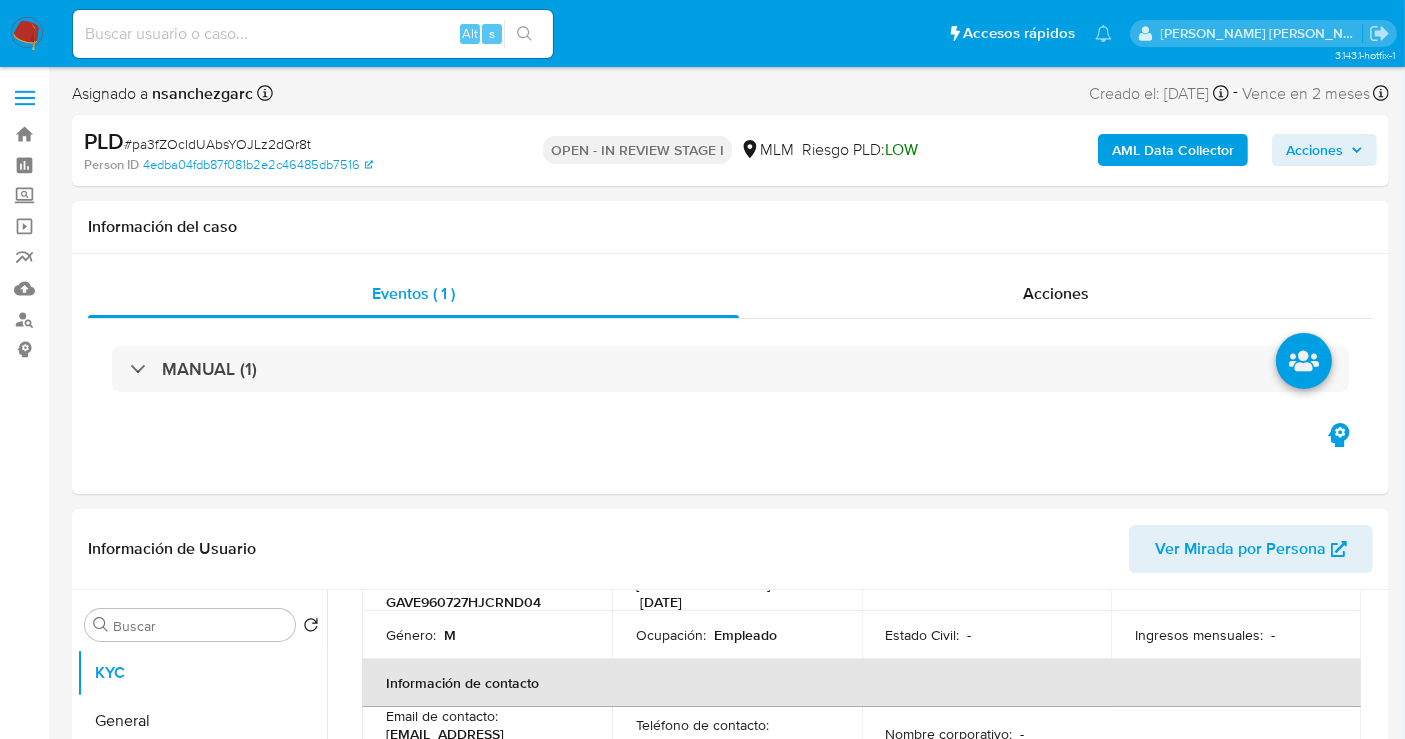 select on "10" 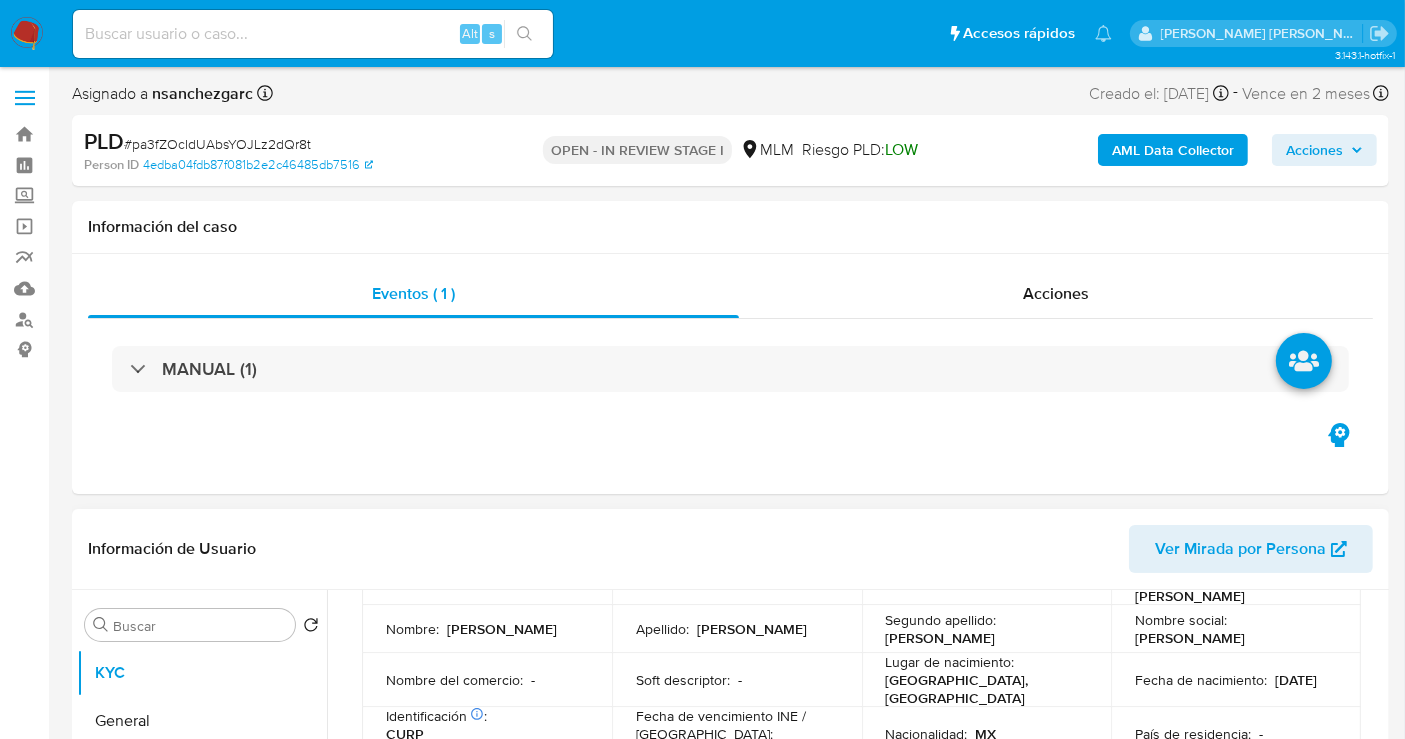 scroll, scrollTop: 0, scrollLeft: 0, axis: both 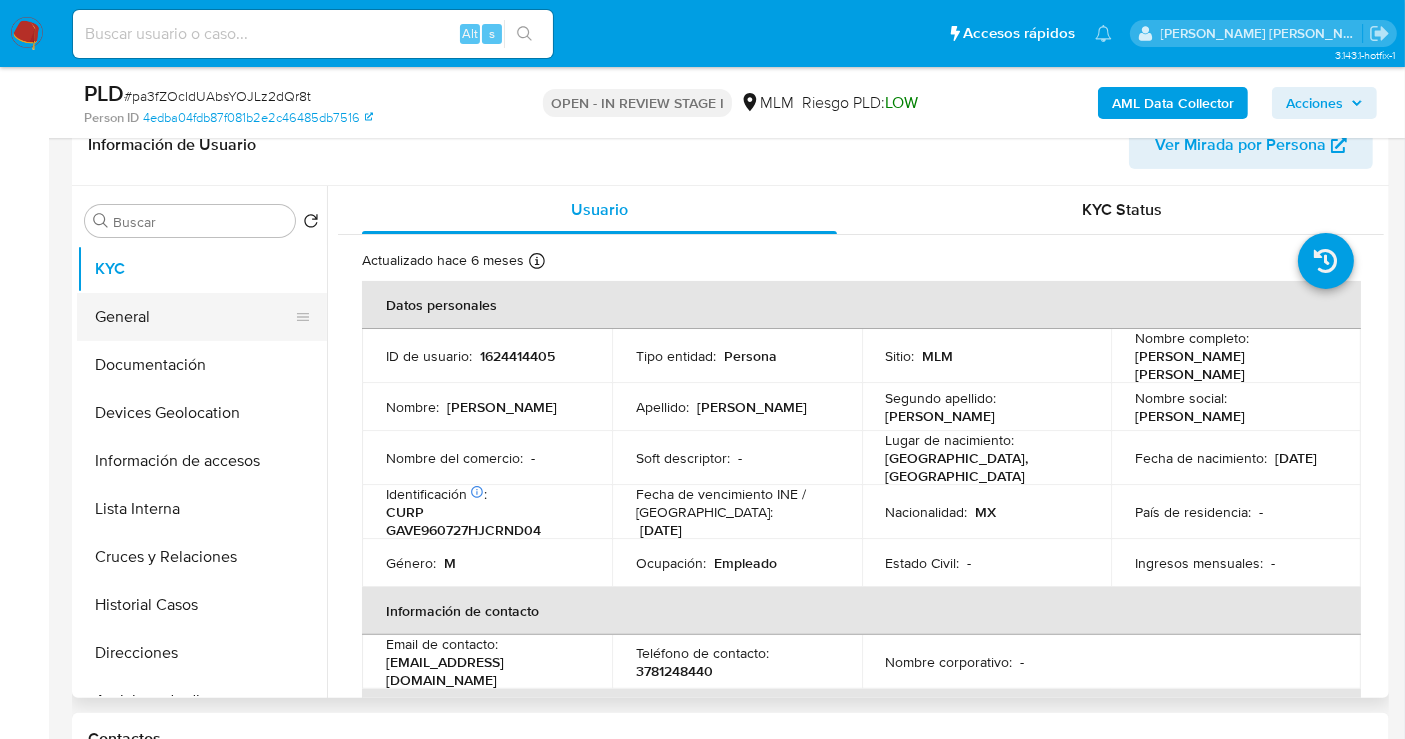 click on "General" at bounding box center [194, 317] 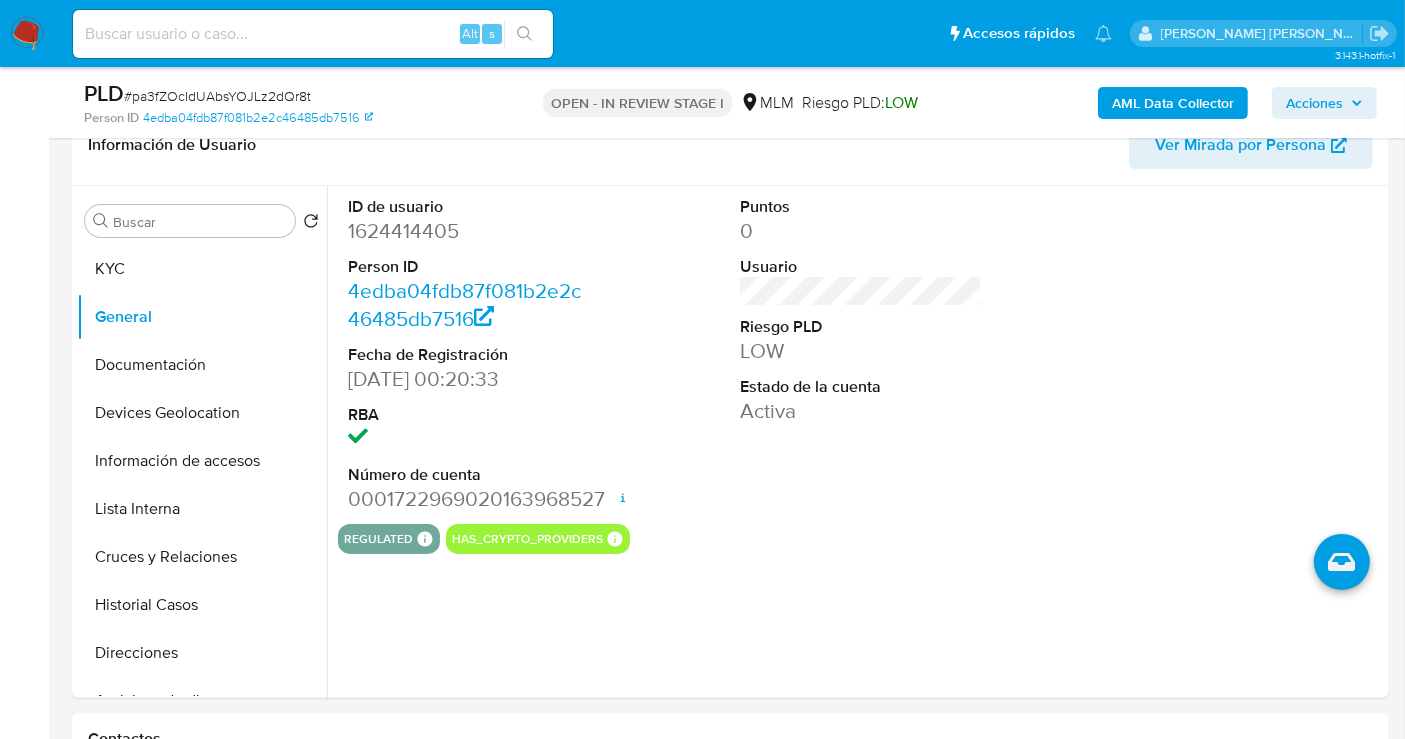 type 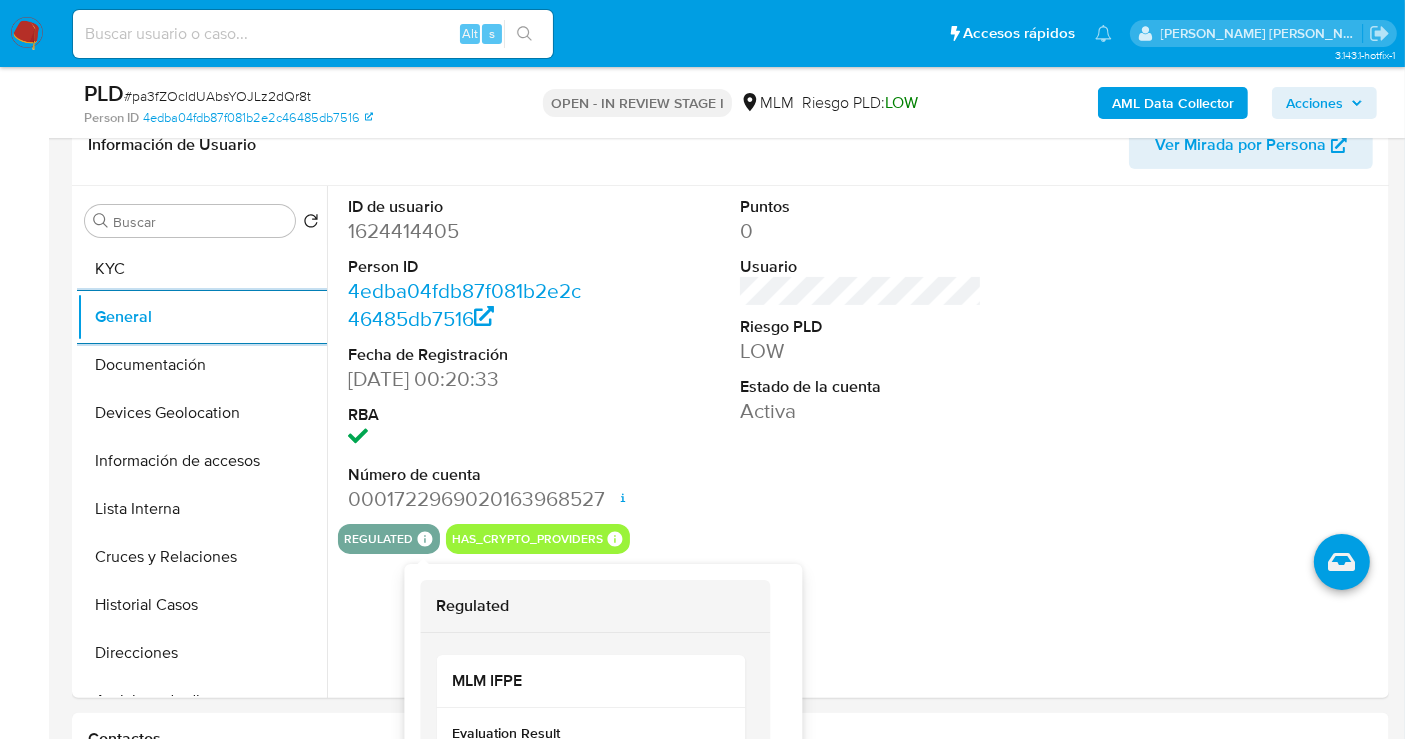 scroll, scrollTop: 97, scrollLeft: 0, axis: vertical 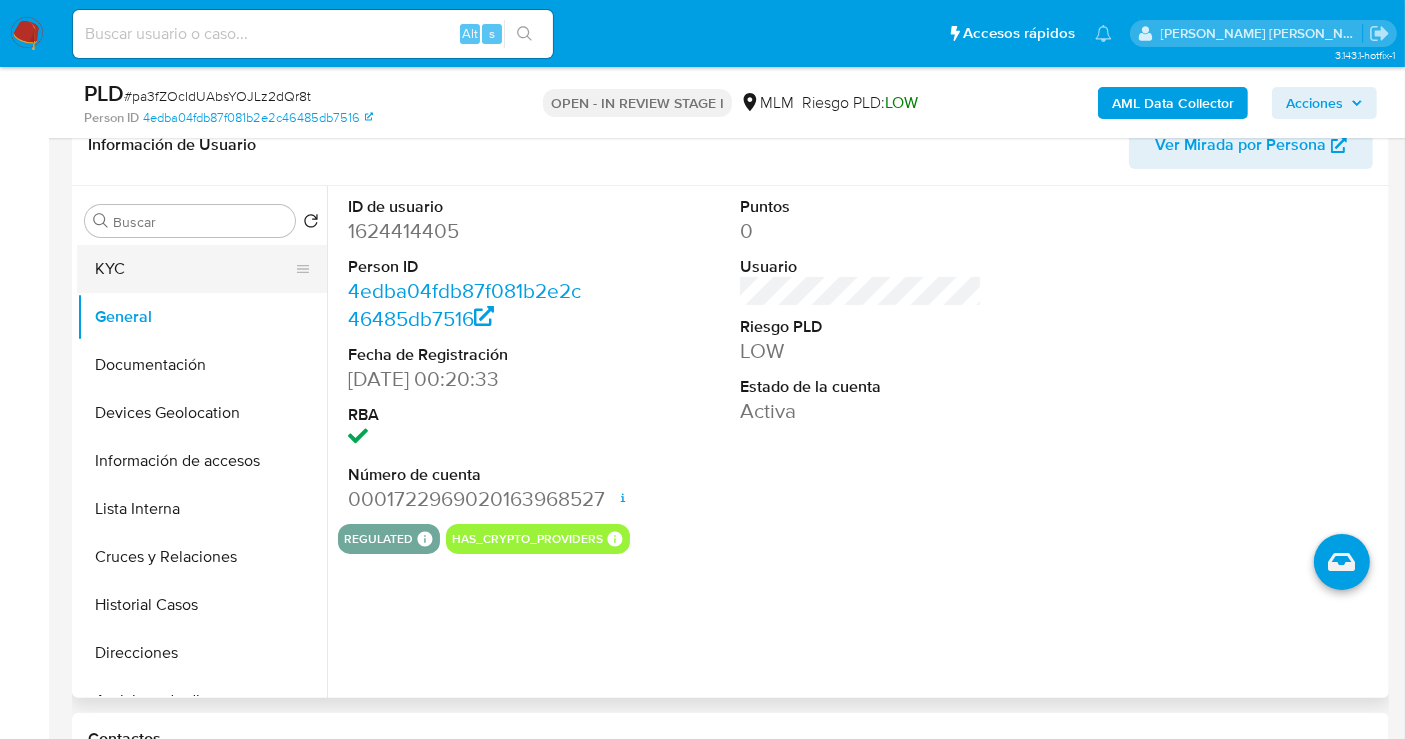 click on "KYC" at bounding box center [194, 269] 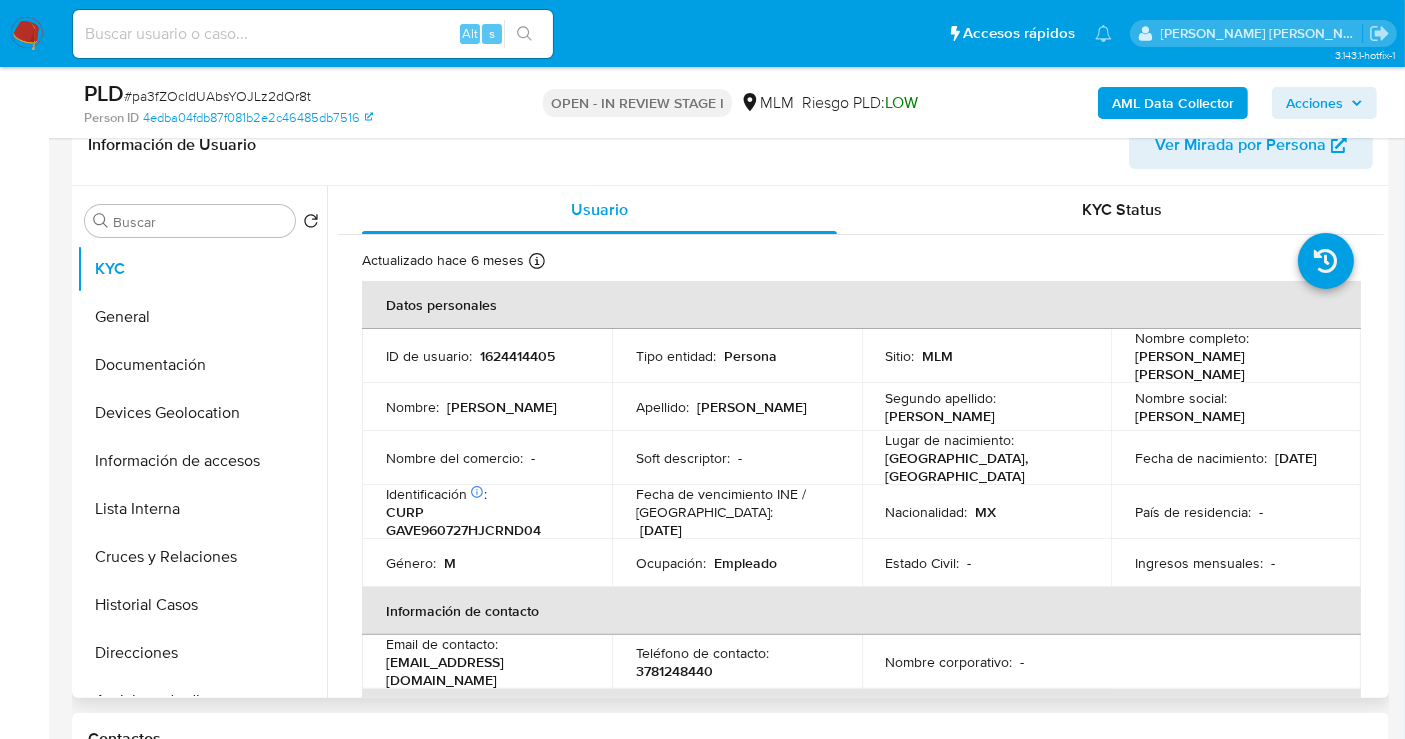 type 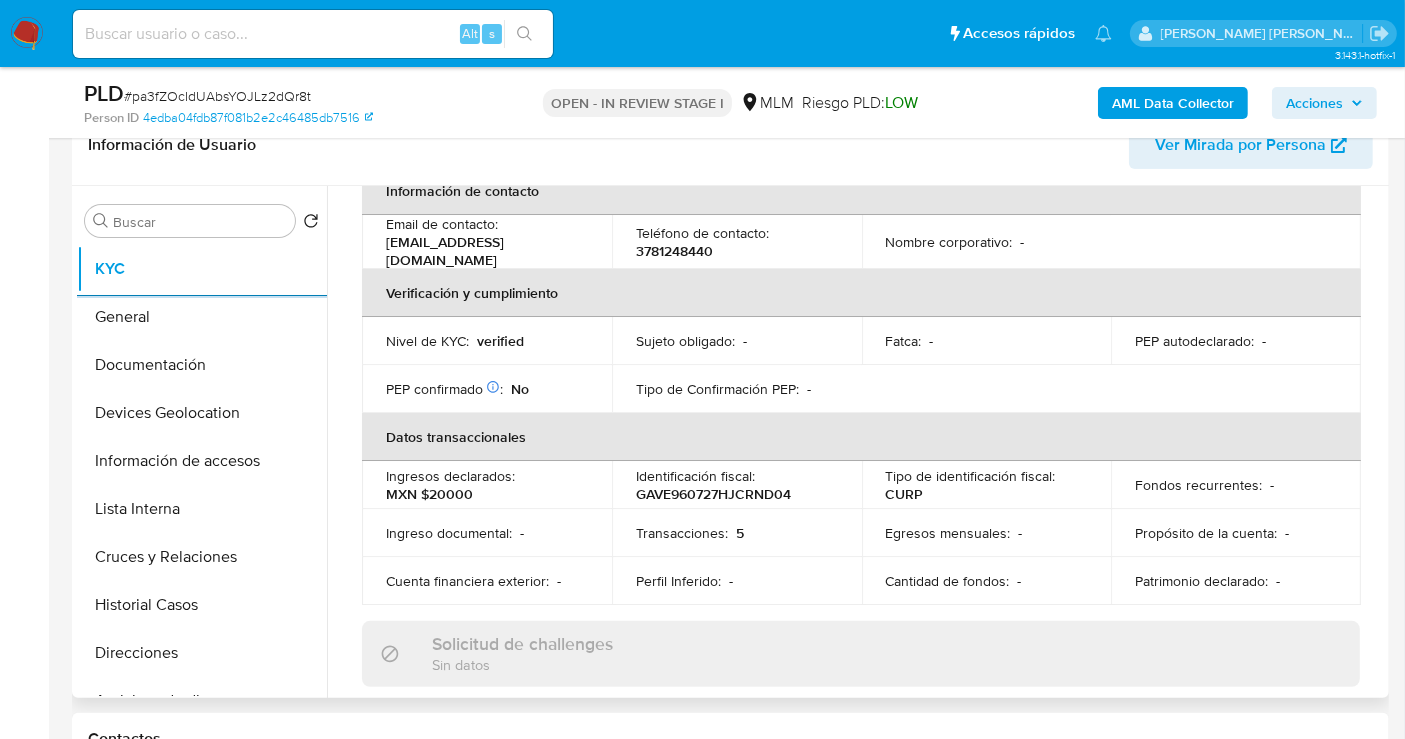 scroll, scrollTop: 444, scrollLeft: 0, axis: vertical 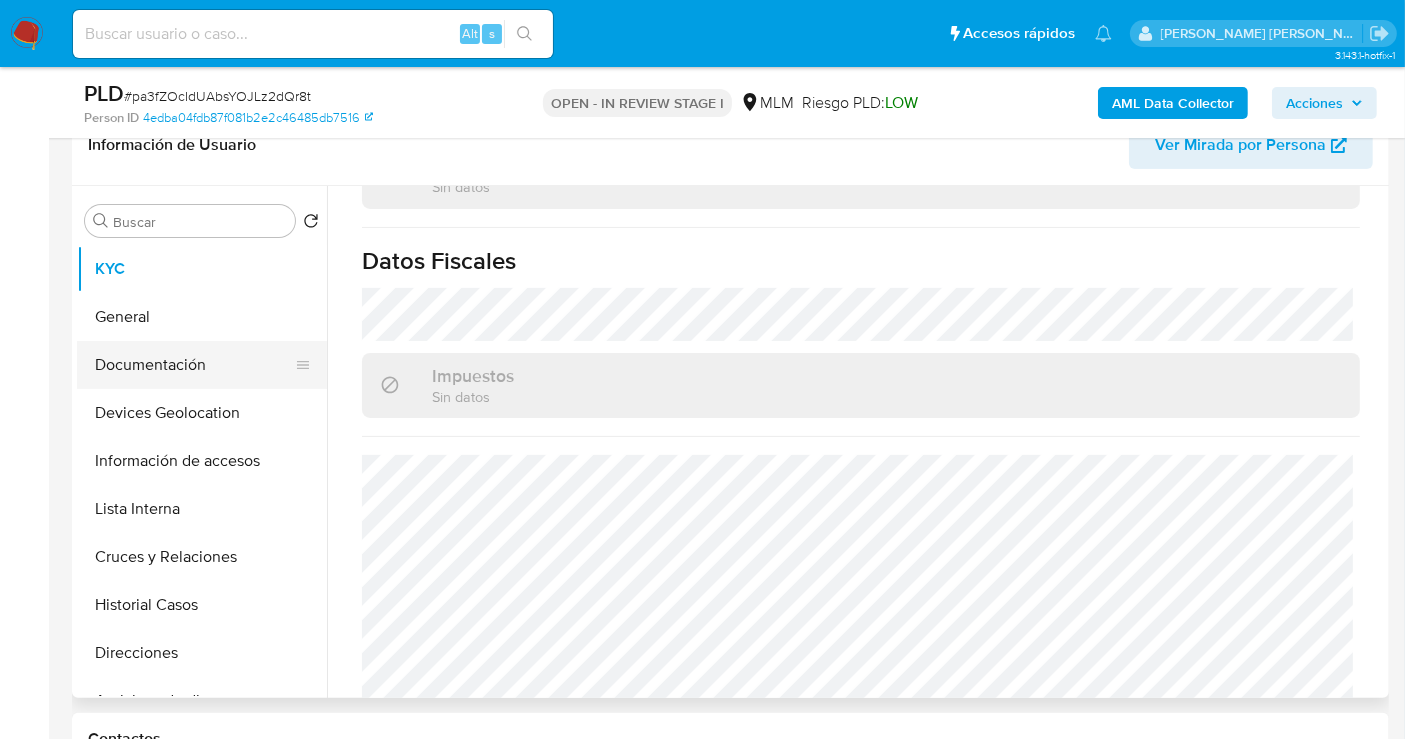 click on "Documentación" at bounding box center [194, 365] 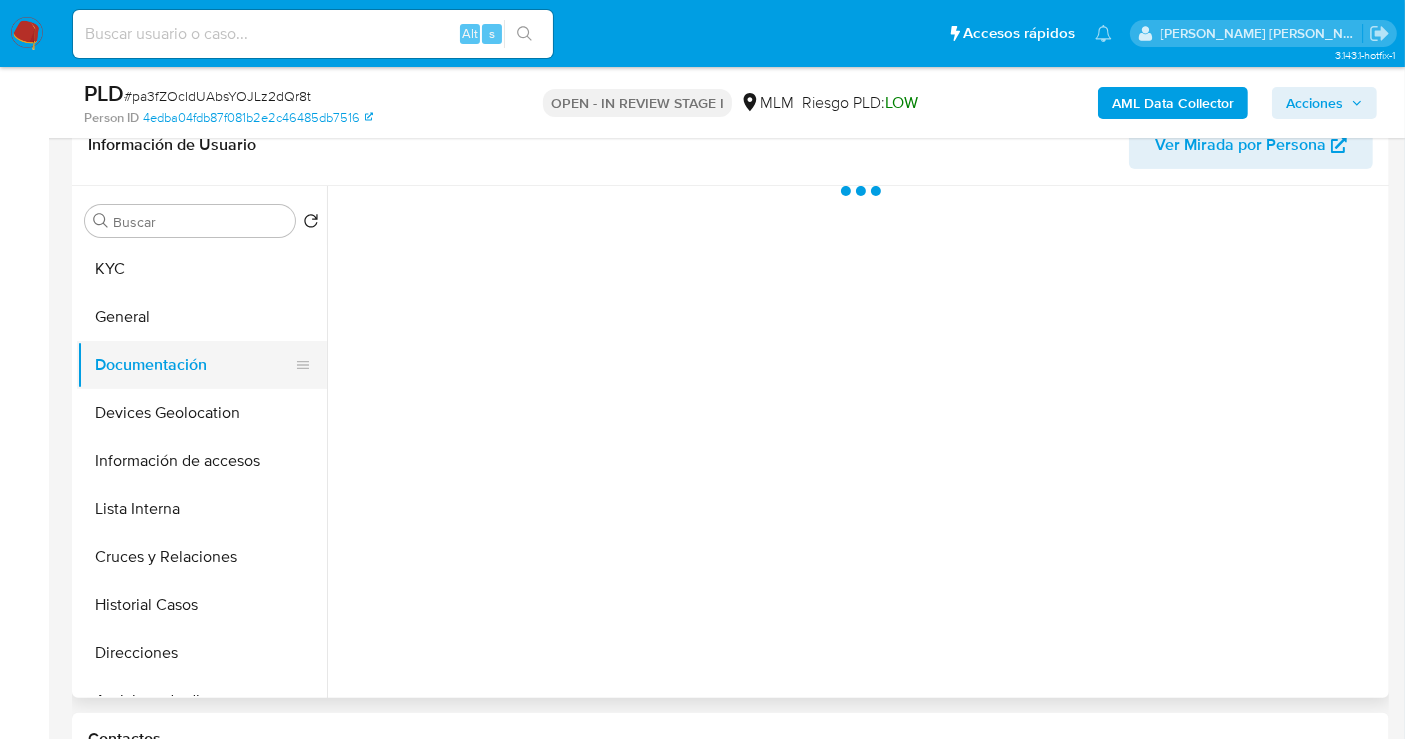 scroll, scrollTop: 0, scrollLeft: 0, axis: both 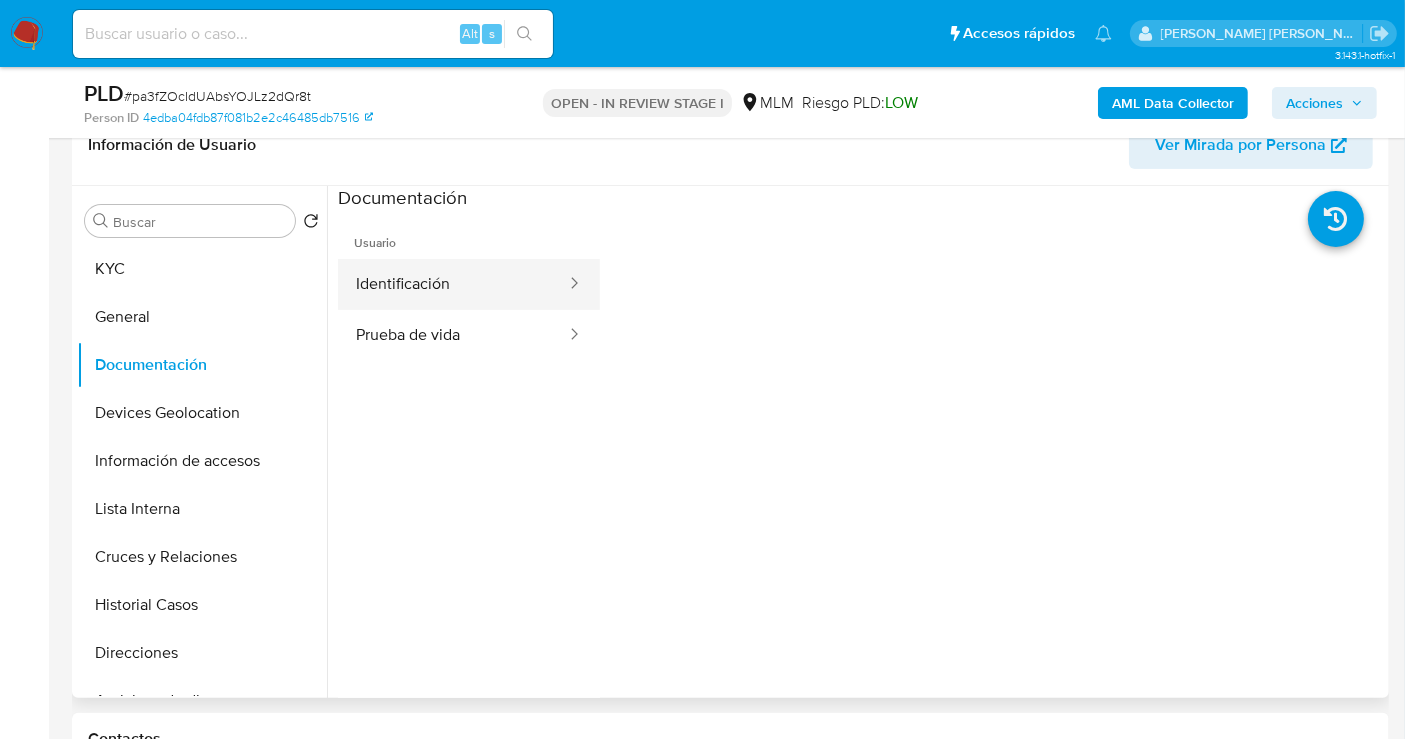 click on "Identificación" at bounding box center [453, 284] 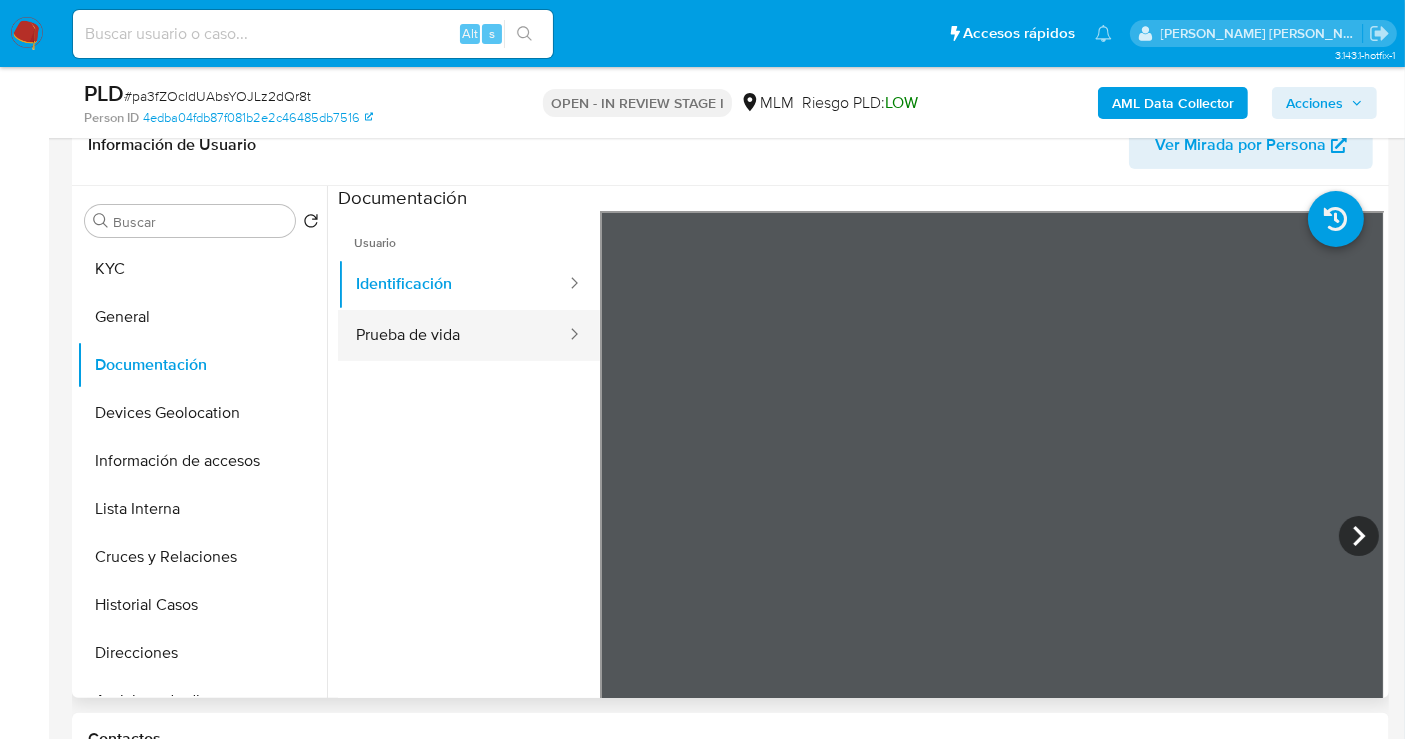 click on "Prueba de vida" at bounding box center [453, 335] 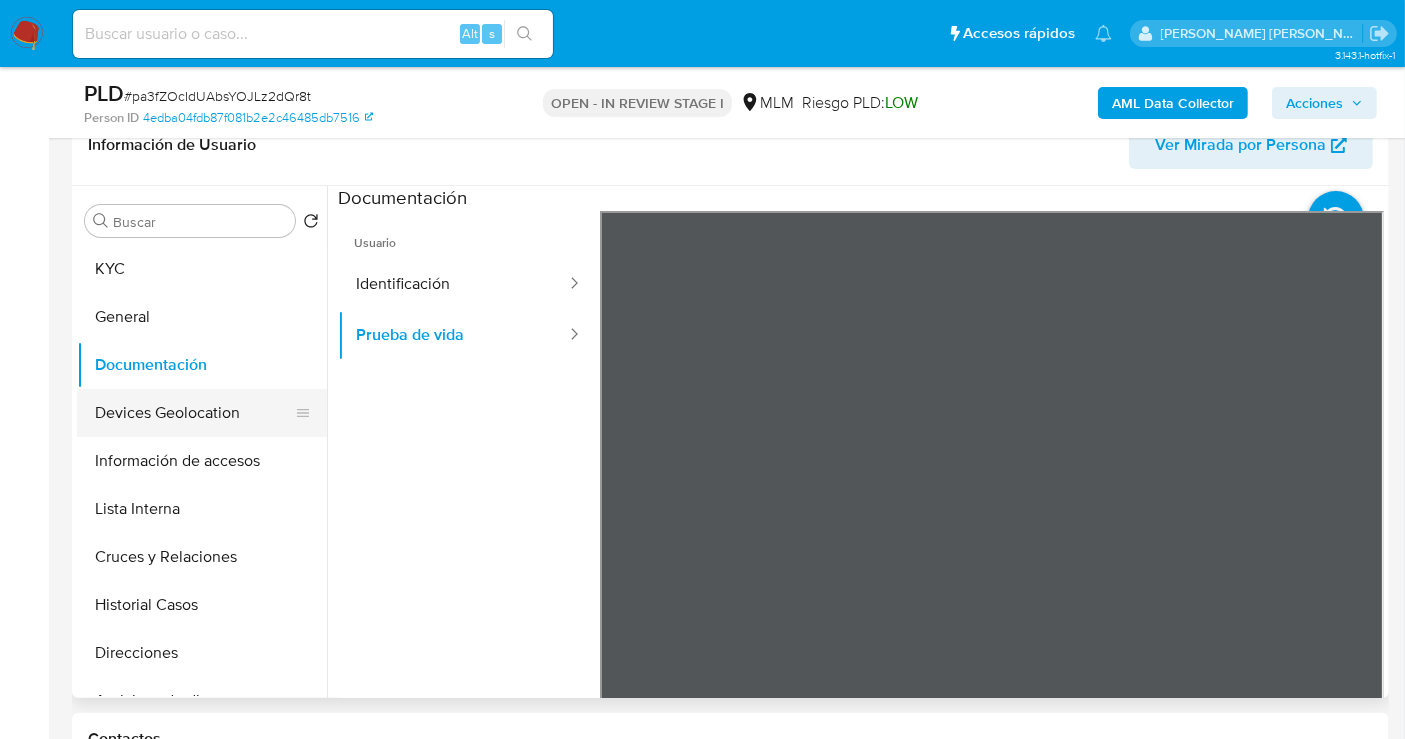 click on "Devices Geolocation" at bounding box center (194, 413) 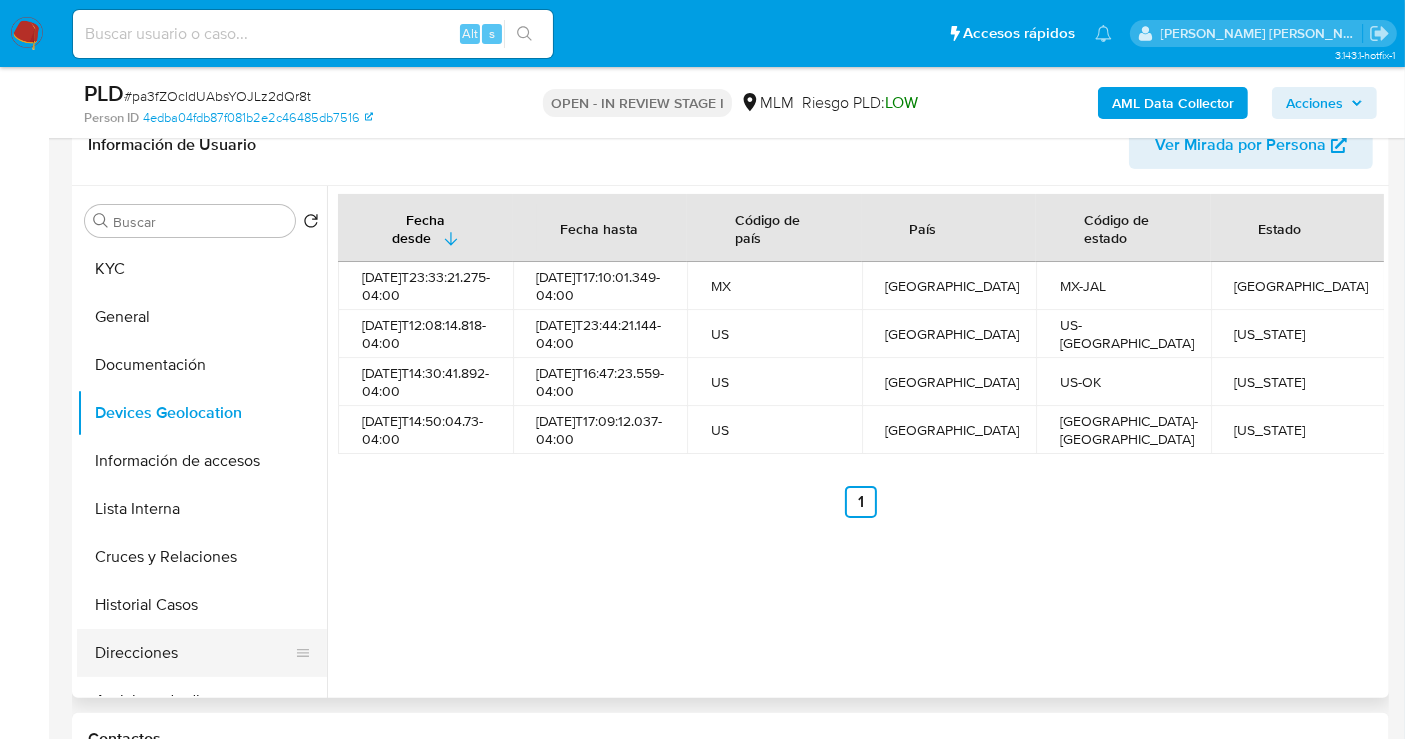 click on "Direcciones" at bounding box center [194, 653] 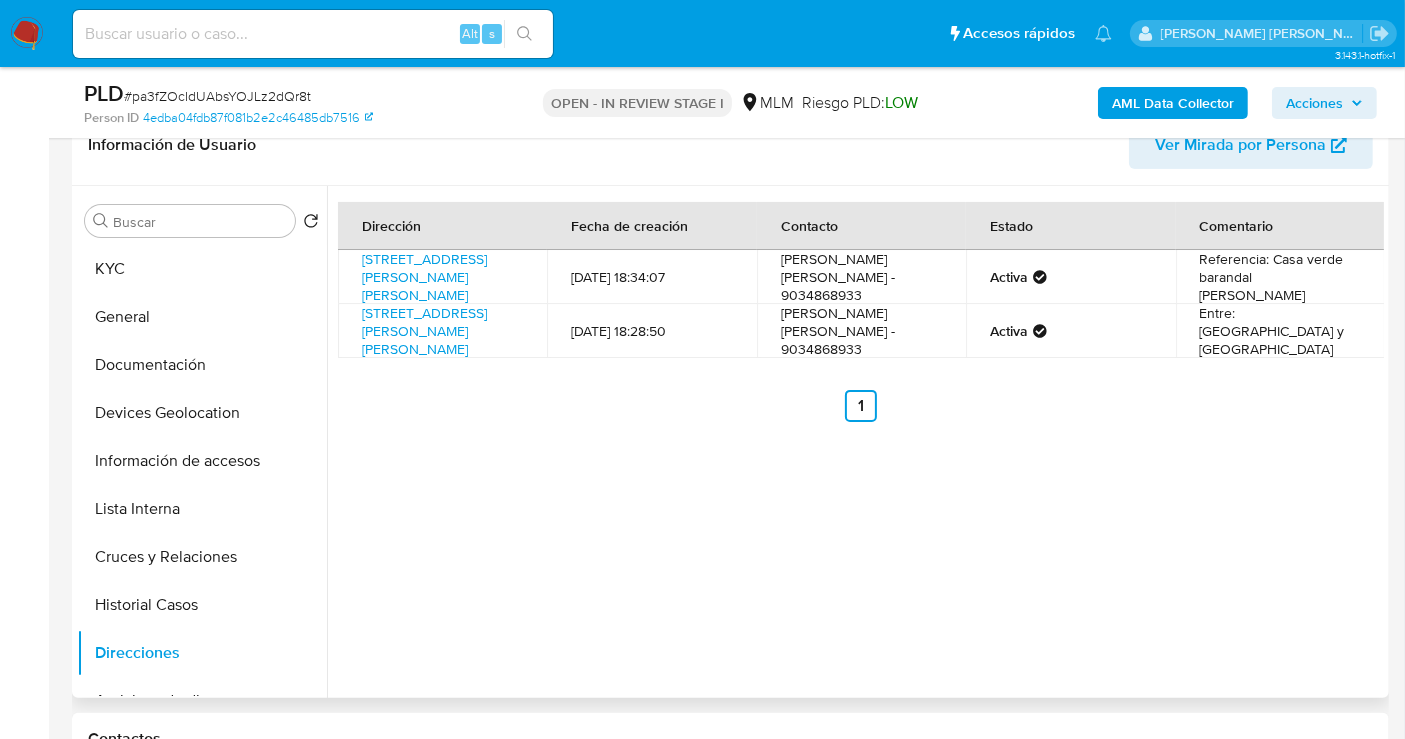 type 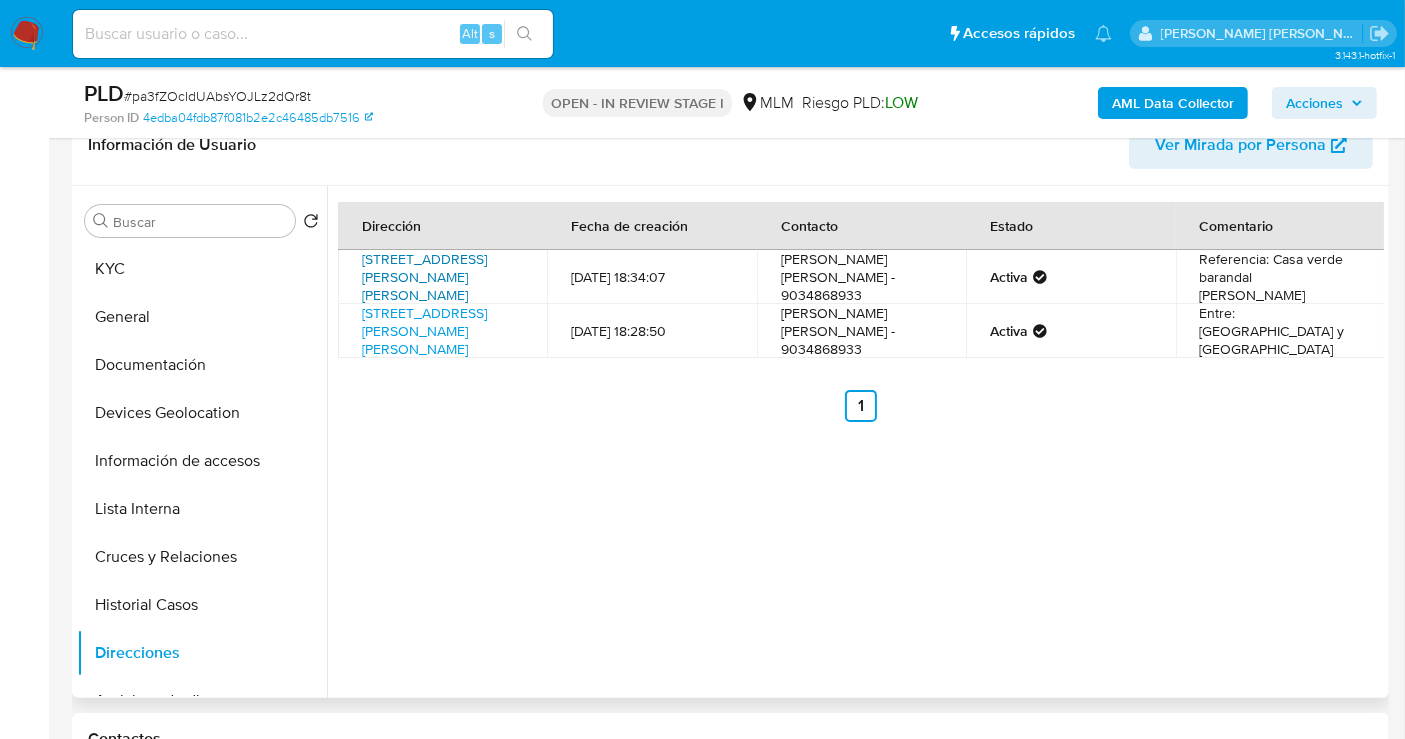 click on "Calle Segovia 392, Tepatitlan De Morelos, Jalisco, 47600, Mexico 392" at bounding box center (424, 277) 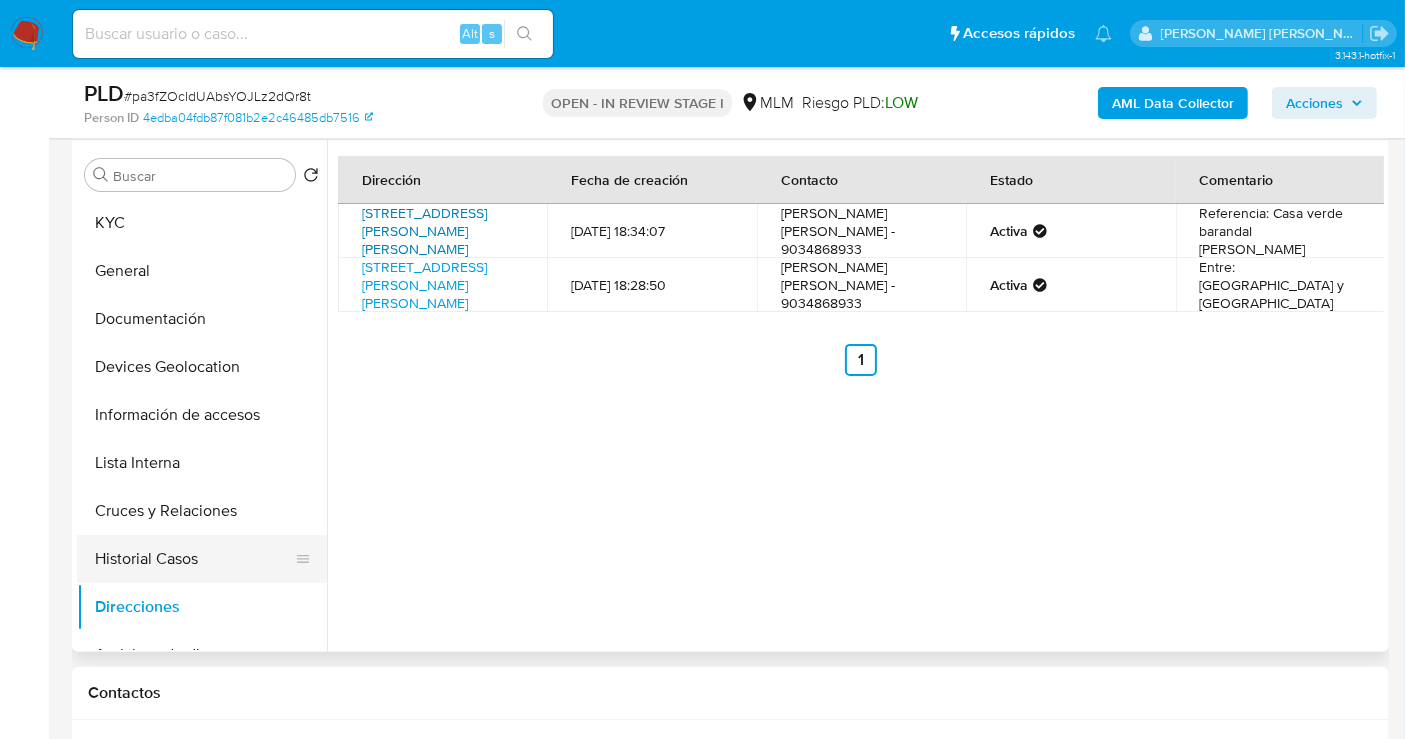 scroll, scrollTop: 444, scrollLeft: 0, axis: vertical 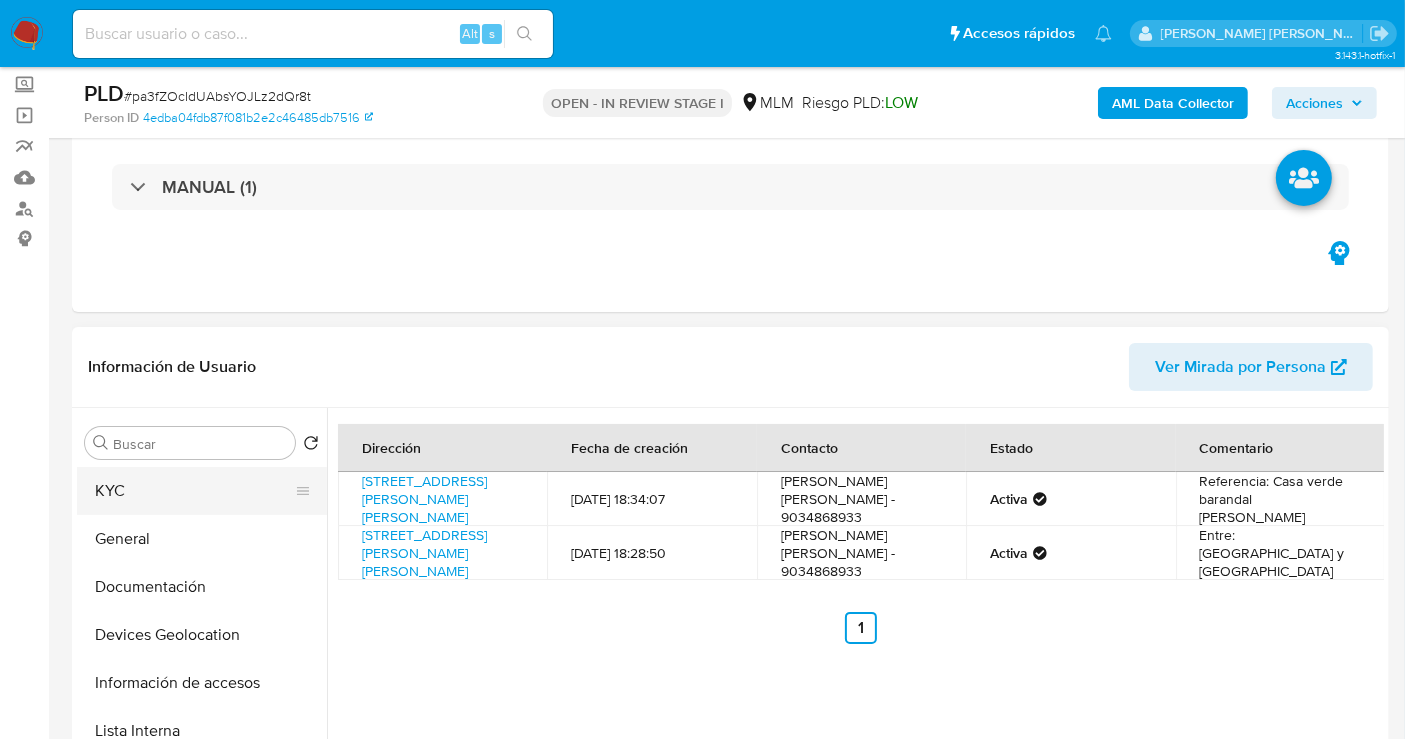 click on "KYC" at bounding box center [194, 491] 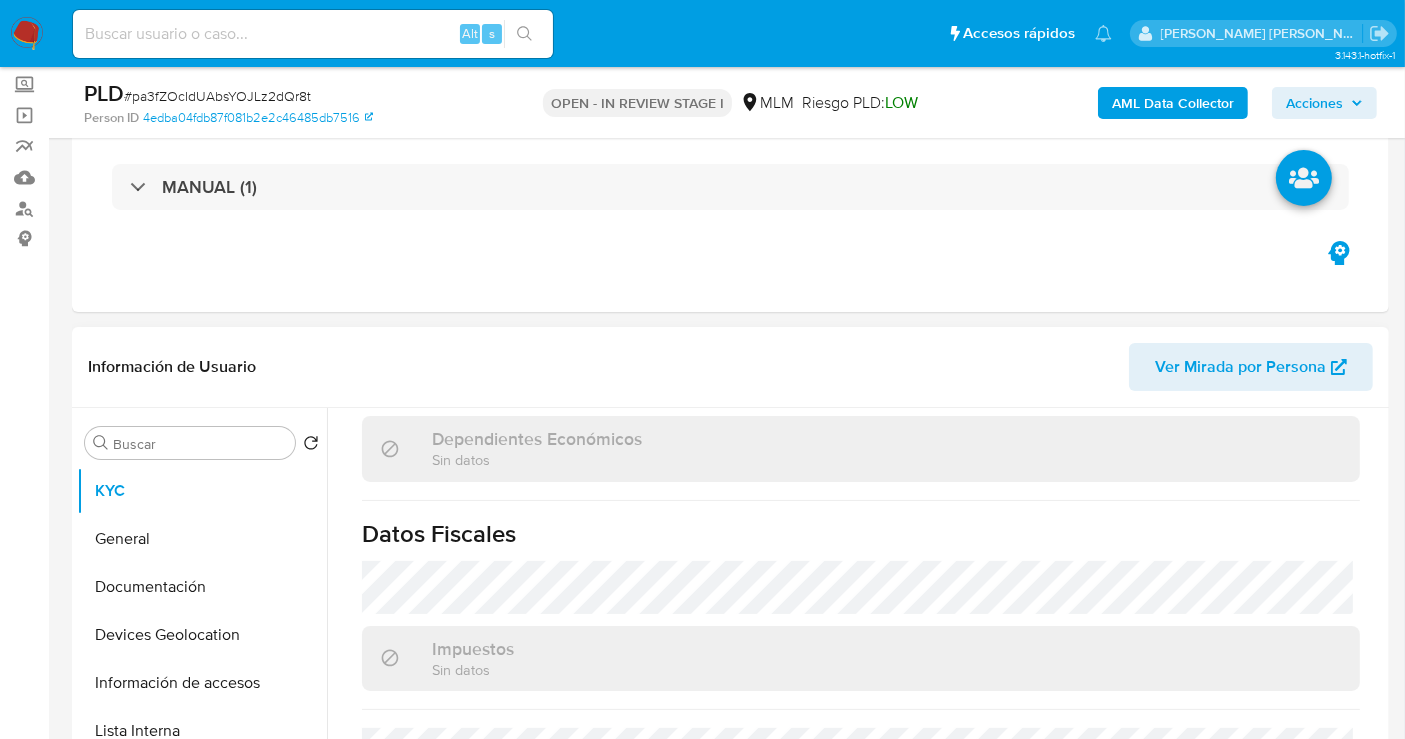 scroll, scrollTop: 1262, scrollLeft: 0, axis: vertical 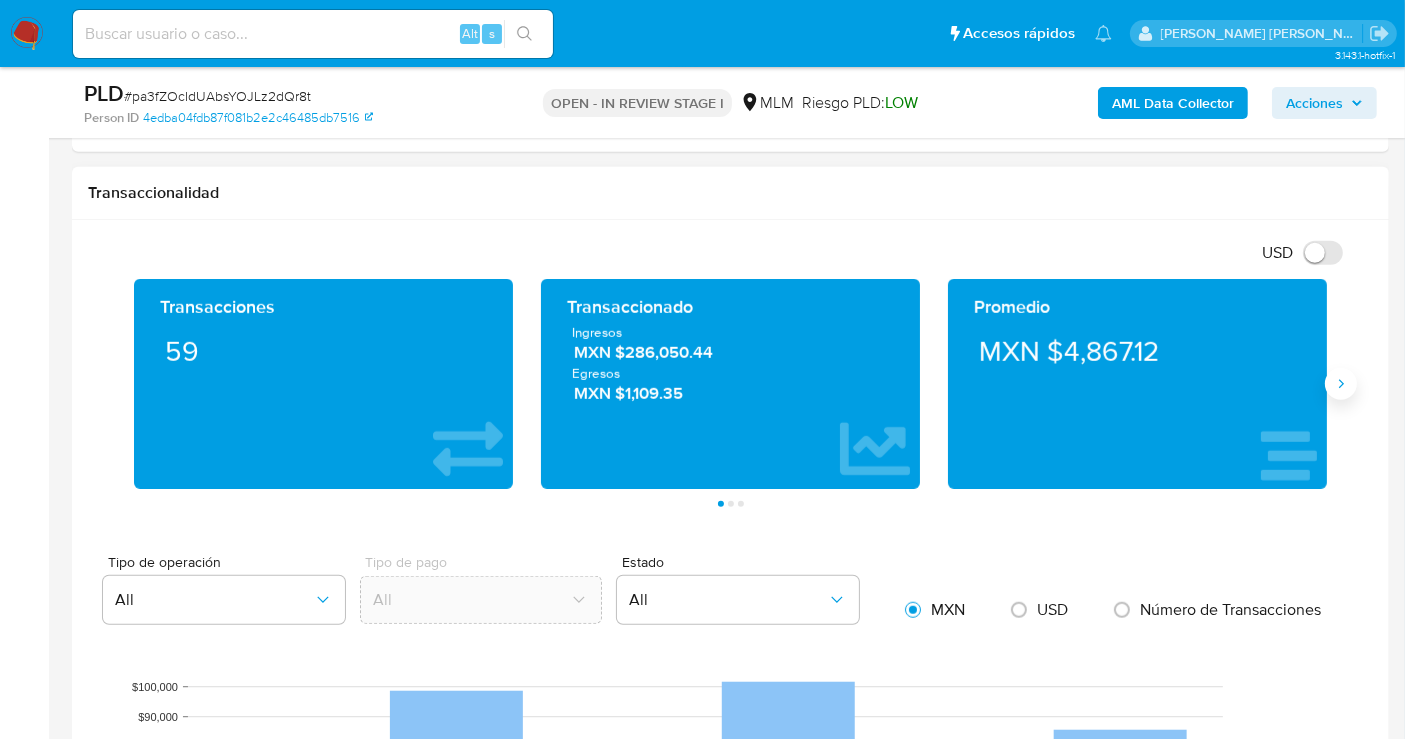 click at bounding box center [1341, 384] 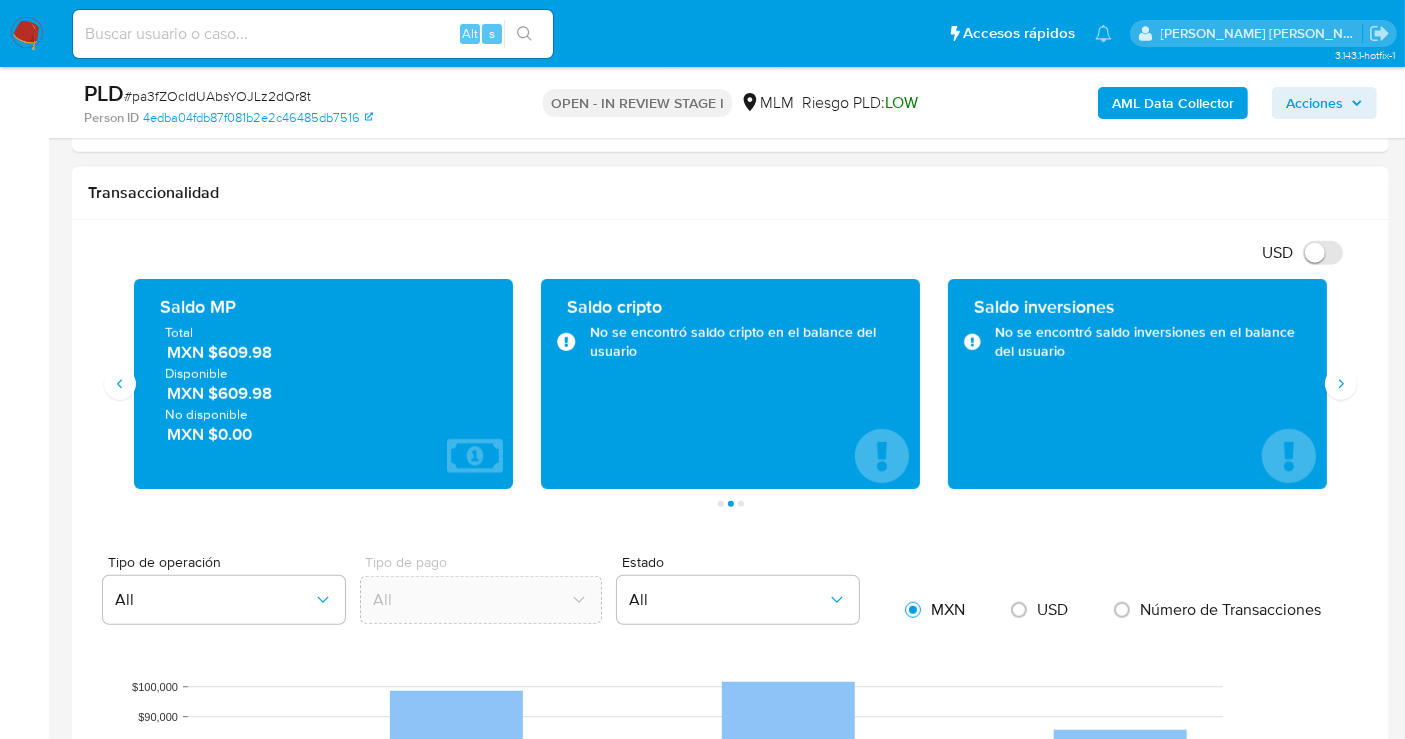 type 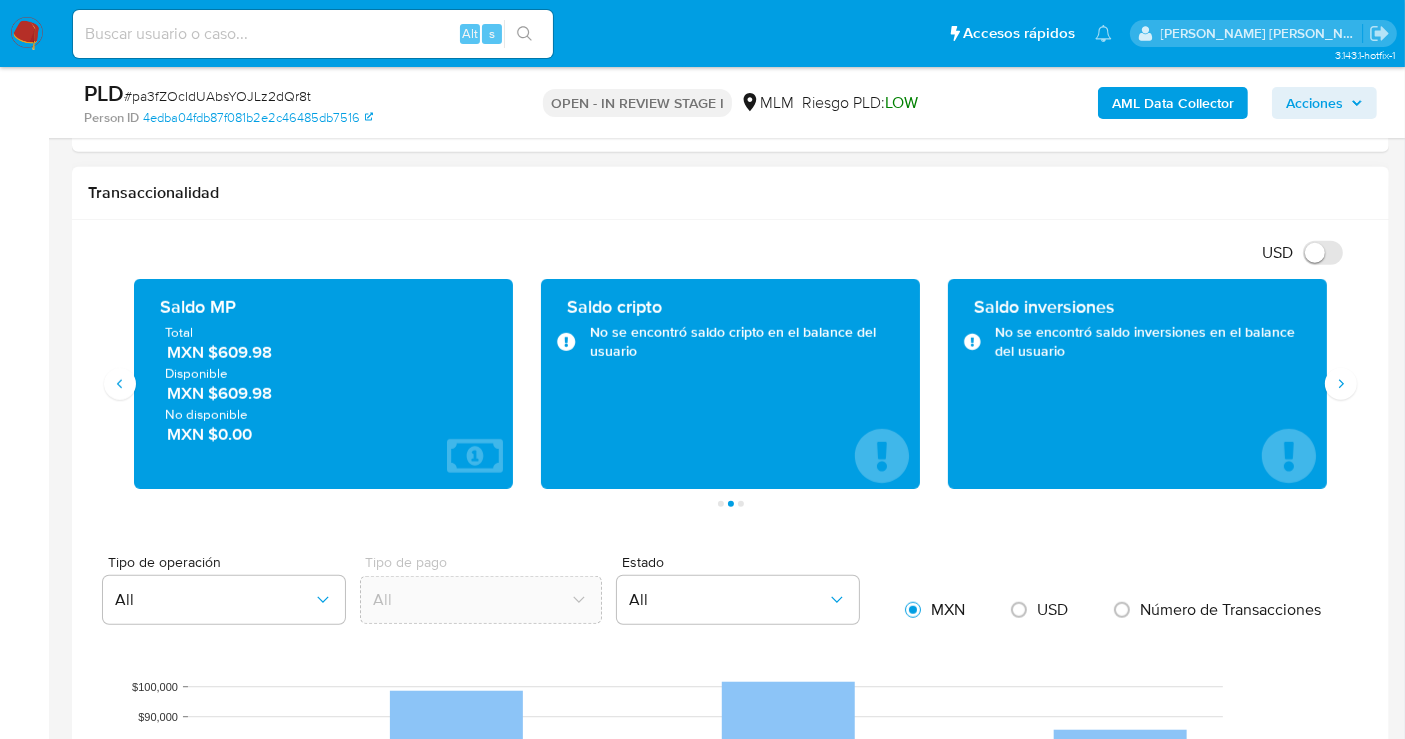 click on "MXN $609.98" at bounding box center [324, 352] 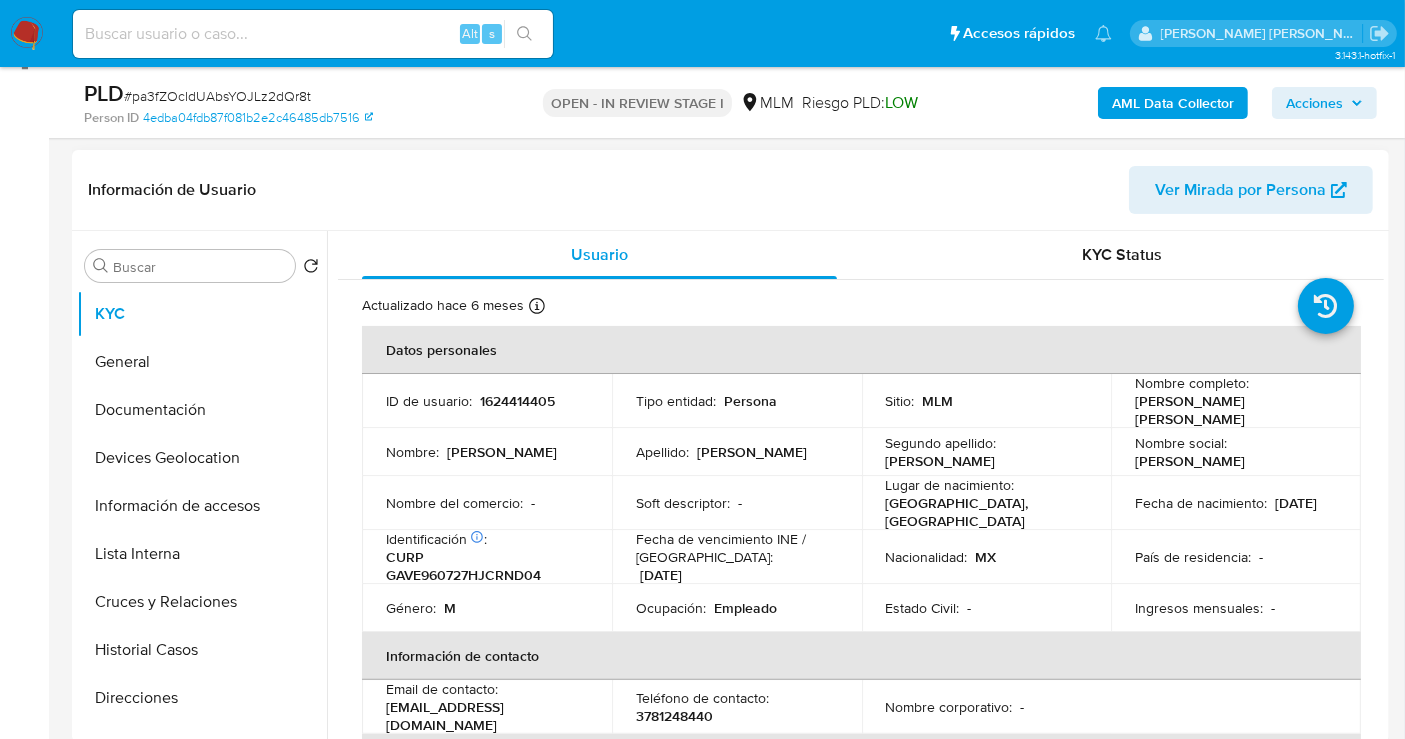 scroll, scrollTop: 555, scrollLeft: 0, axis: vertical 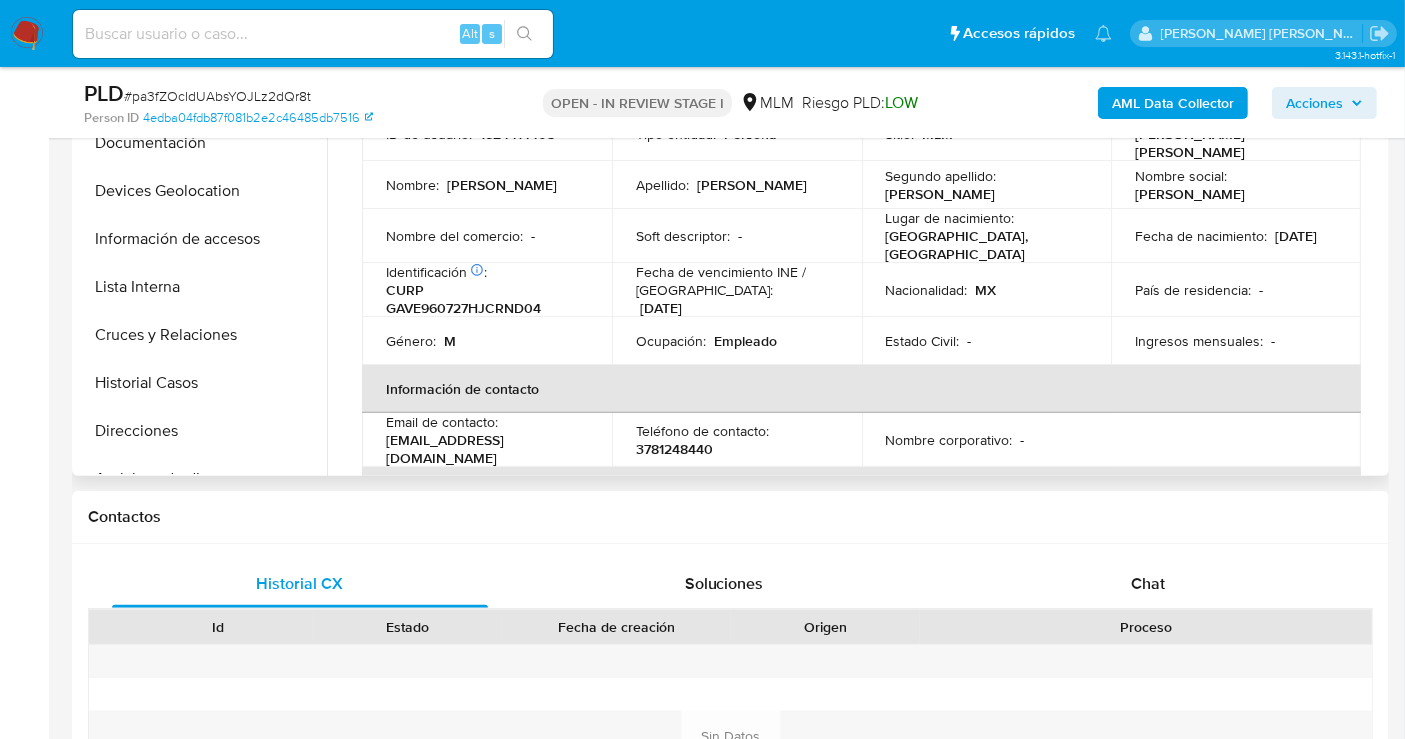 select on "10" 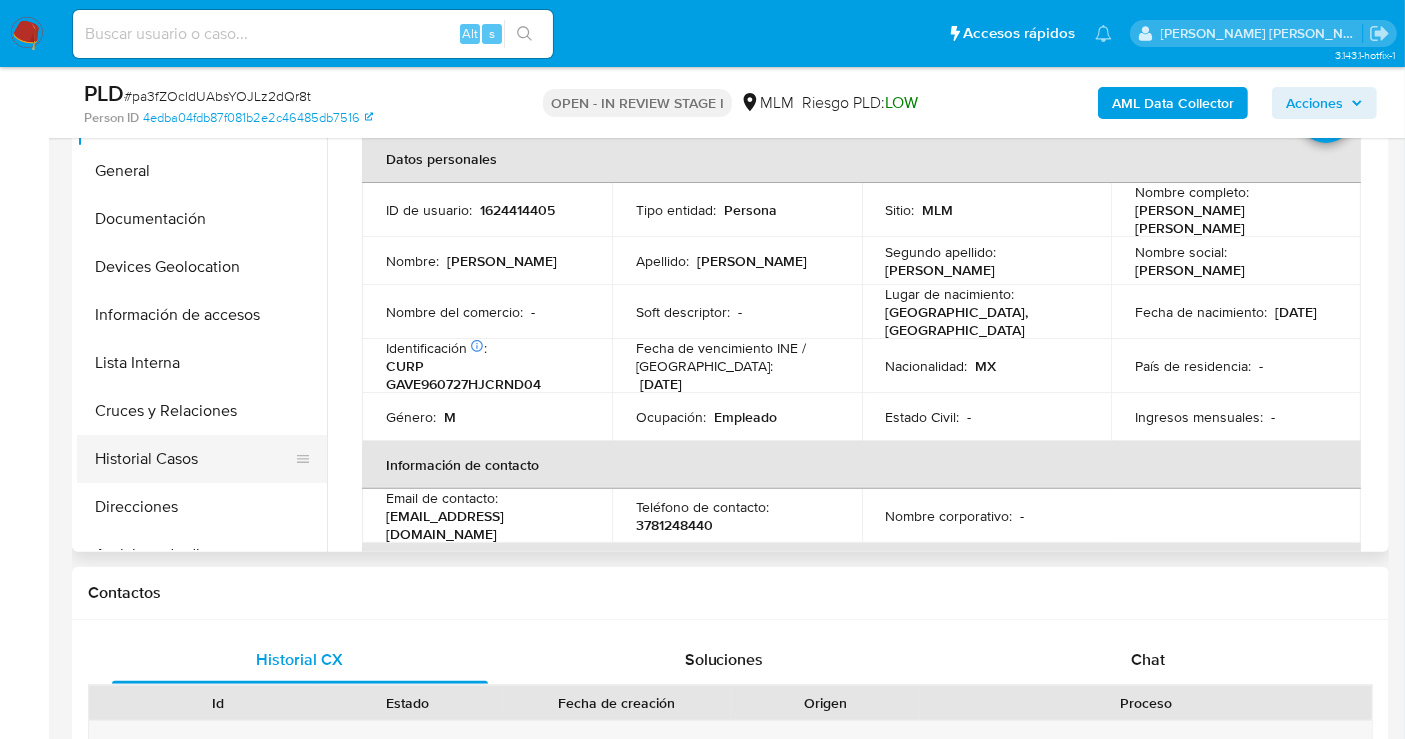 scroll, scrollTop: 444, scrollLeft: 0, axis: vertical 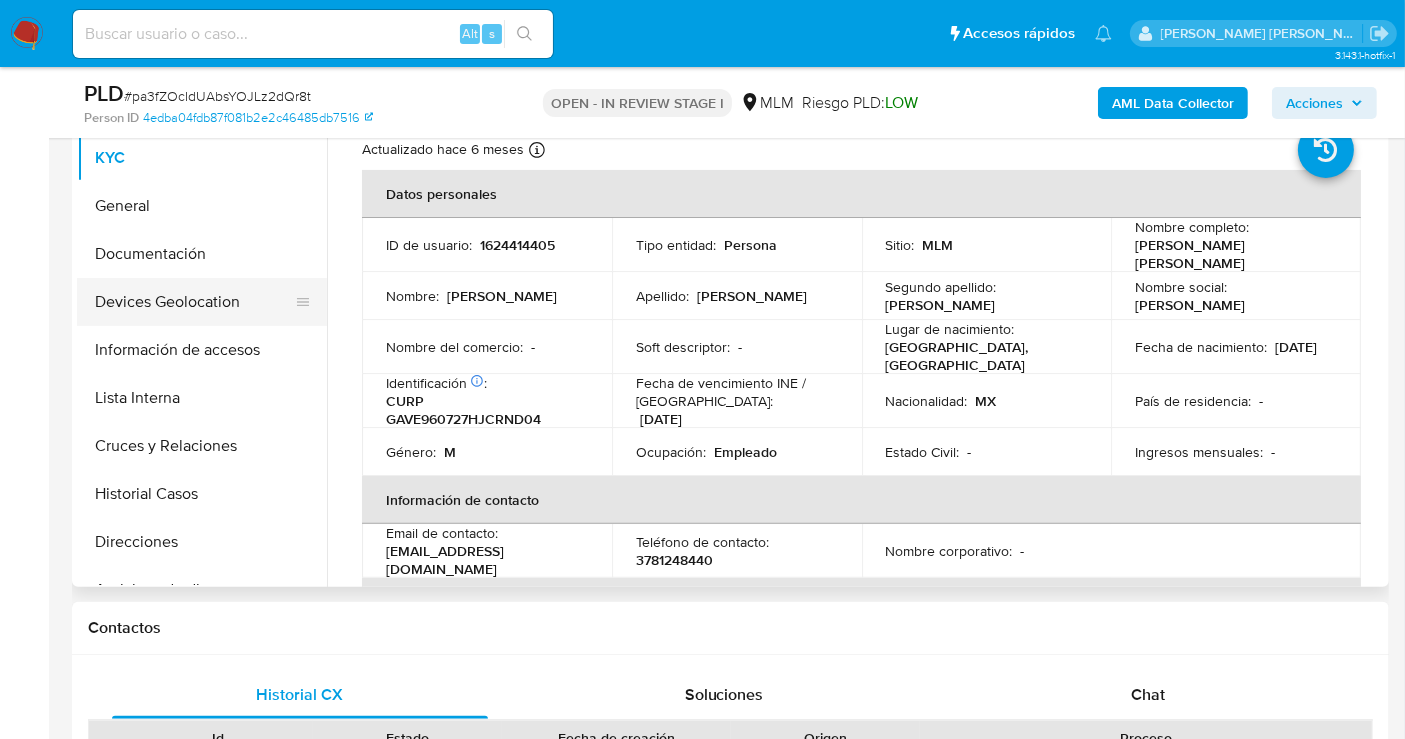 click on "Devices Geolocation" at bounding box center (194, 302) 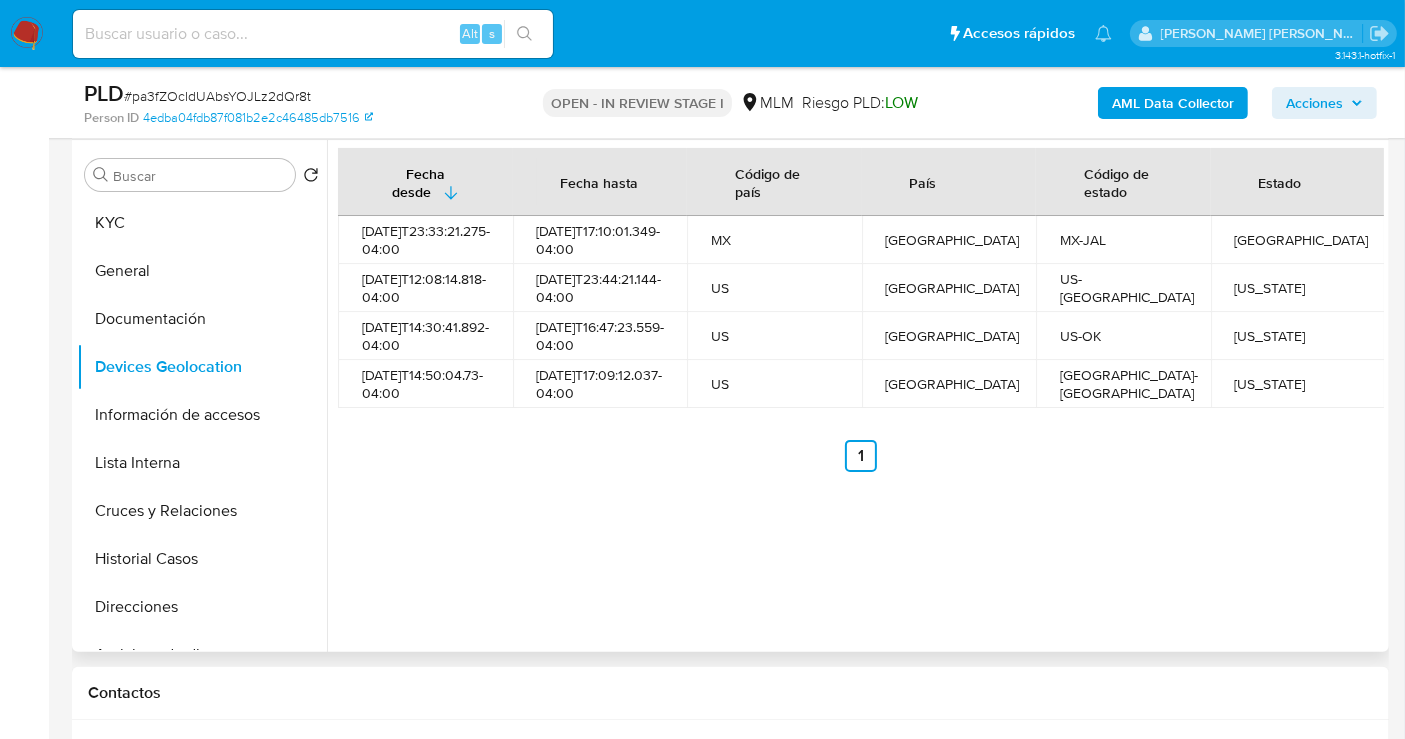 scroll, scrollTop: 333, scrollLeft: 0, axis: vertical 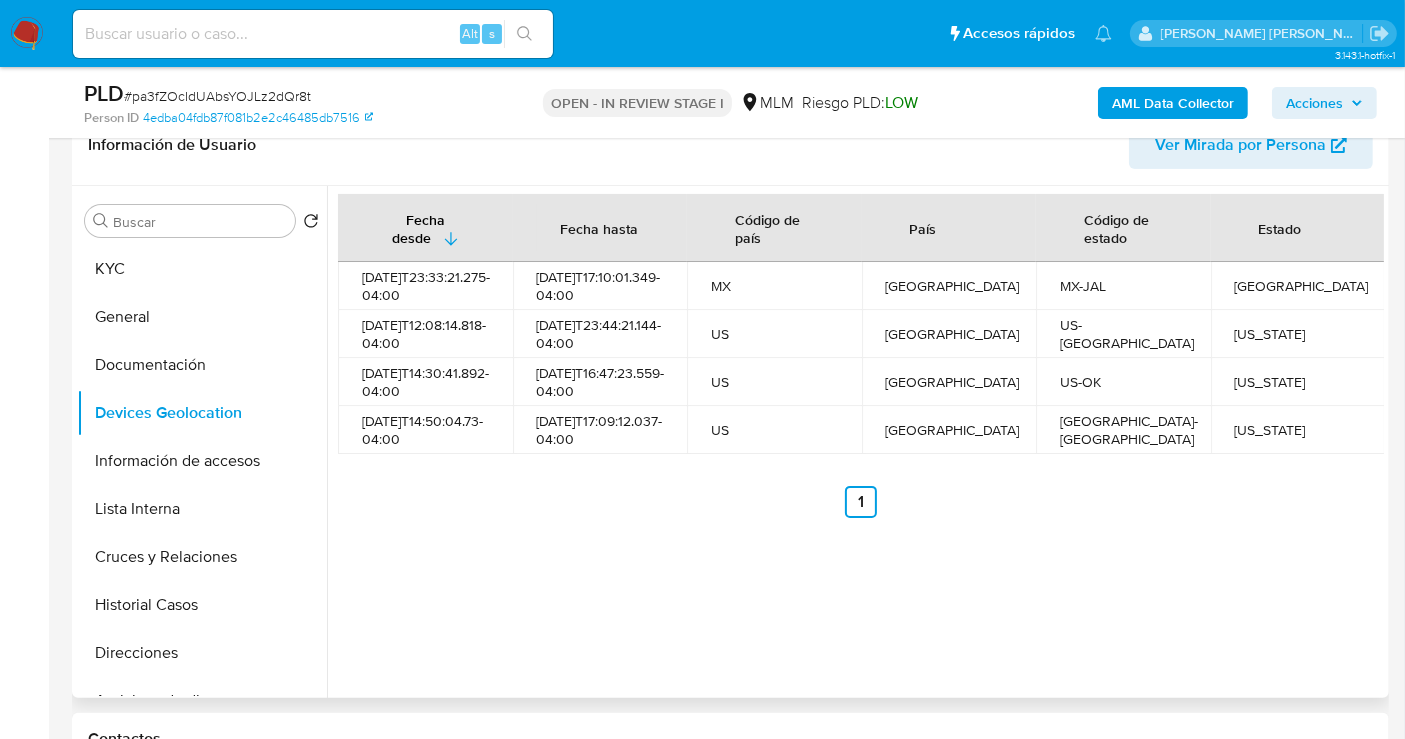 type 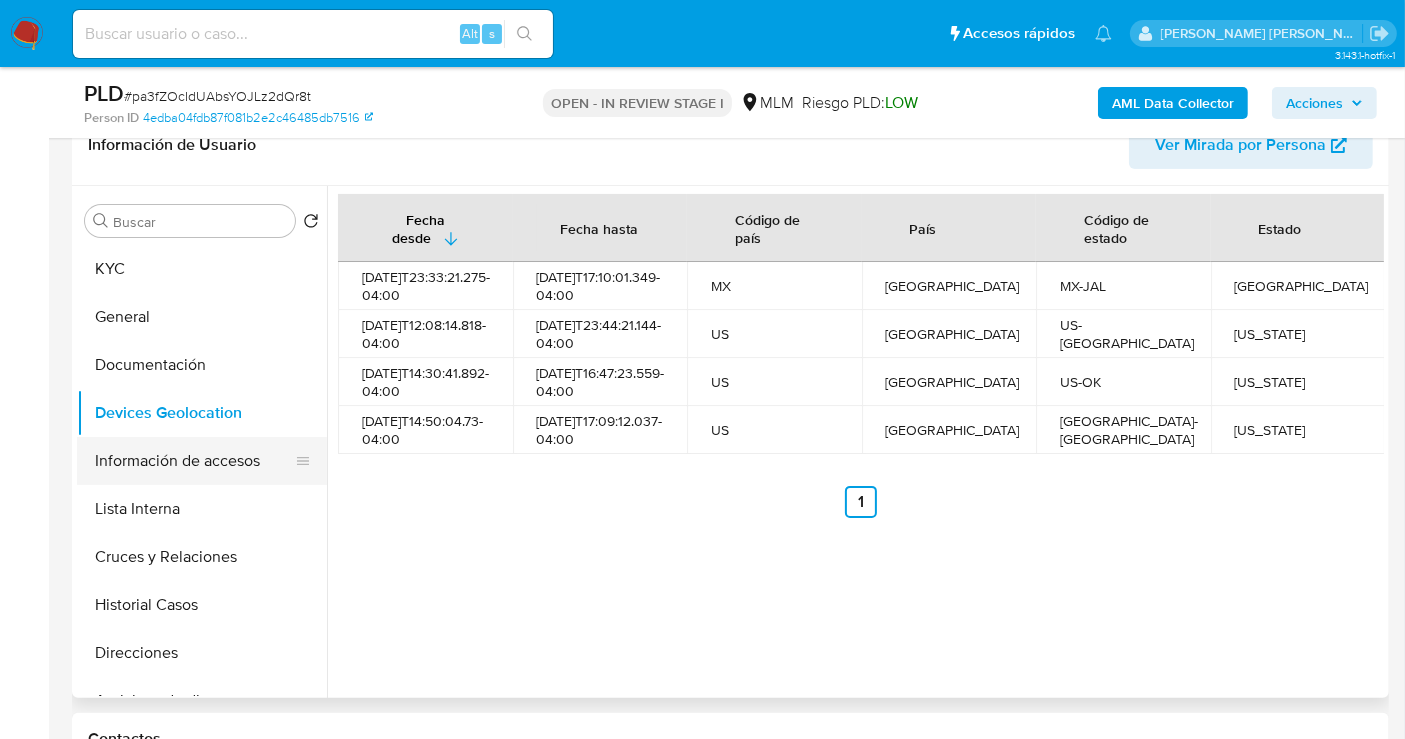 click on "Información de accesos" at bounding box center [194, 461] 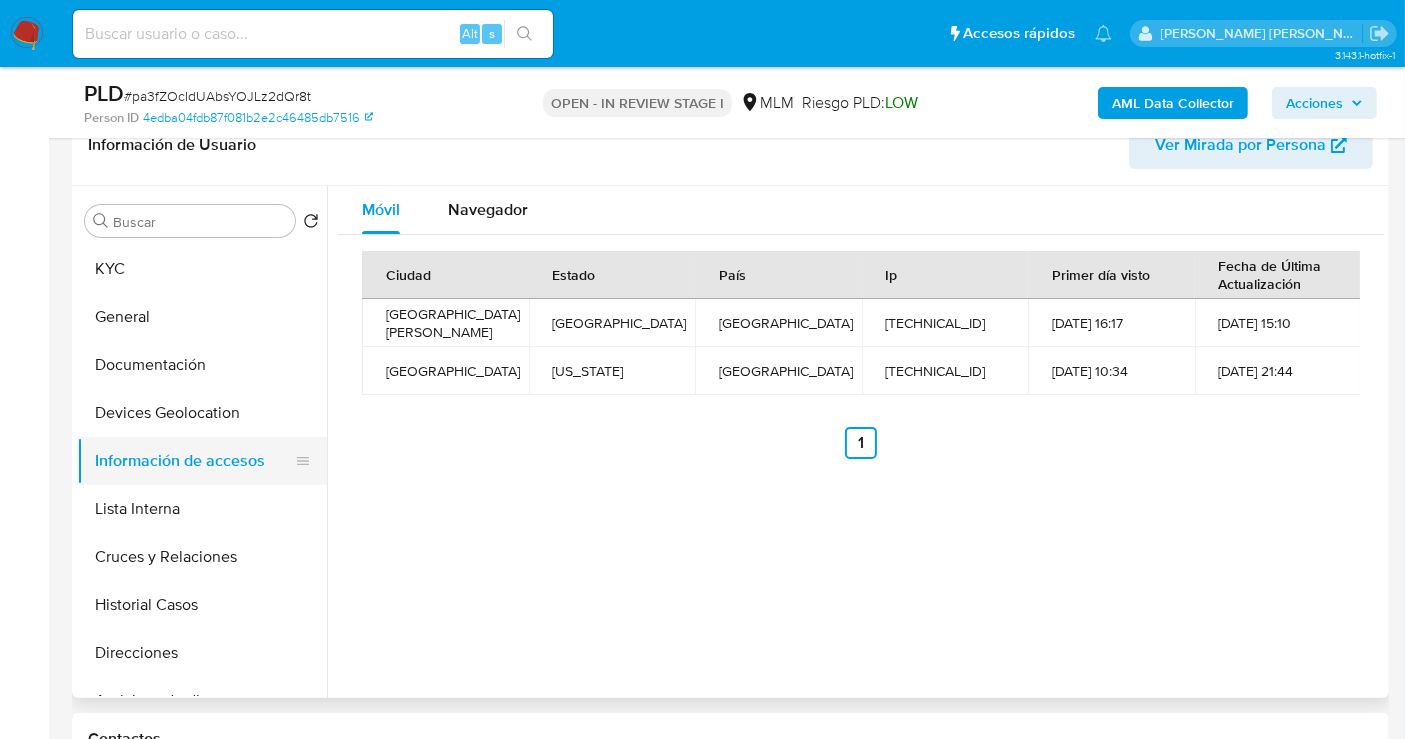 type 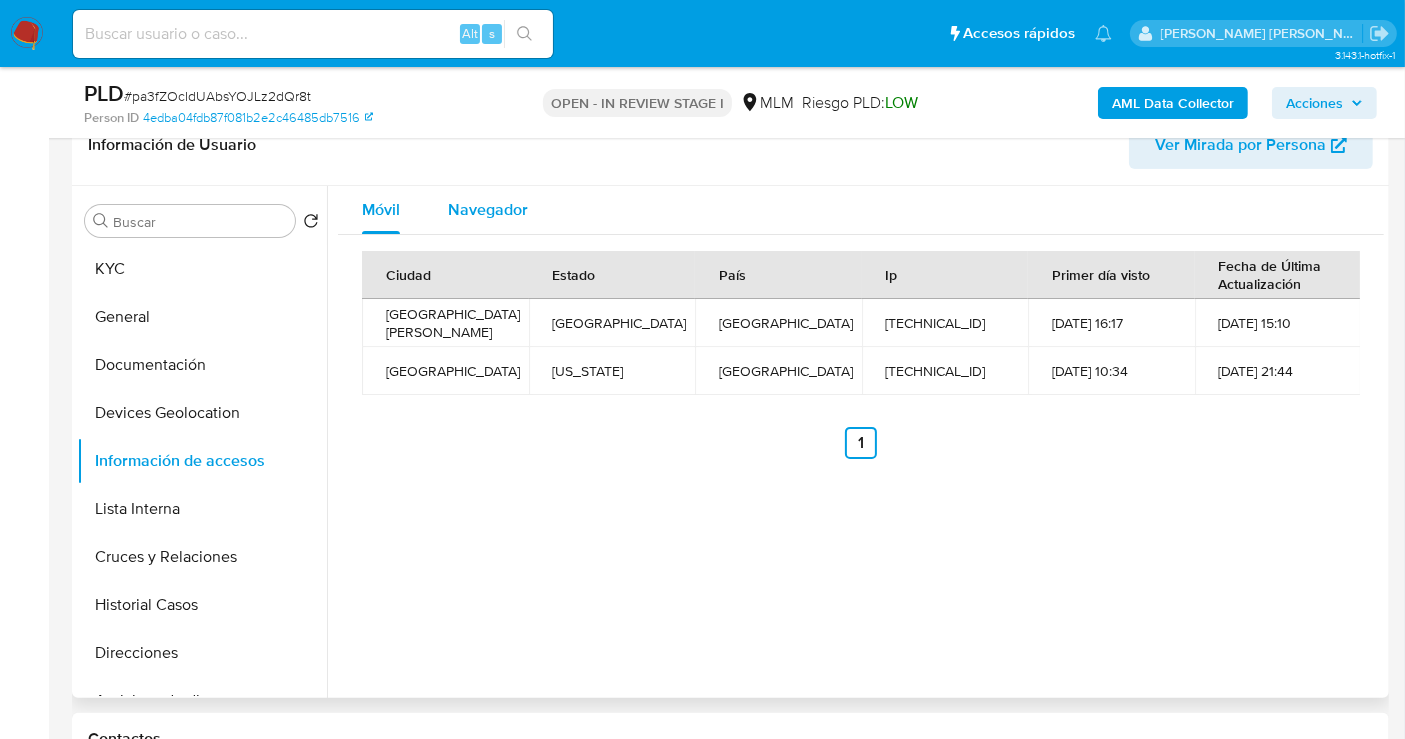 click on "Navegador" at bounding box center (488, 209) 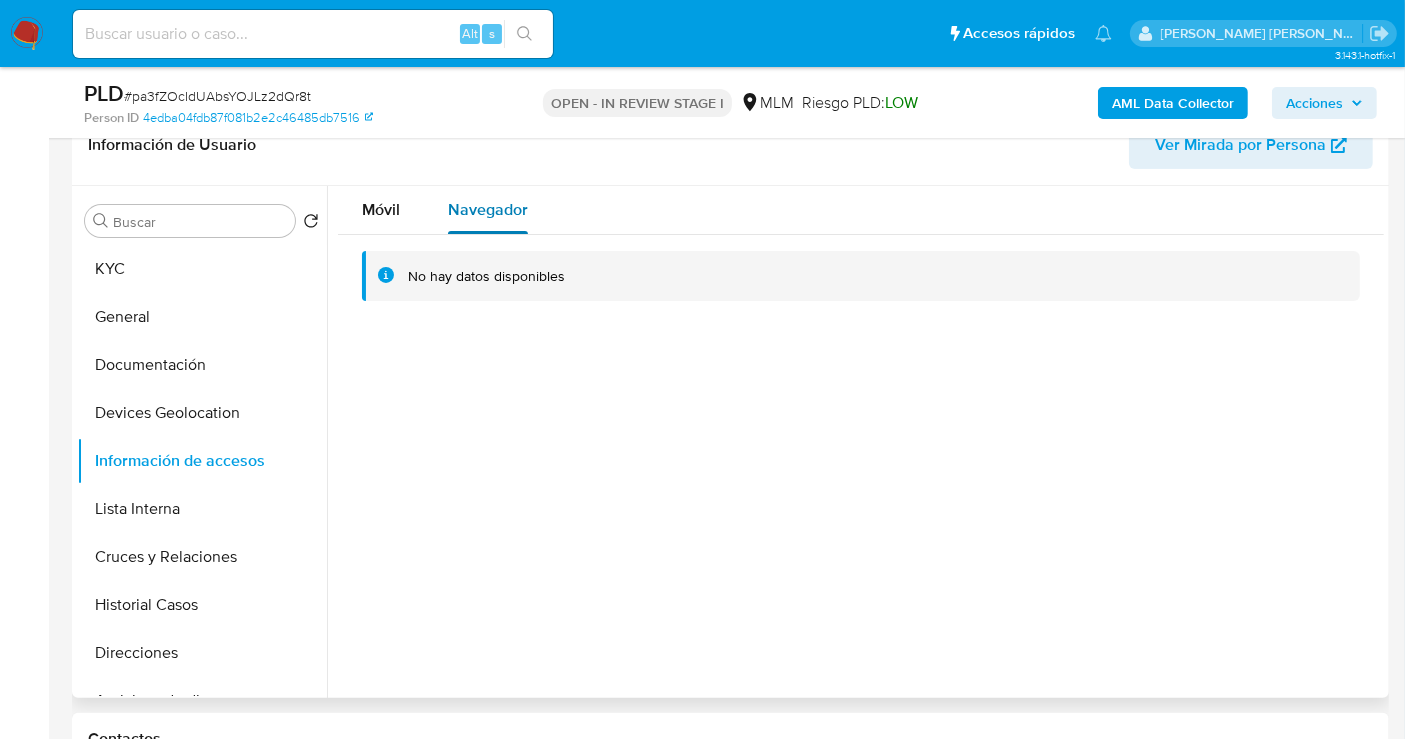 type 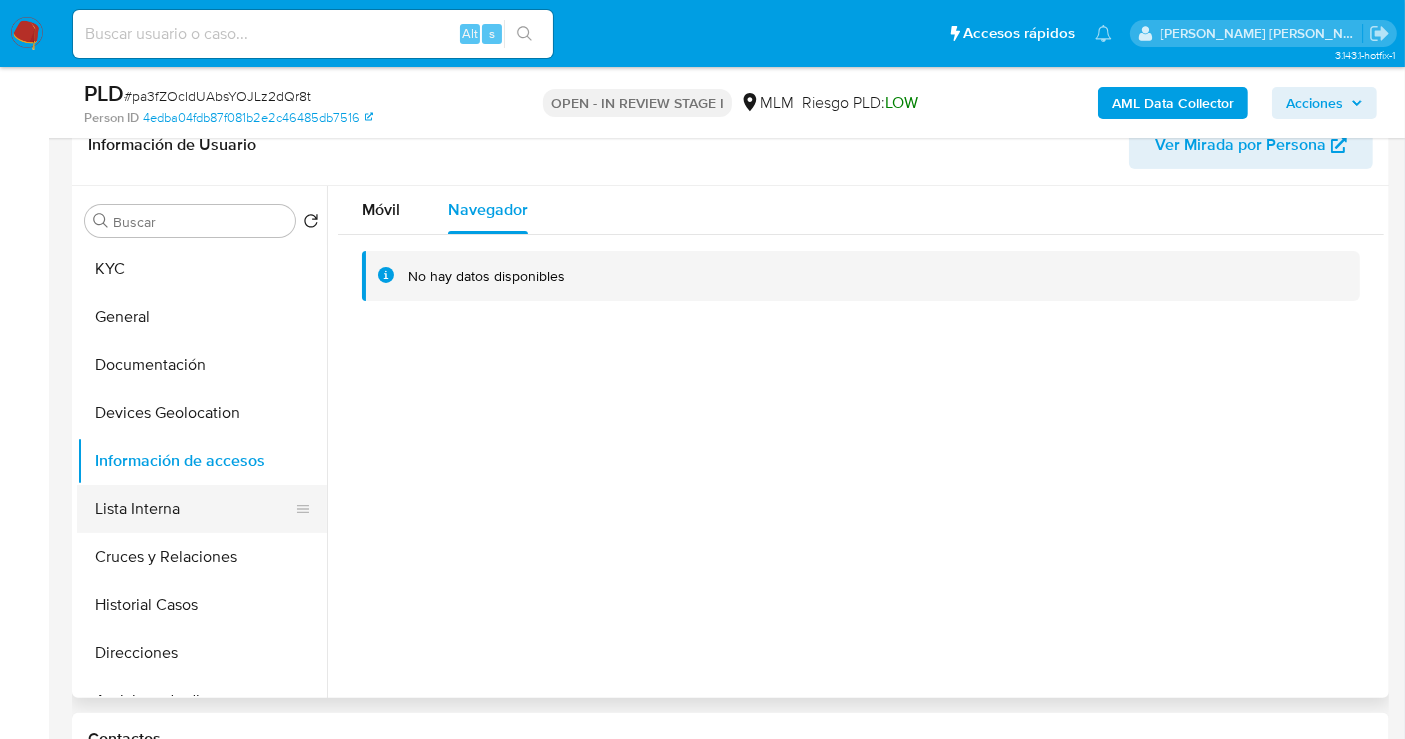 click on "Lista Interna" at bounding box center (194, 509) 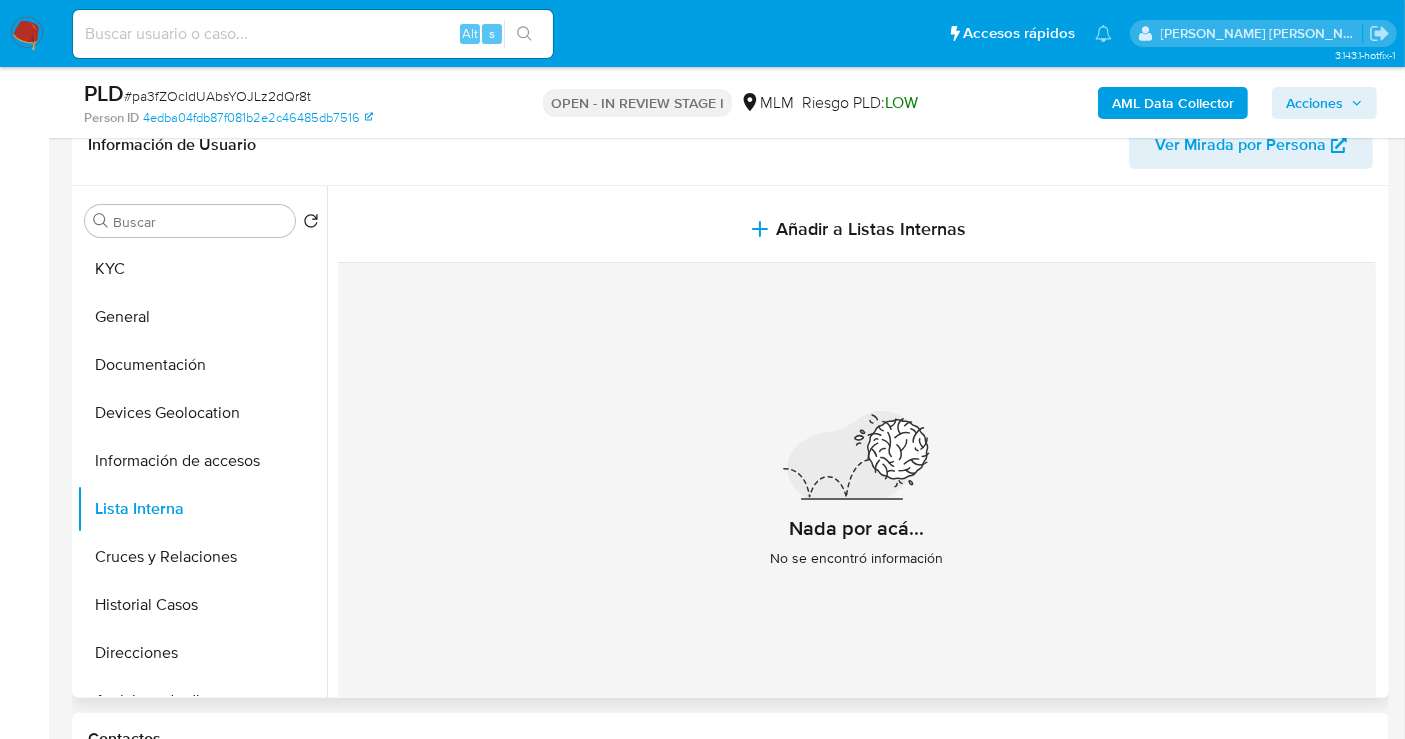 type 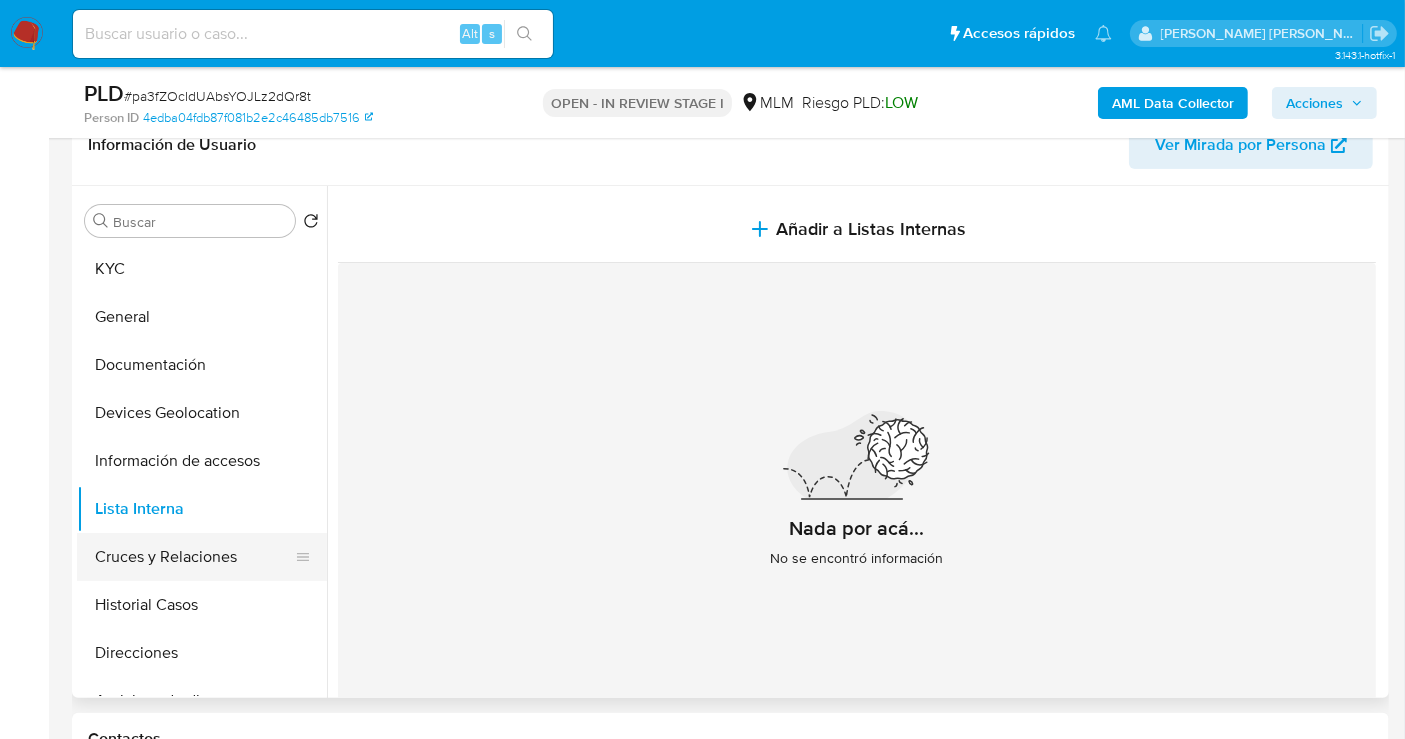 click on "Cruces y Relaciones" at bounding box center [194, 557] 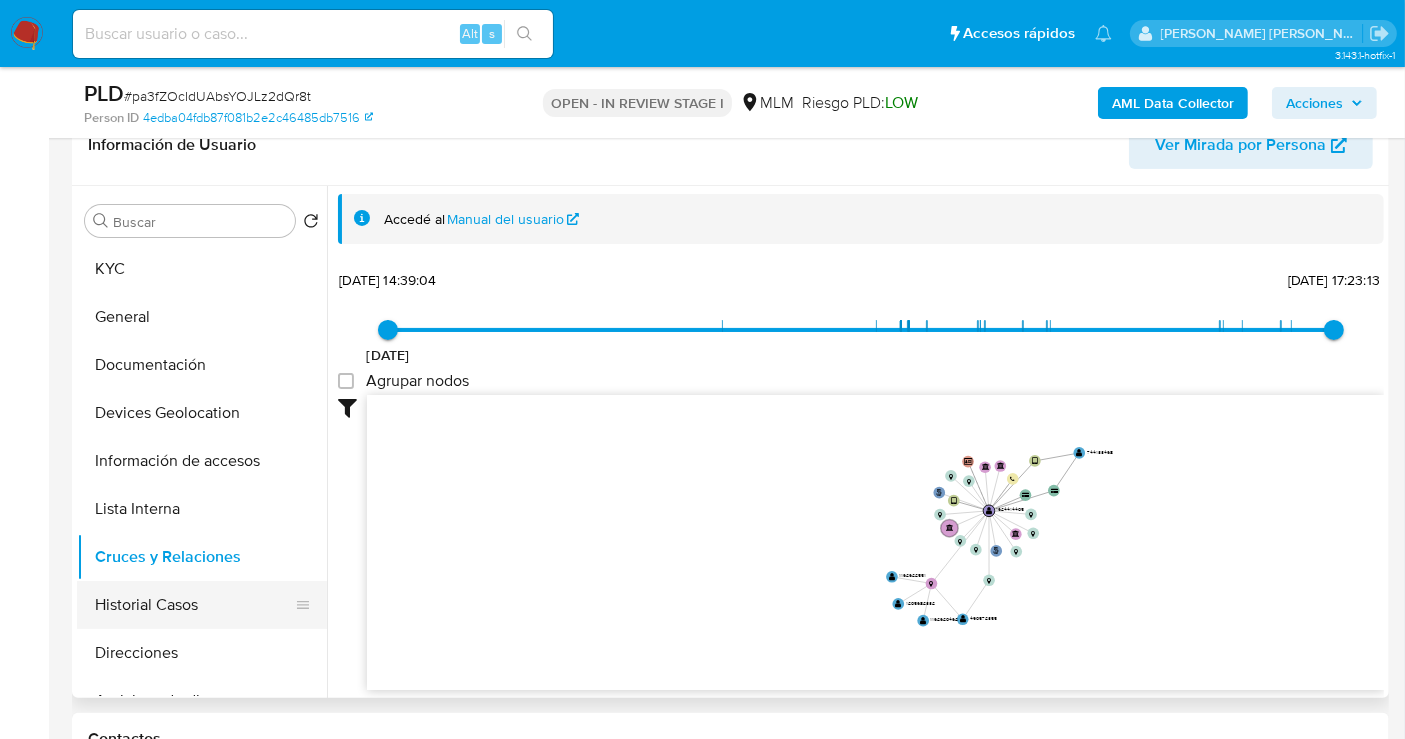 click on "Historial Casos" at bounding box center [194, 605] 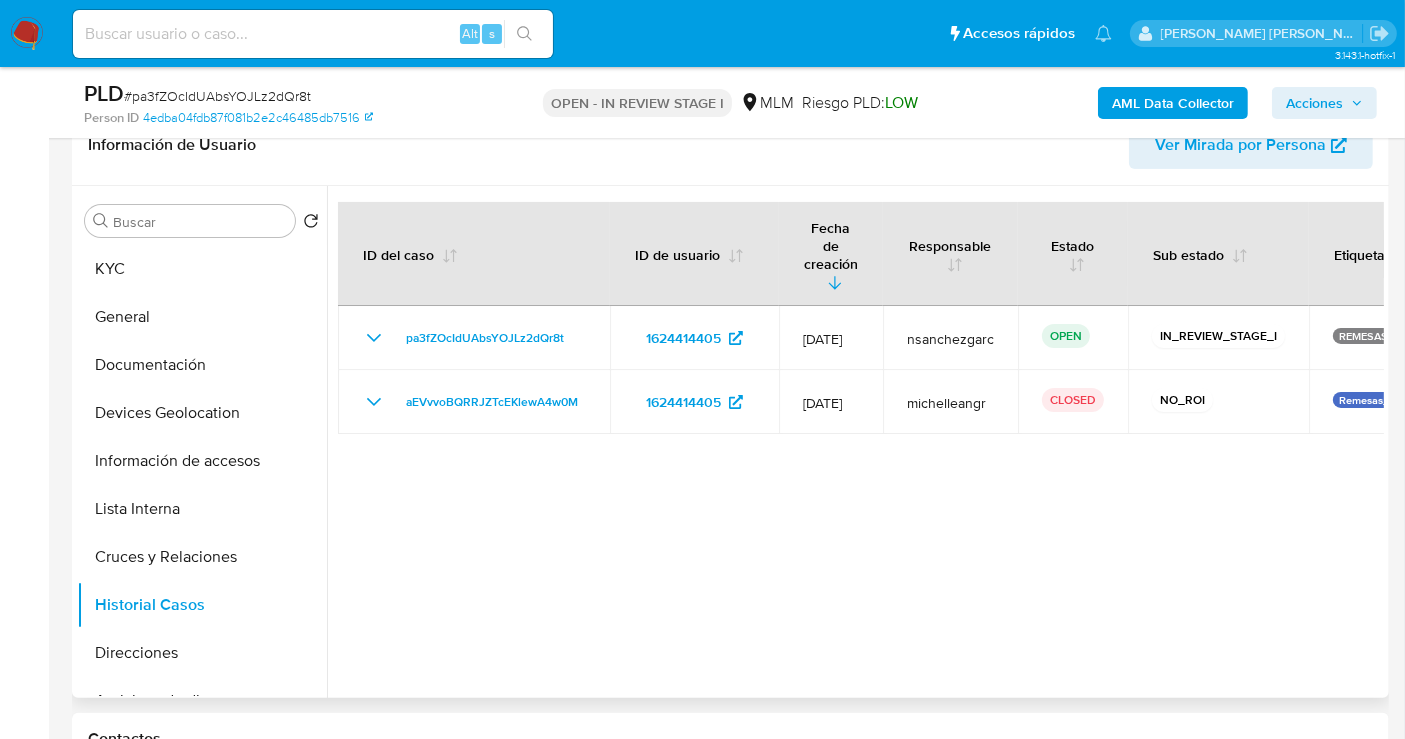 type 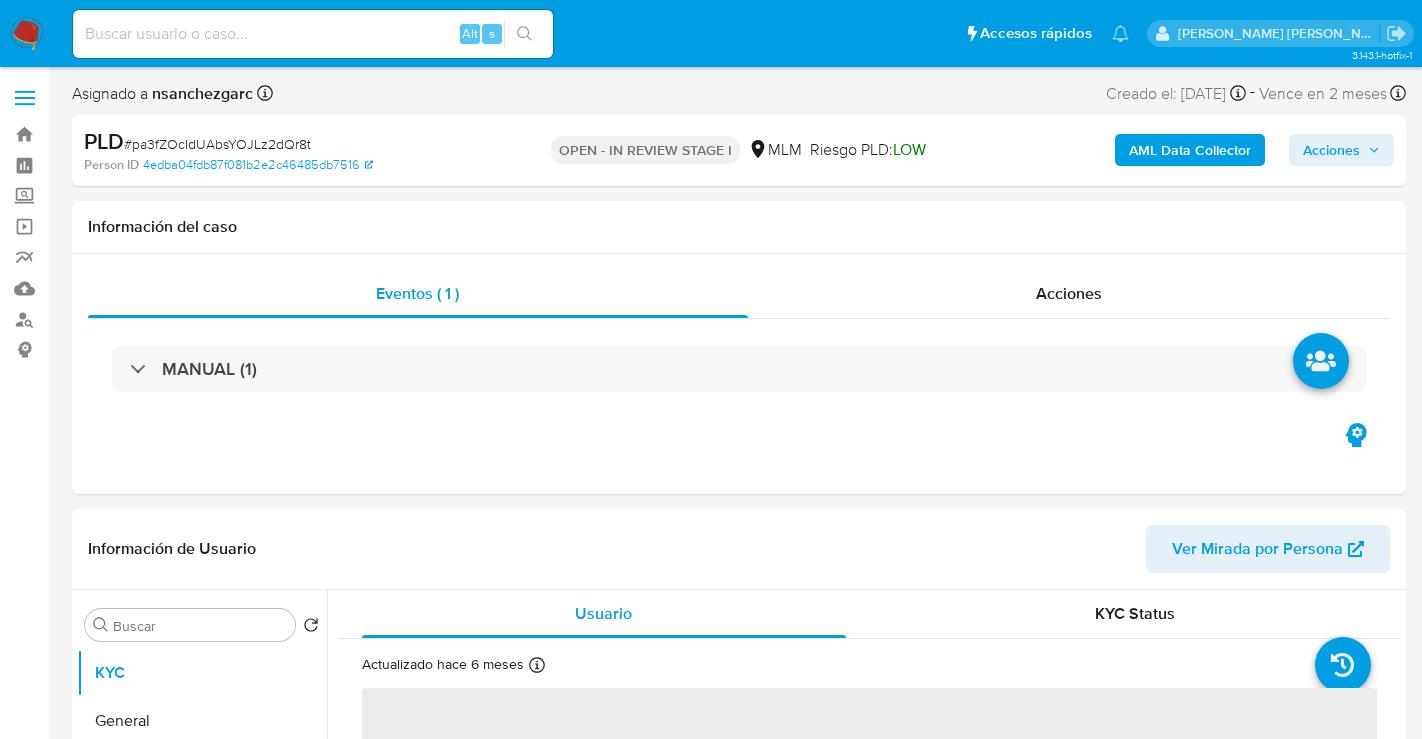 select on "10" 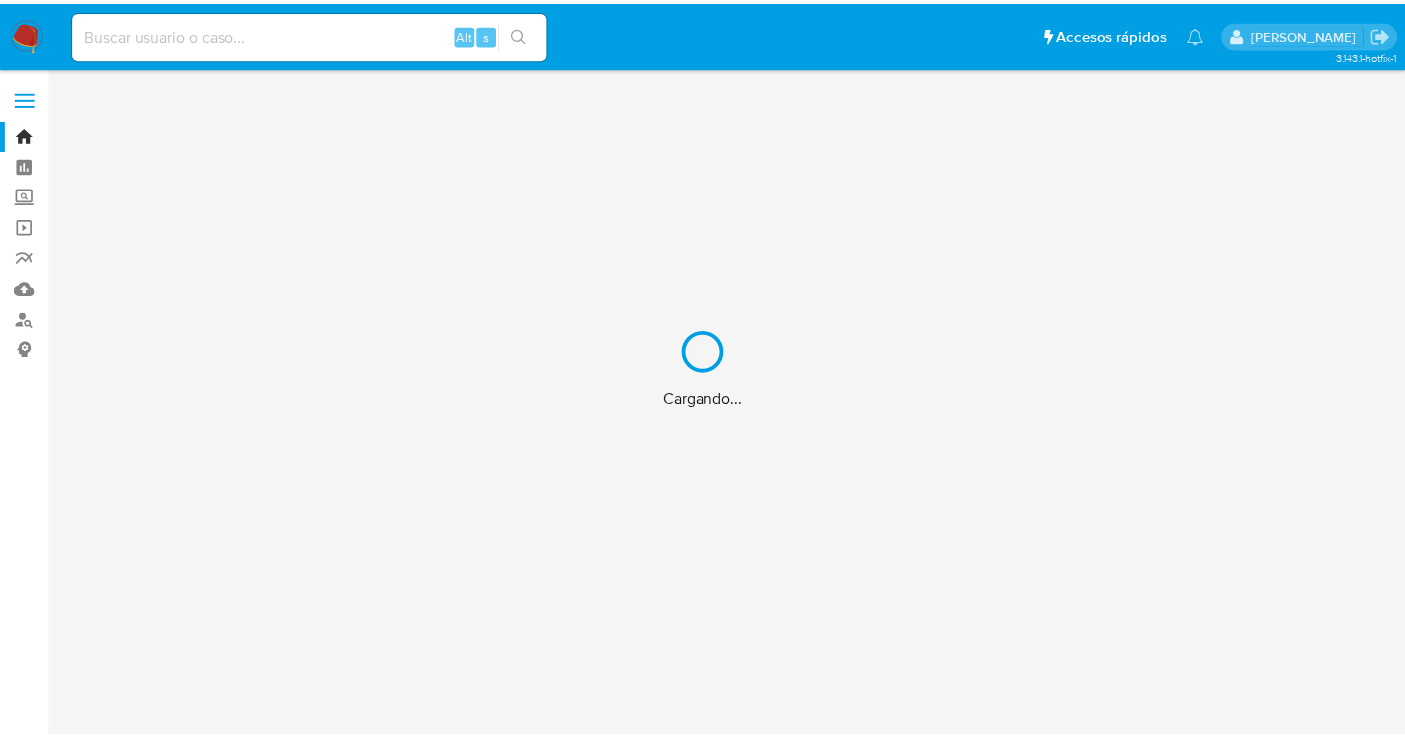 scroll, scrollTop: 0, scrollLeft: 0, axis: both 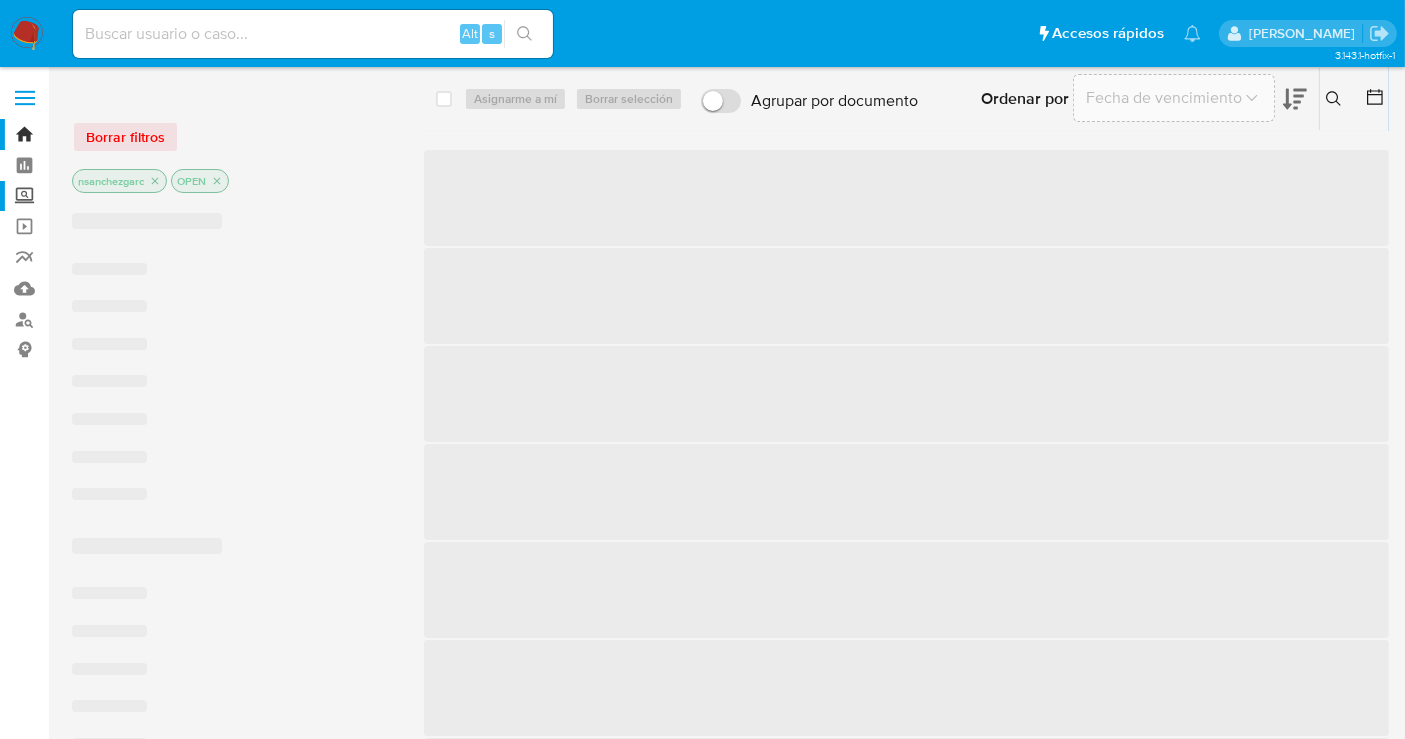 click on "Screening" at bounding box center [119, 196] 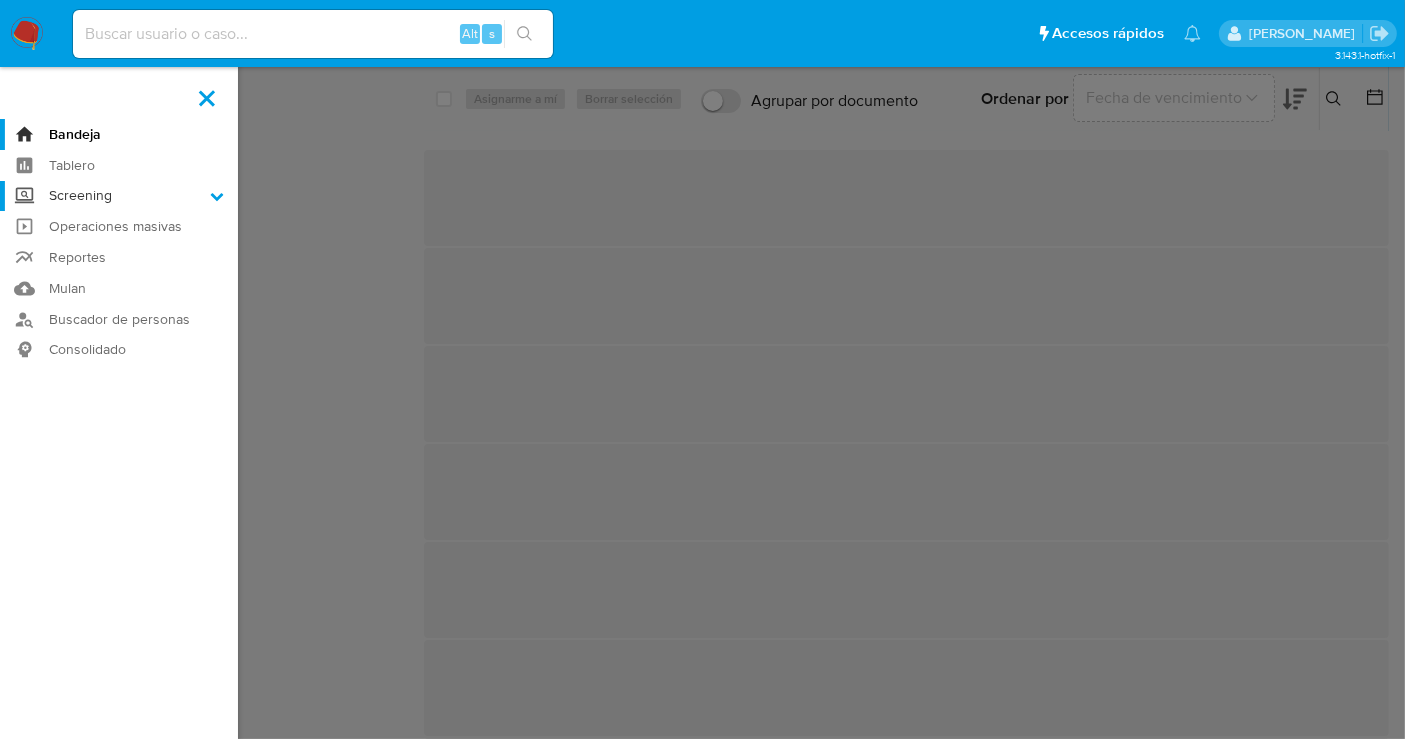click on "Screening" at bounding box center [0, 0] 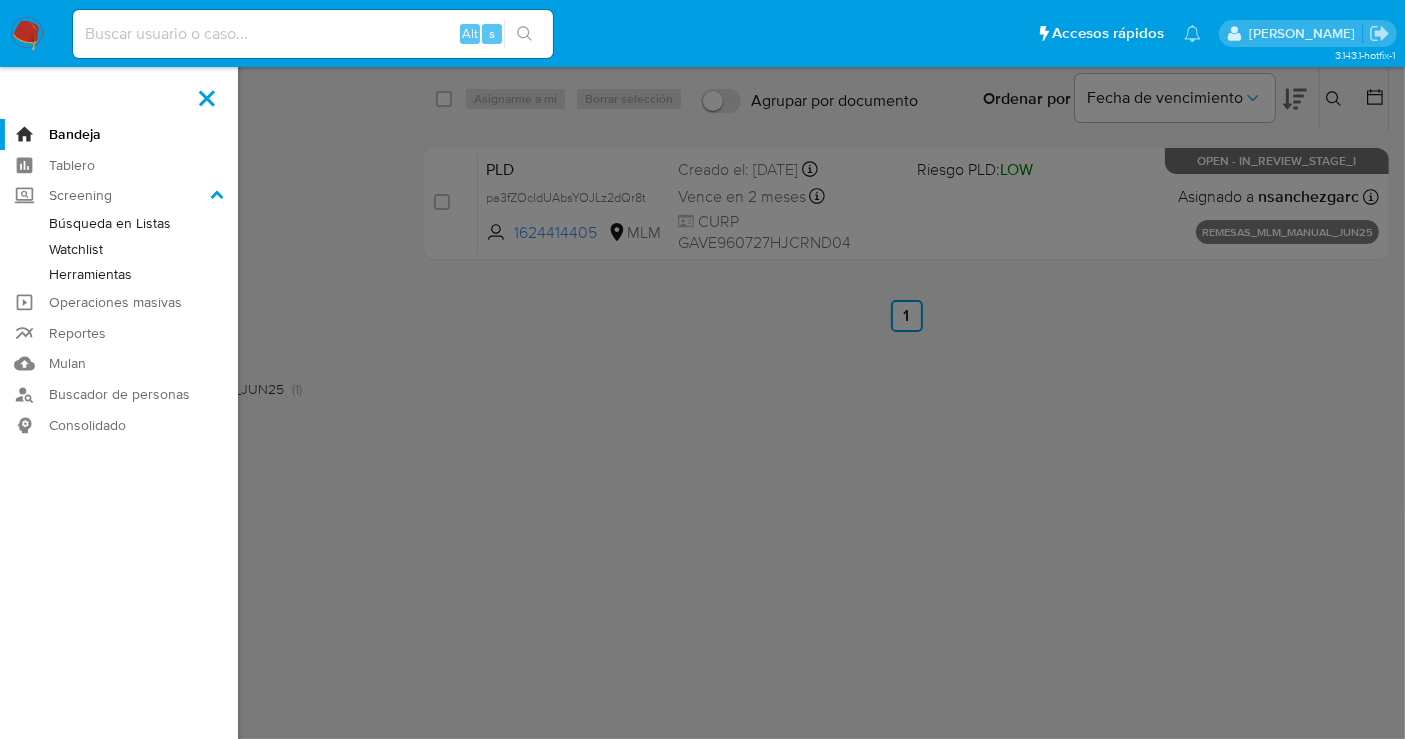 click on "Herramientas" at bounding box center [119, 274] 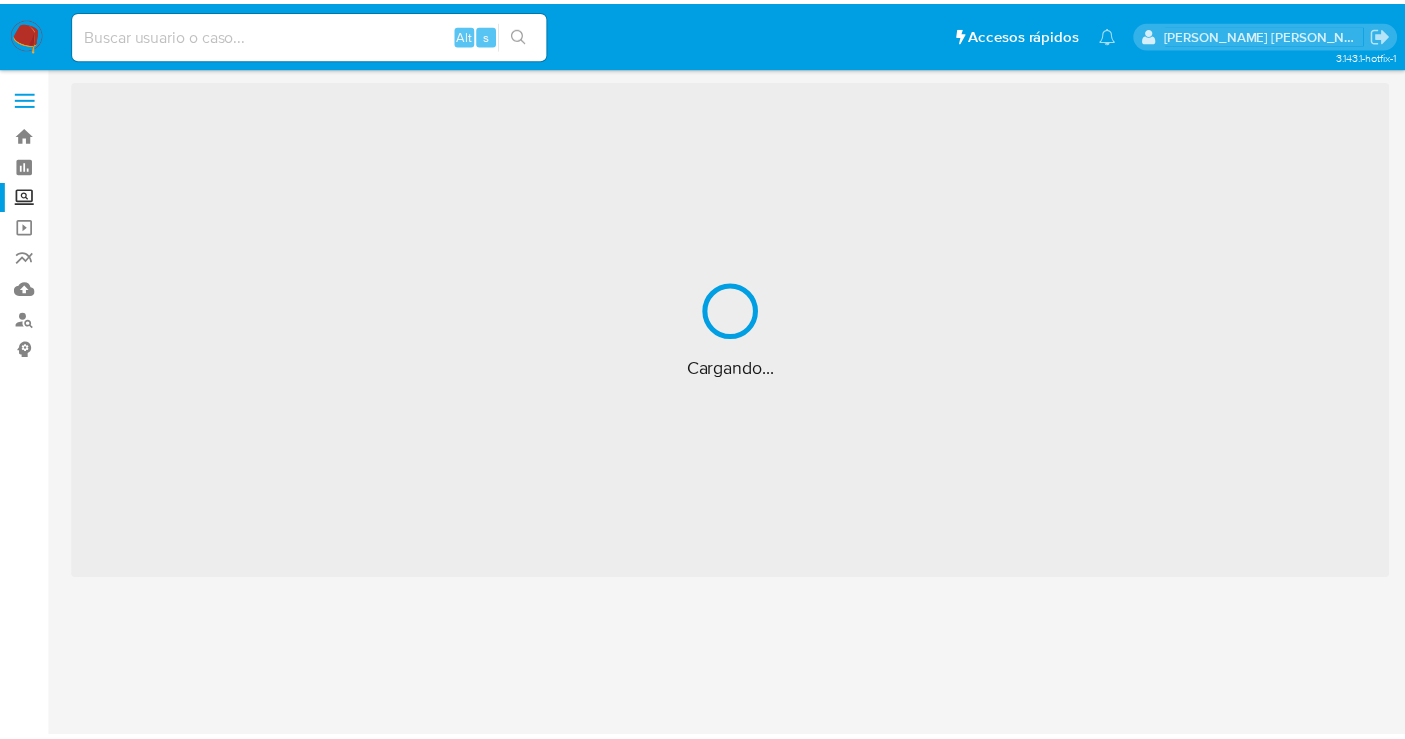 scroll, scrollTop: 0, scrollLeft: 0, axis: both 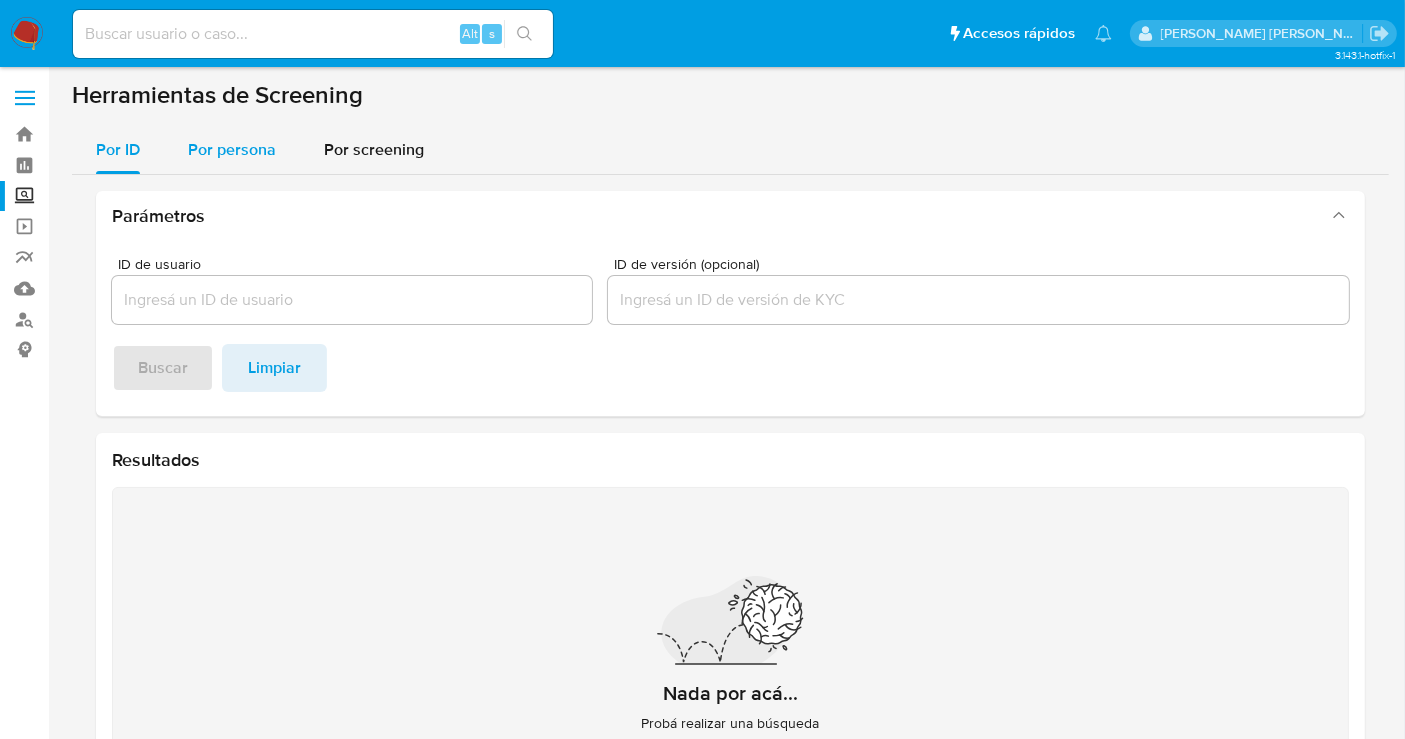 click on "Por persona" at bounding box center (232, 149) 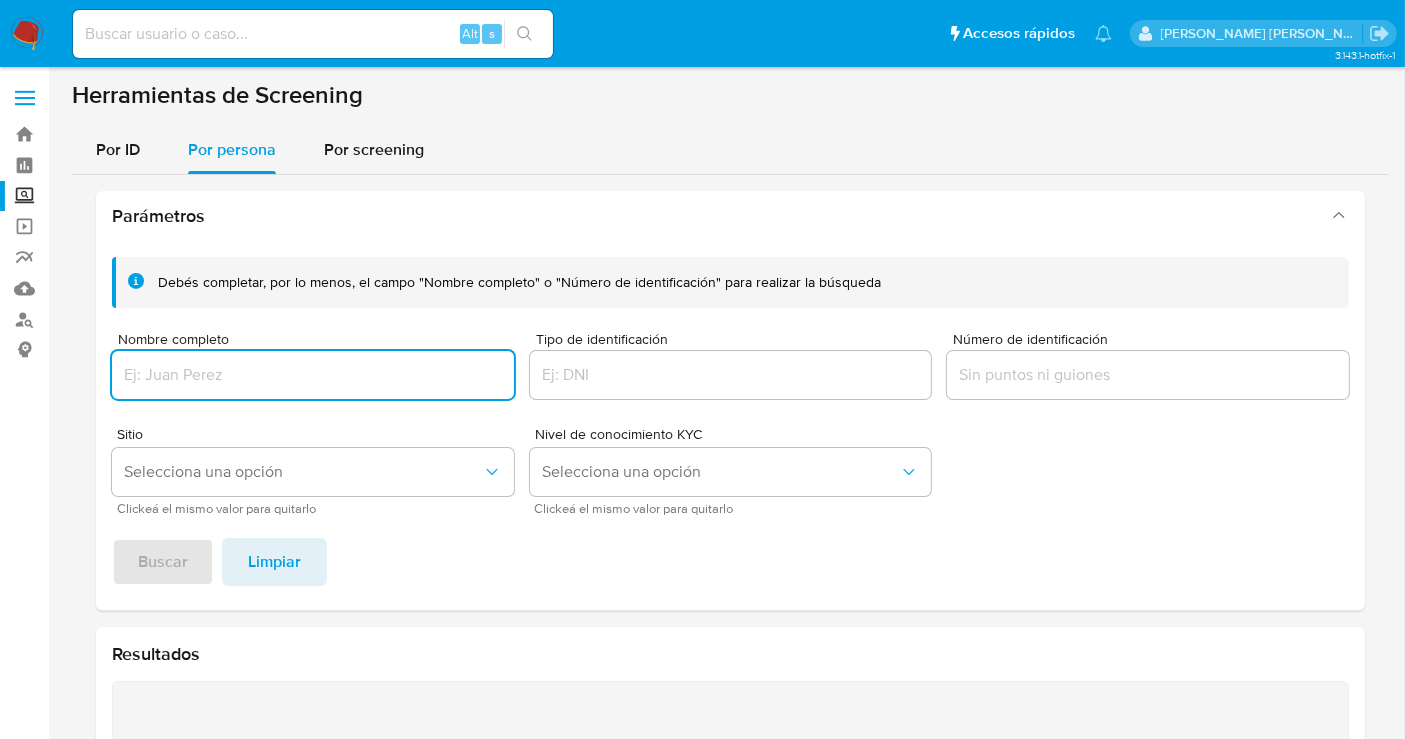 click at bounding box center (313, 375) 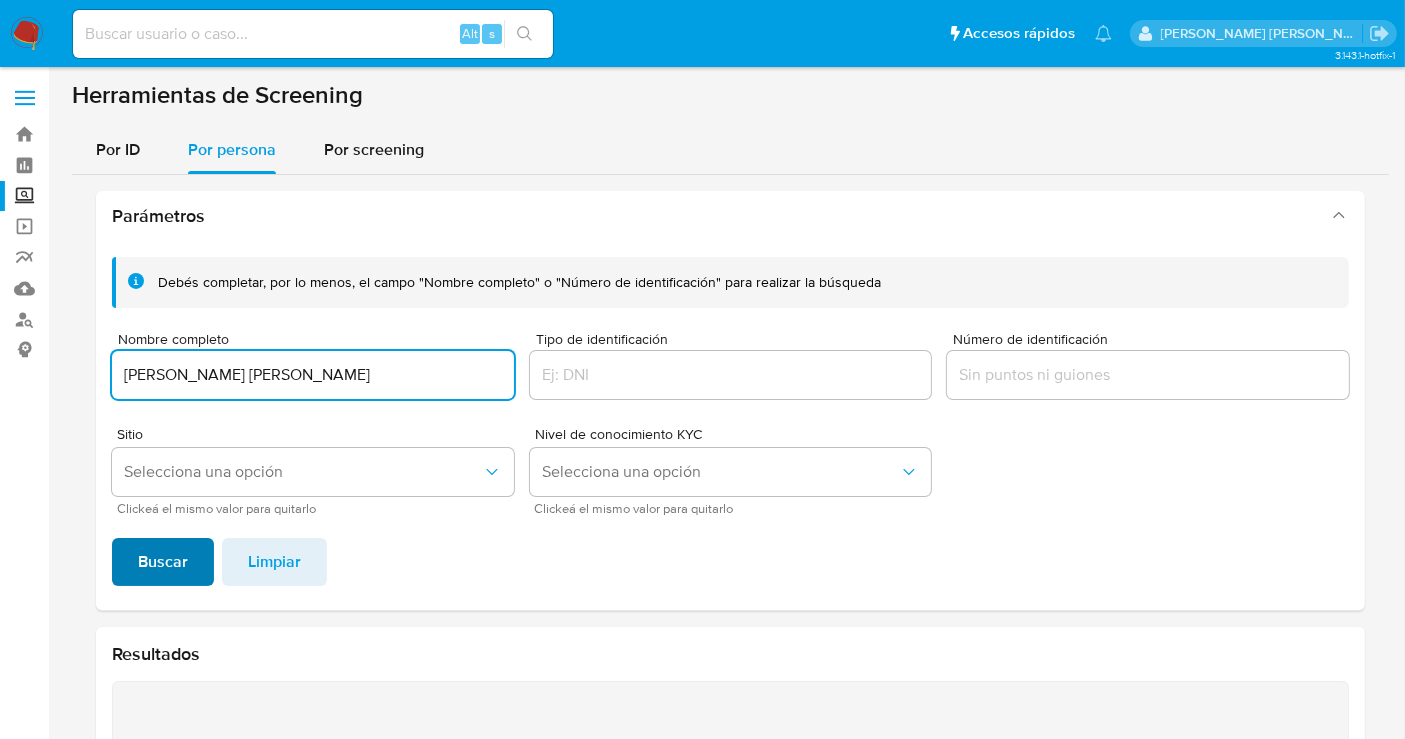 type on "[PERSON_NAME] [PERSON_NAME]" 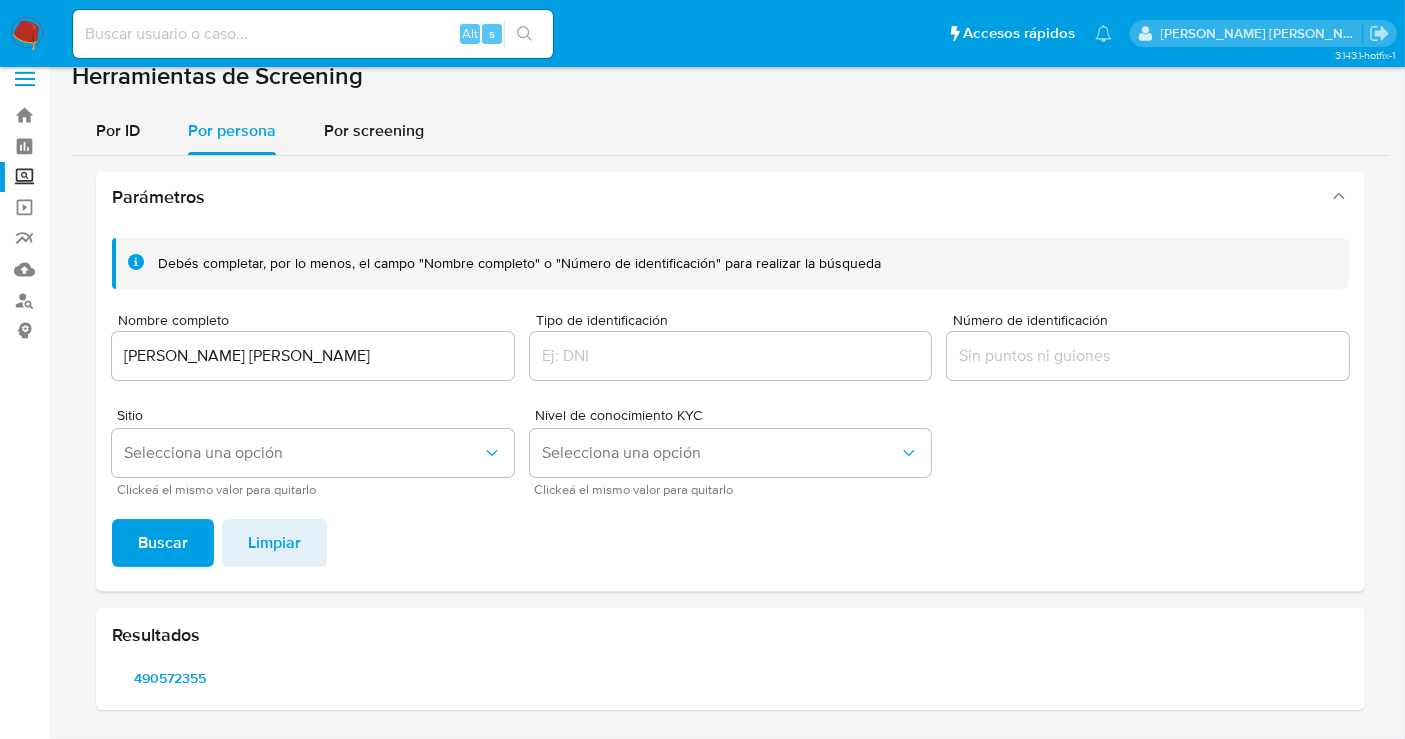 scroll, scrollTop: 17, scrollLeft: 0, axis: vertical 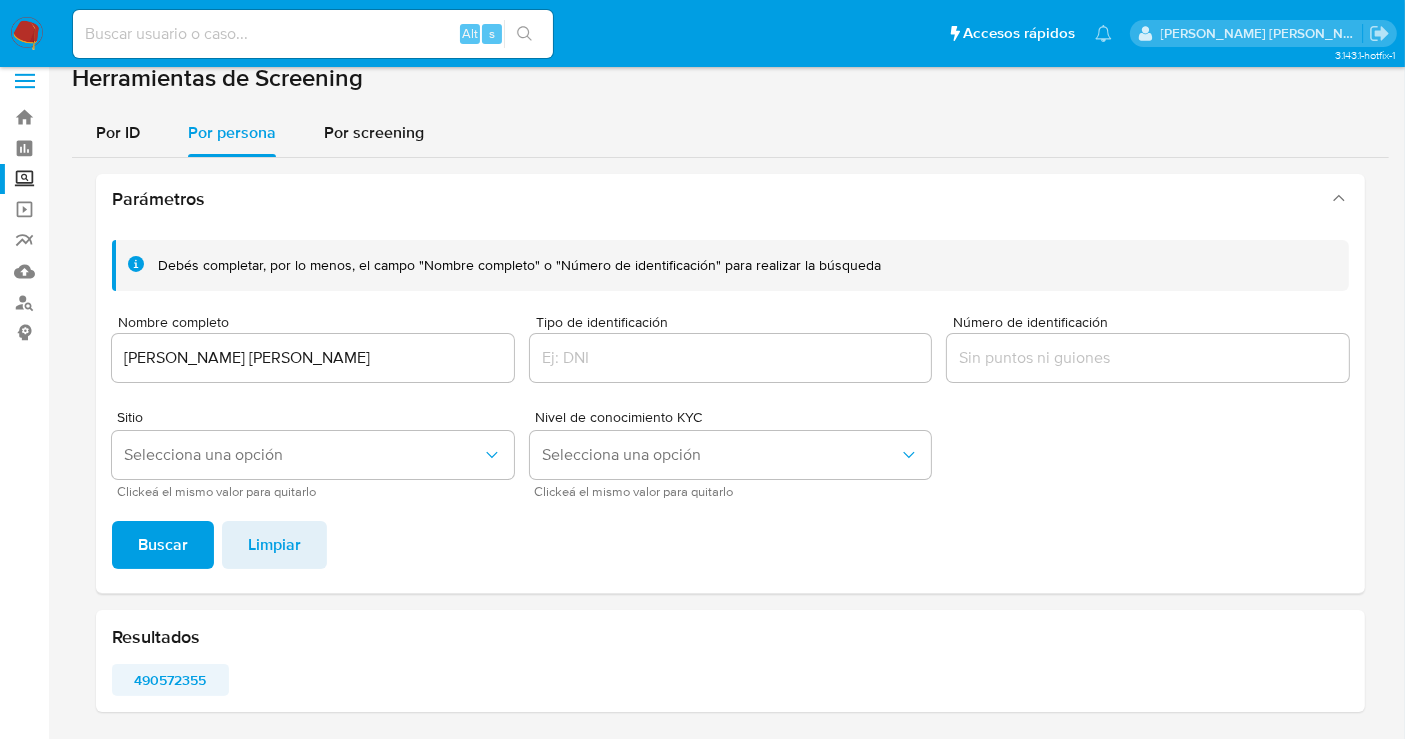 click on "490572355" at bounding box center (170, 680) 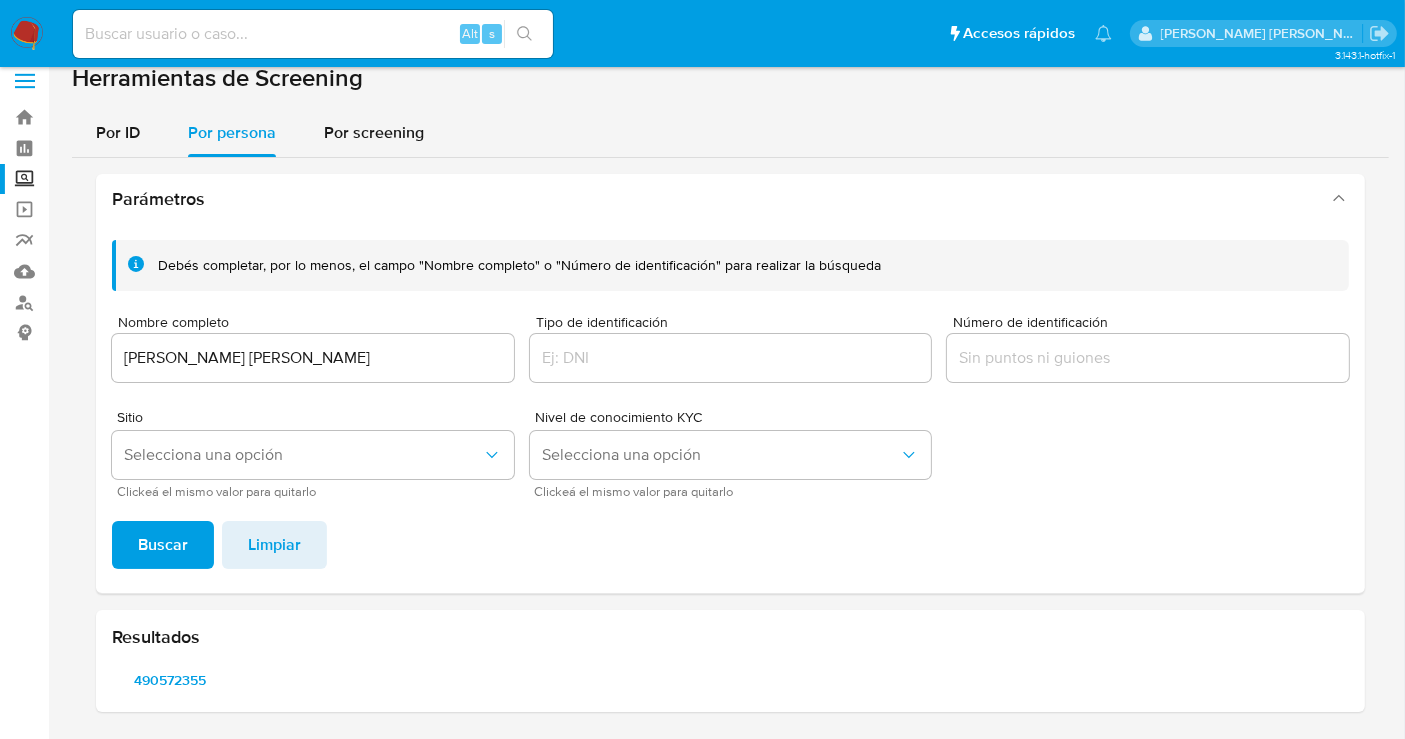 type 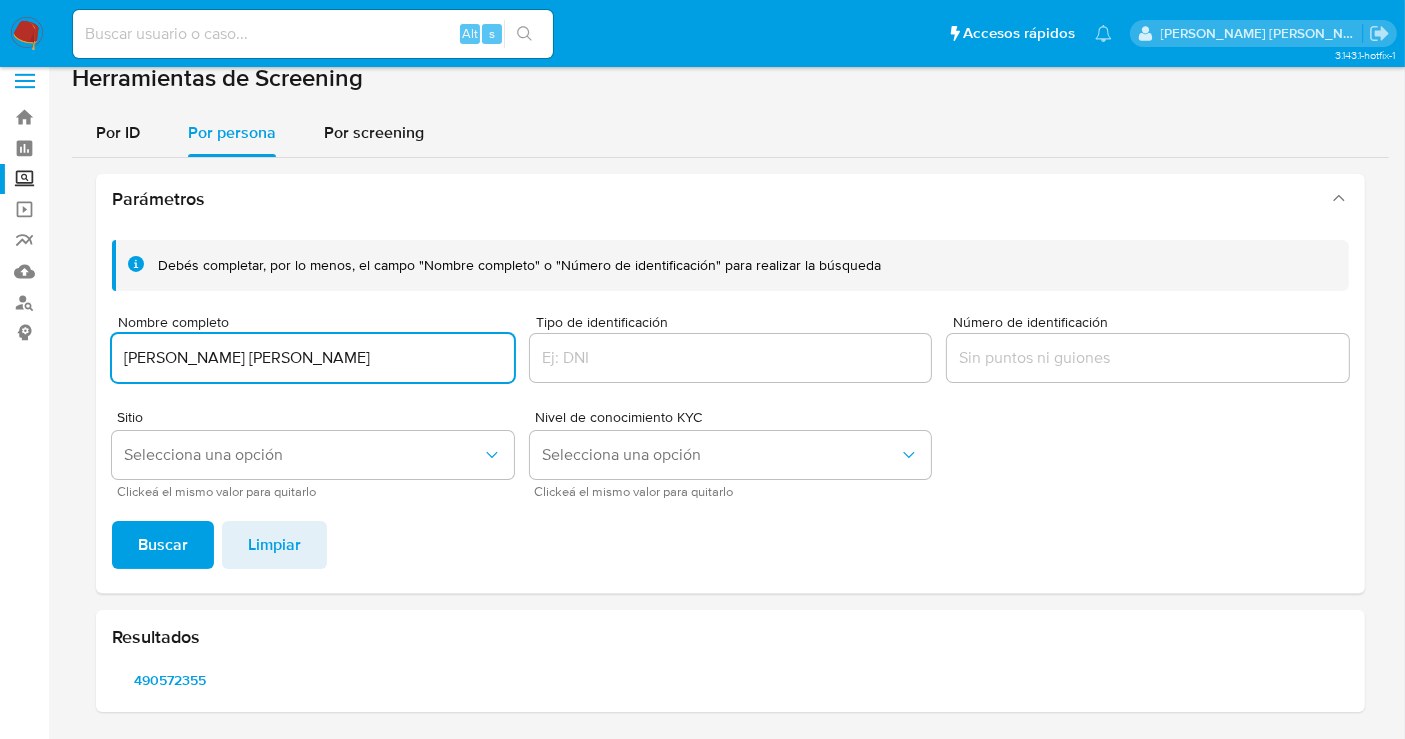 click on "[PERSON_NAME] [PERSON_NAME]" at bounding box center (313, 358) 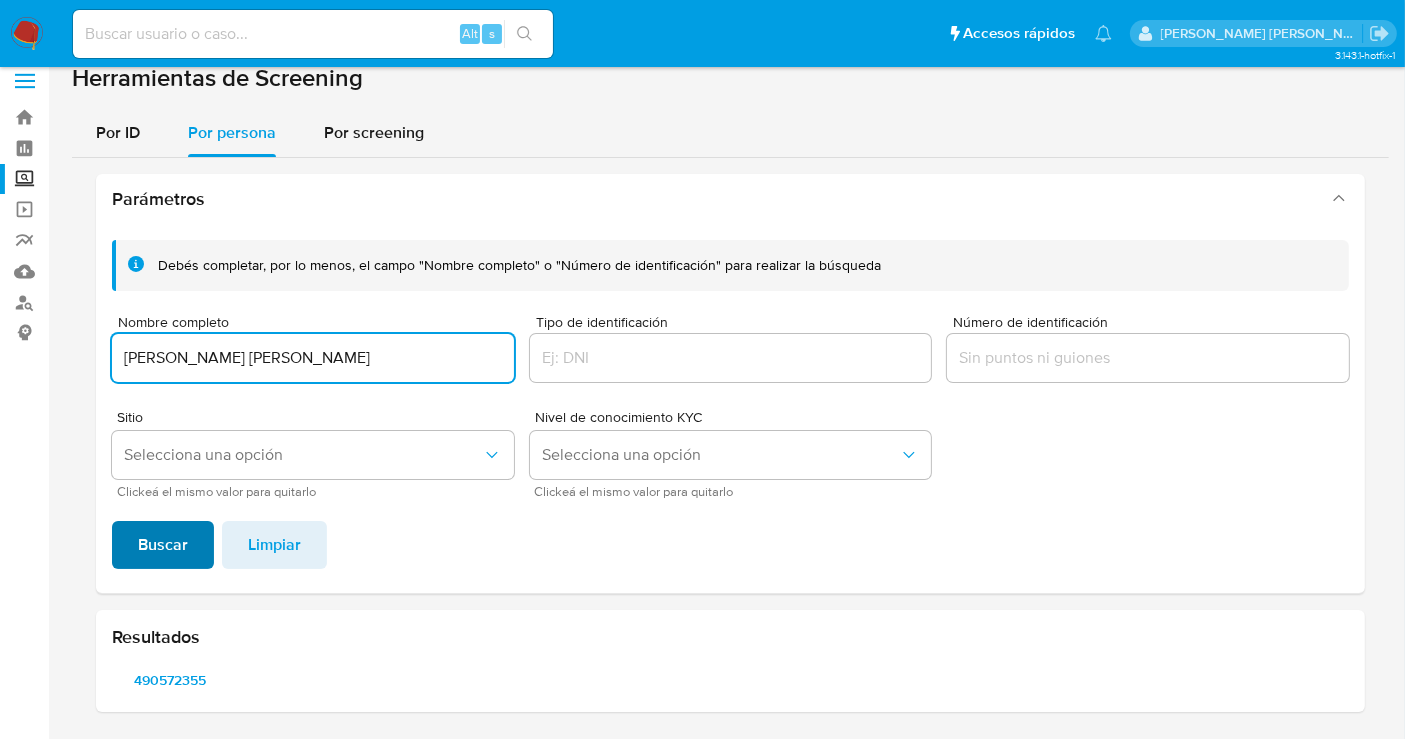 type on "[PERSON_NAME] [PERSON_NAME]" 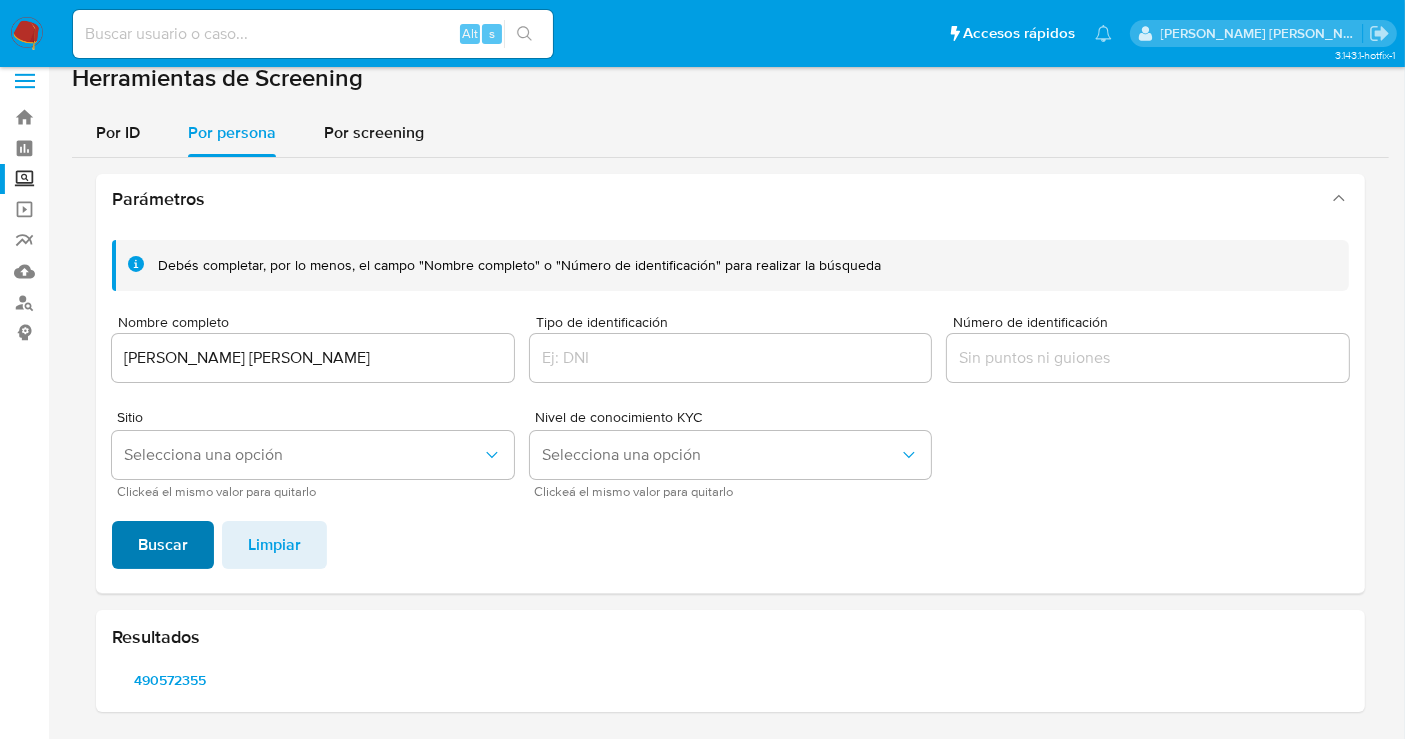 click on "Buscar" at bounding box center (163, 545) 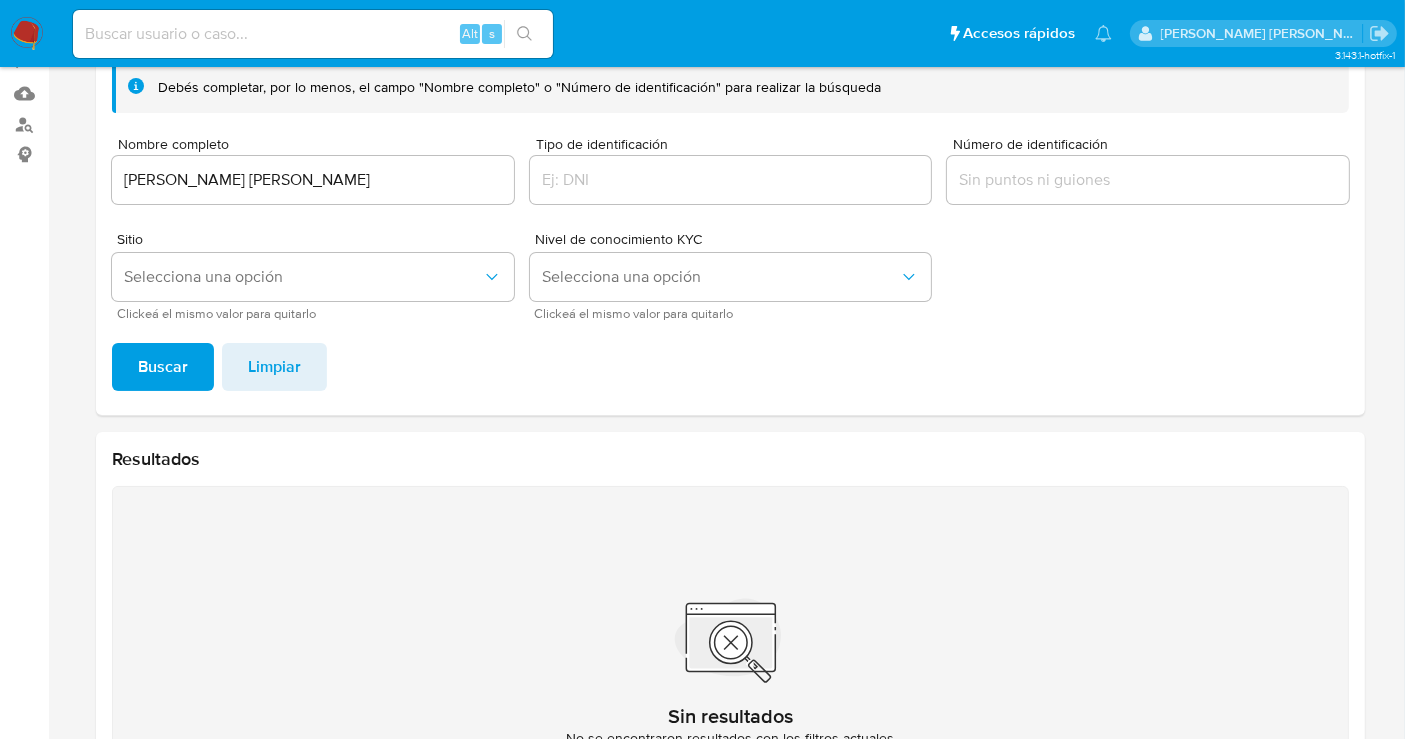 scroll, scrollTop: 5, scrollLeft: 0, axis: vertical 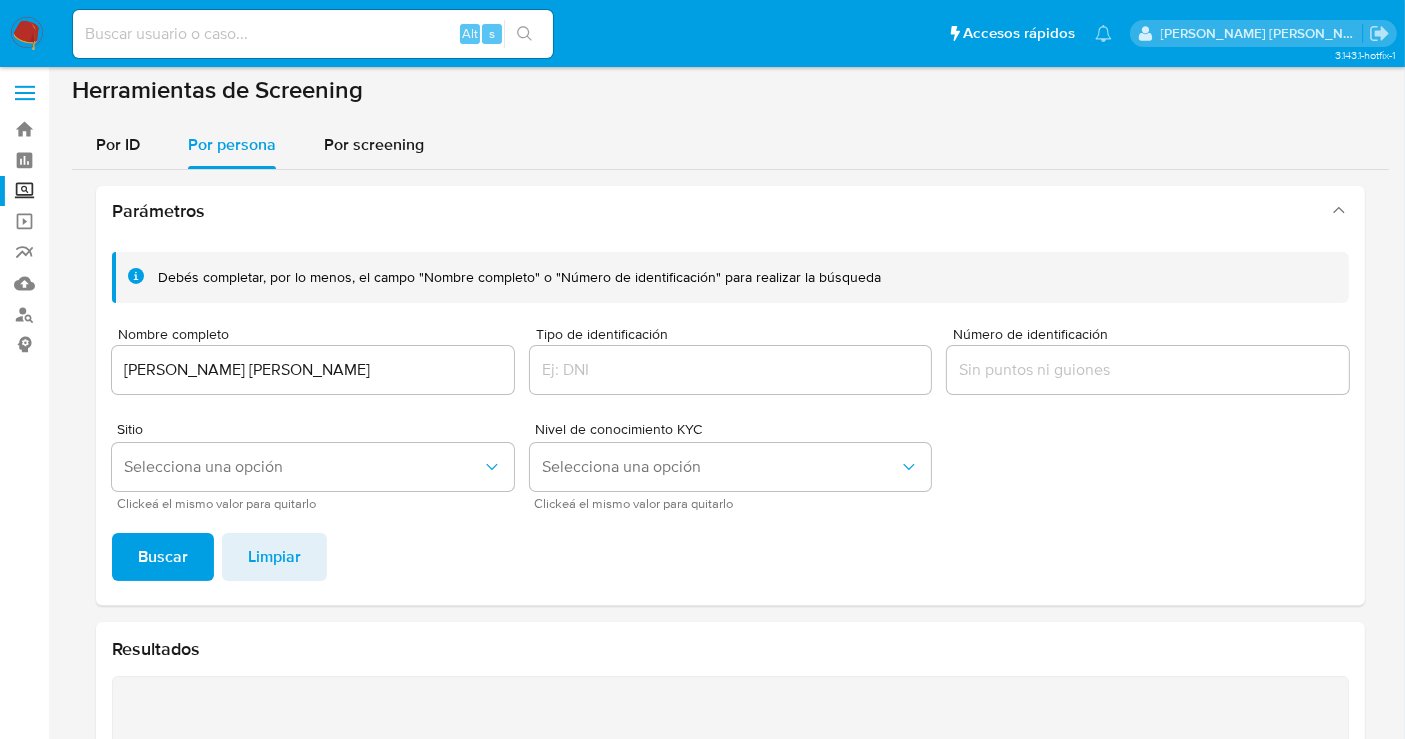 type 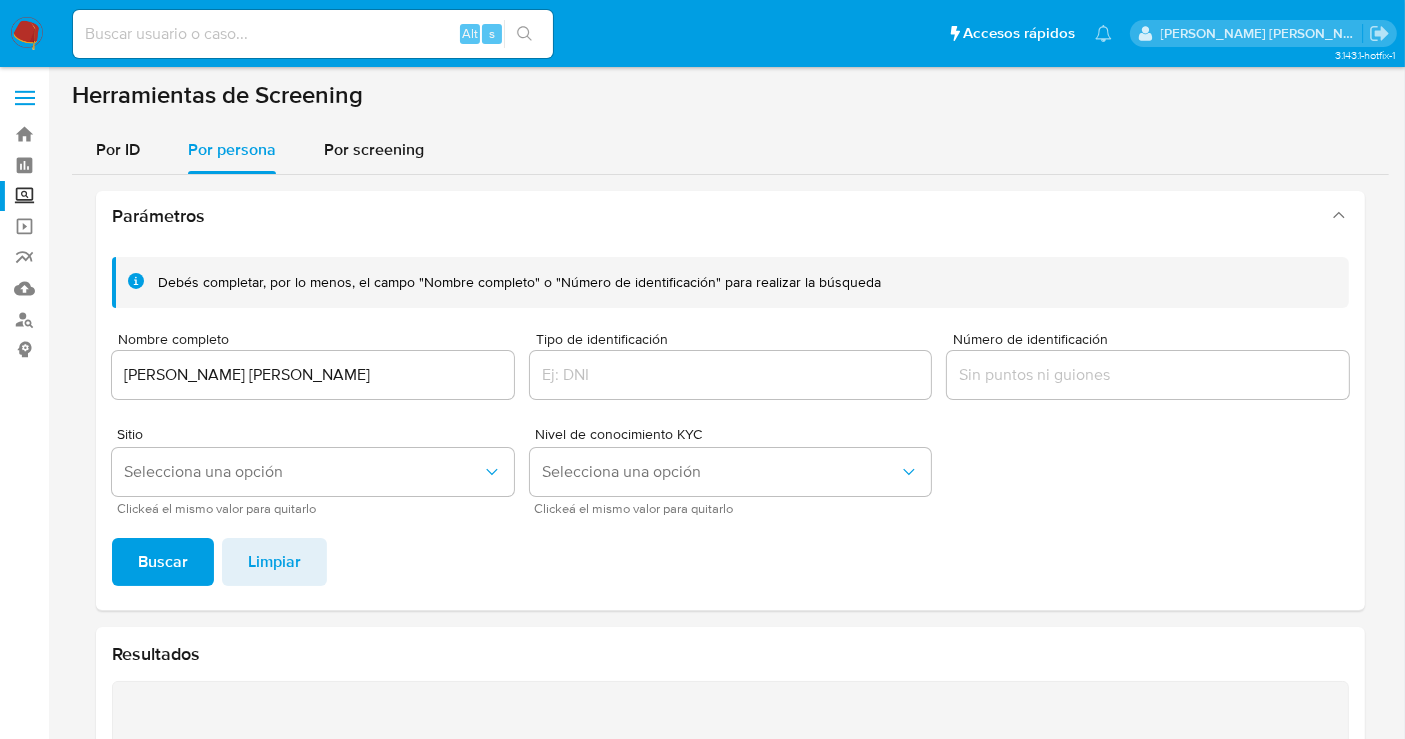click at bounding box center (27, 34) 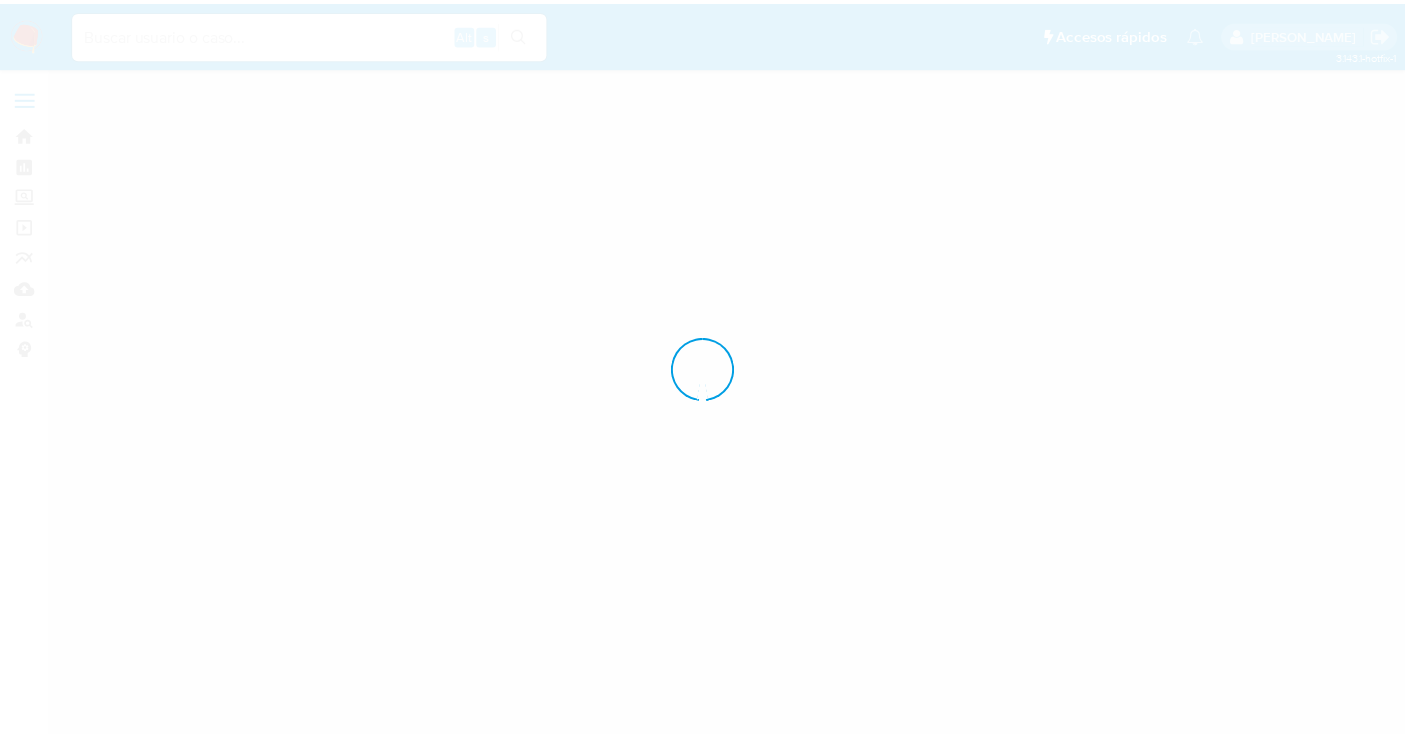 scroll, scrollTop: 0, scrollLeft: 0, axis: both 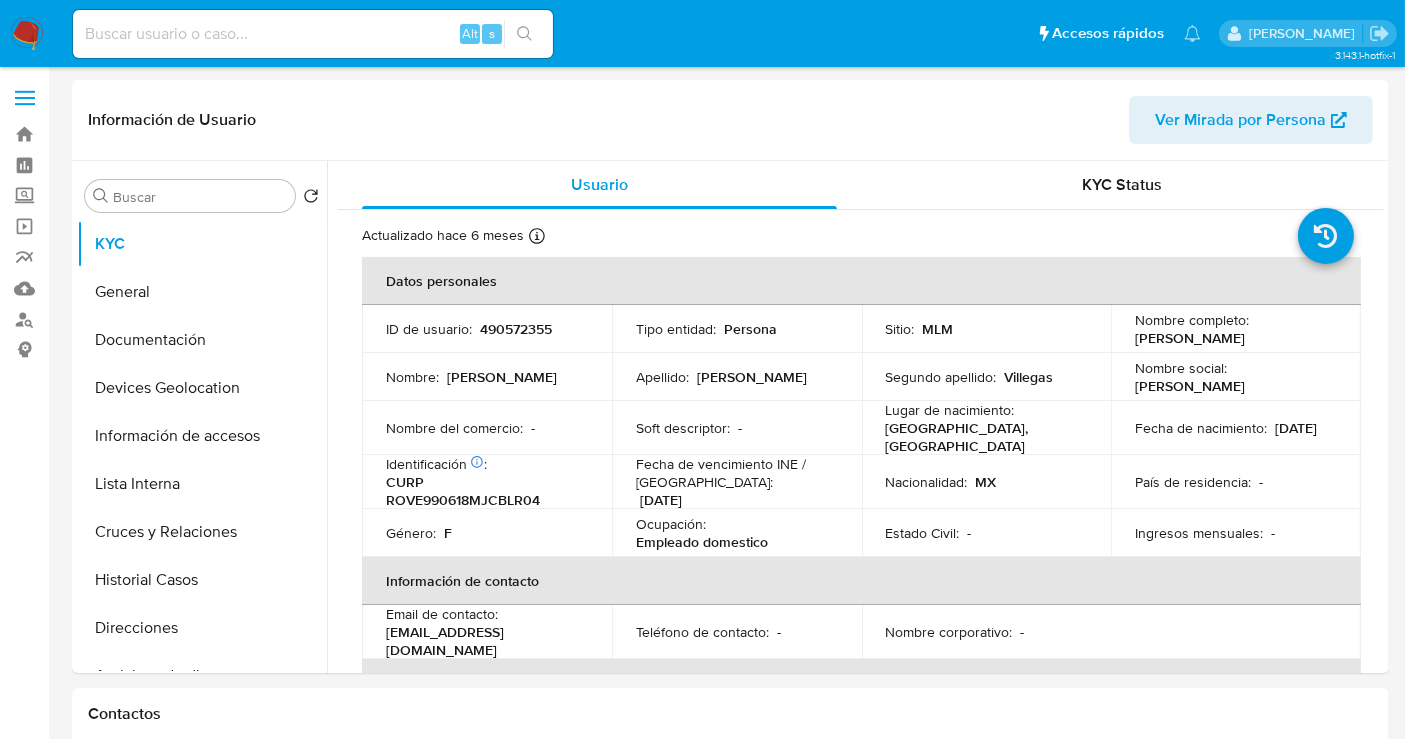 select on "10" 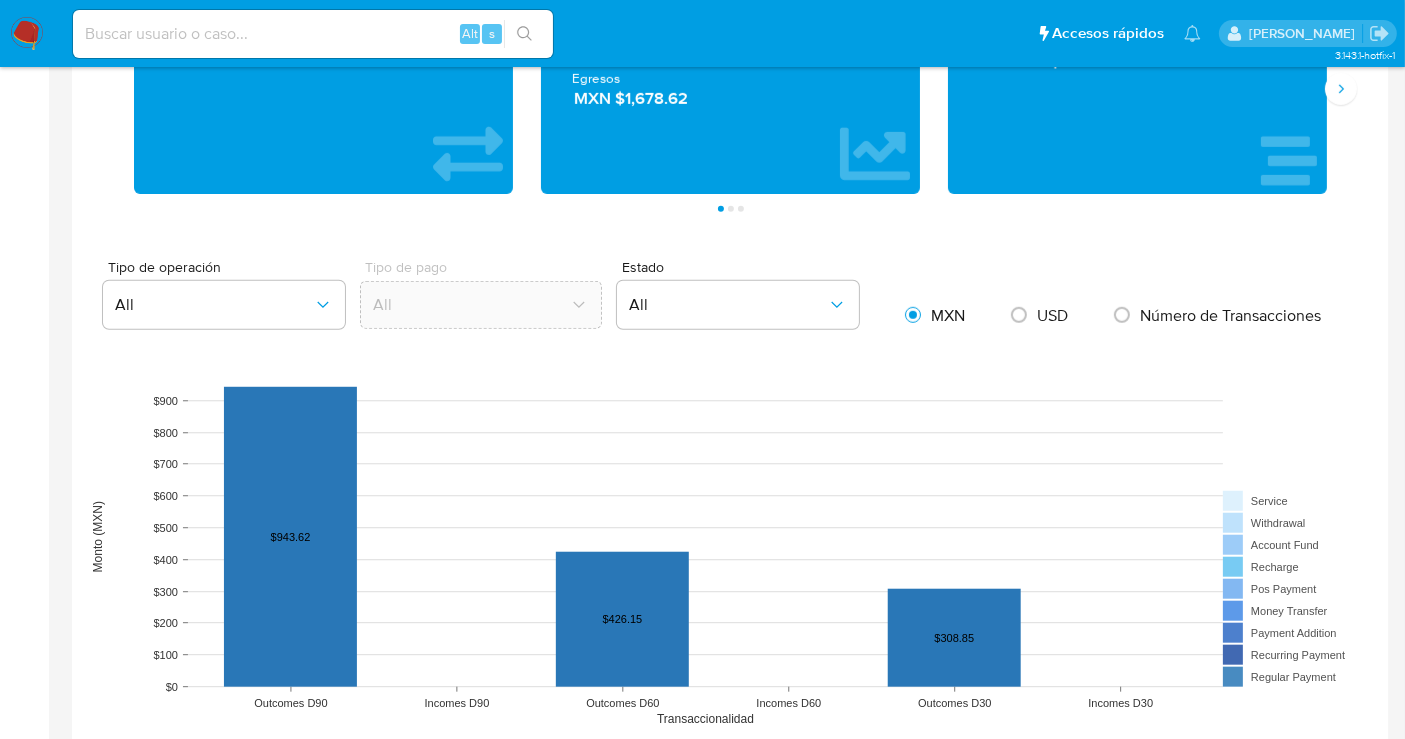 scroll, scrollTop: 1000, scrollLeft: 0, axis: vertical 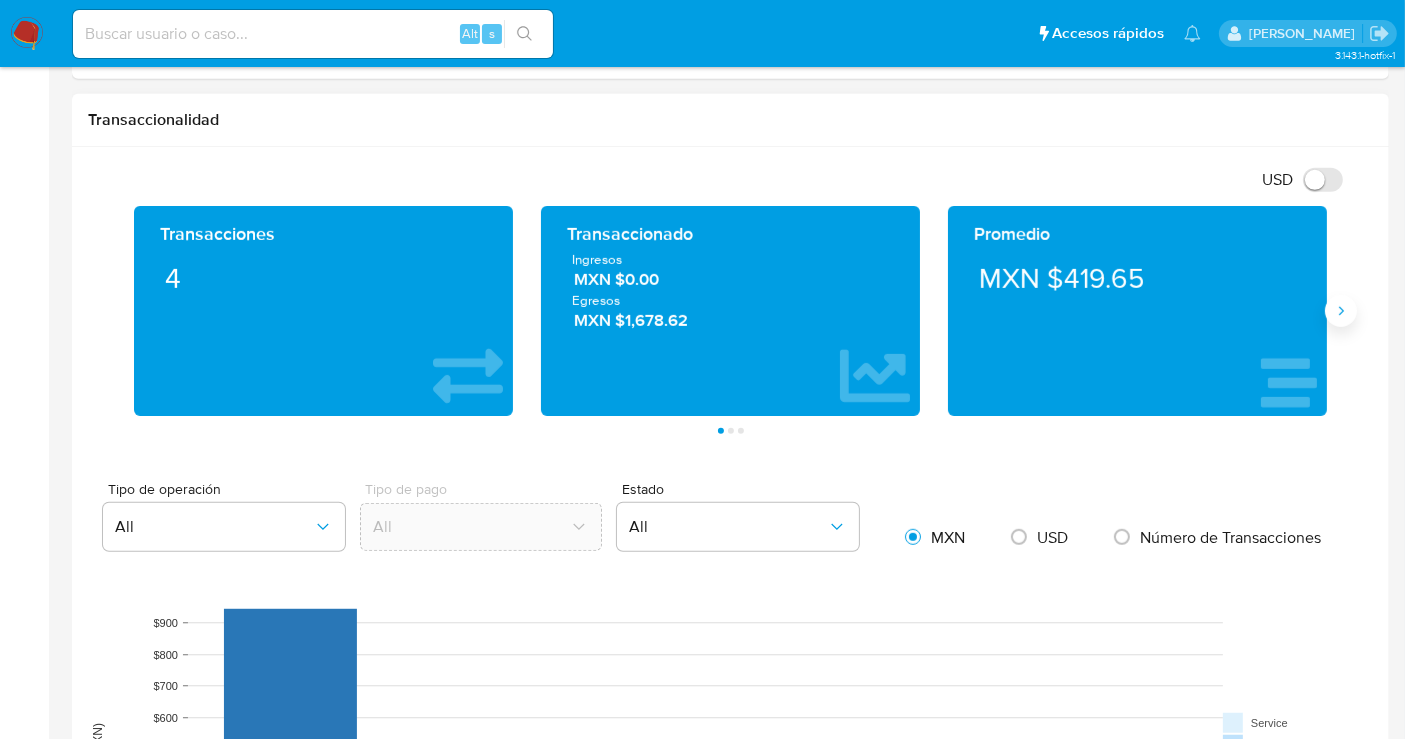 click at bounding box center (1341, 311) 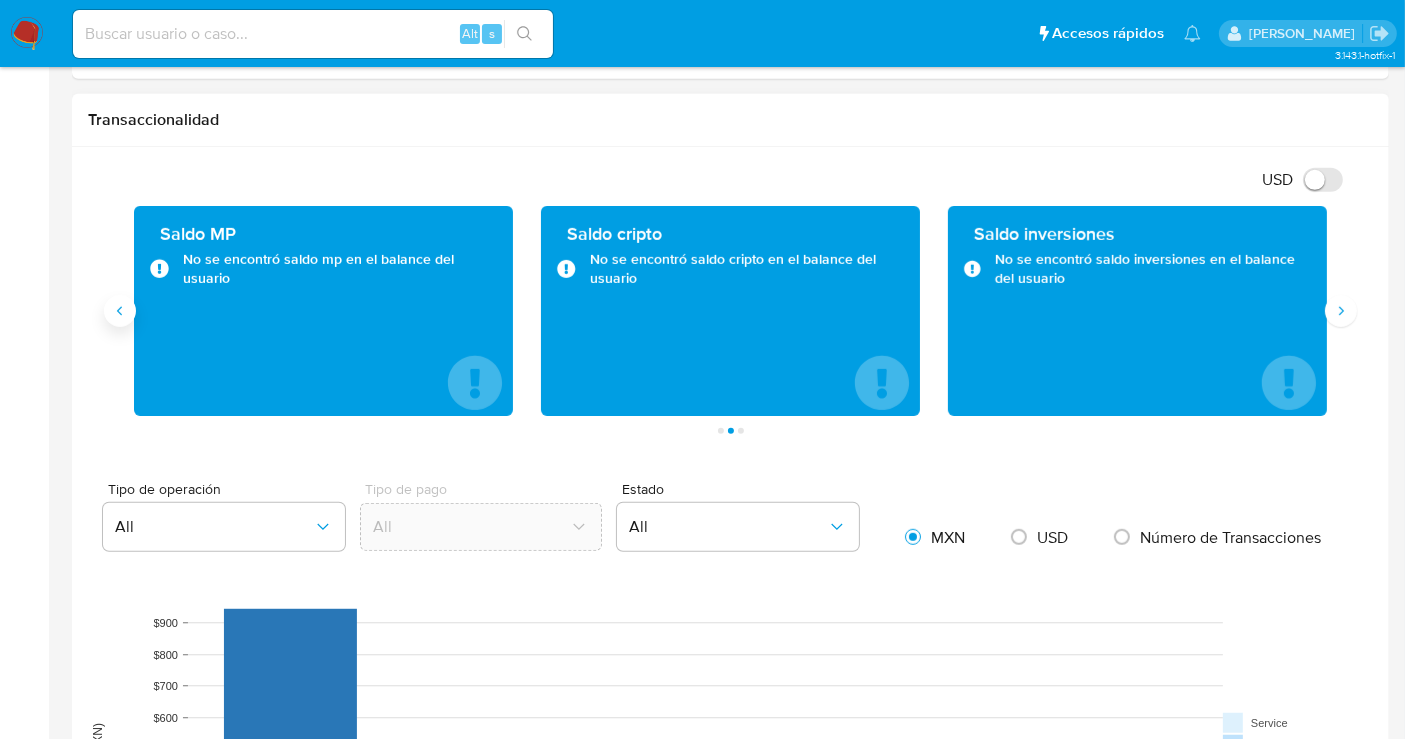click 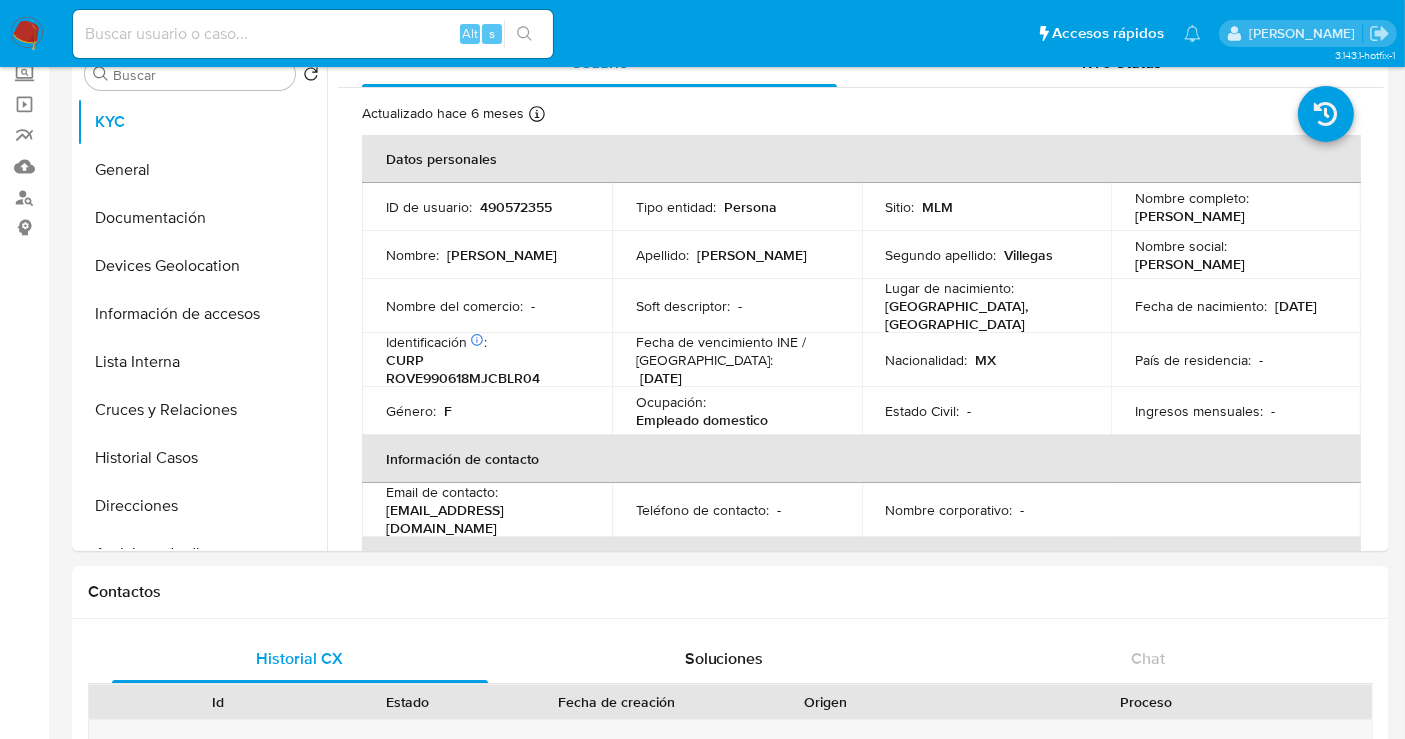 scroll, scrollTop: 0, scrollLeft: 0, axis: both 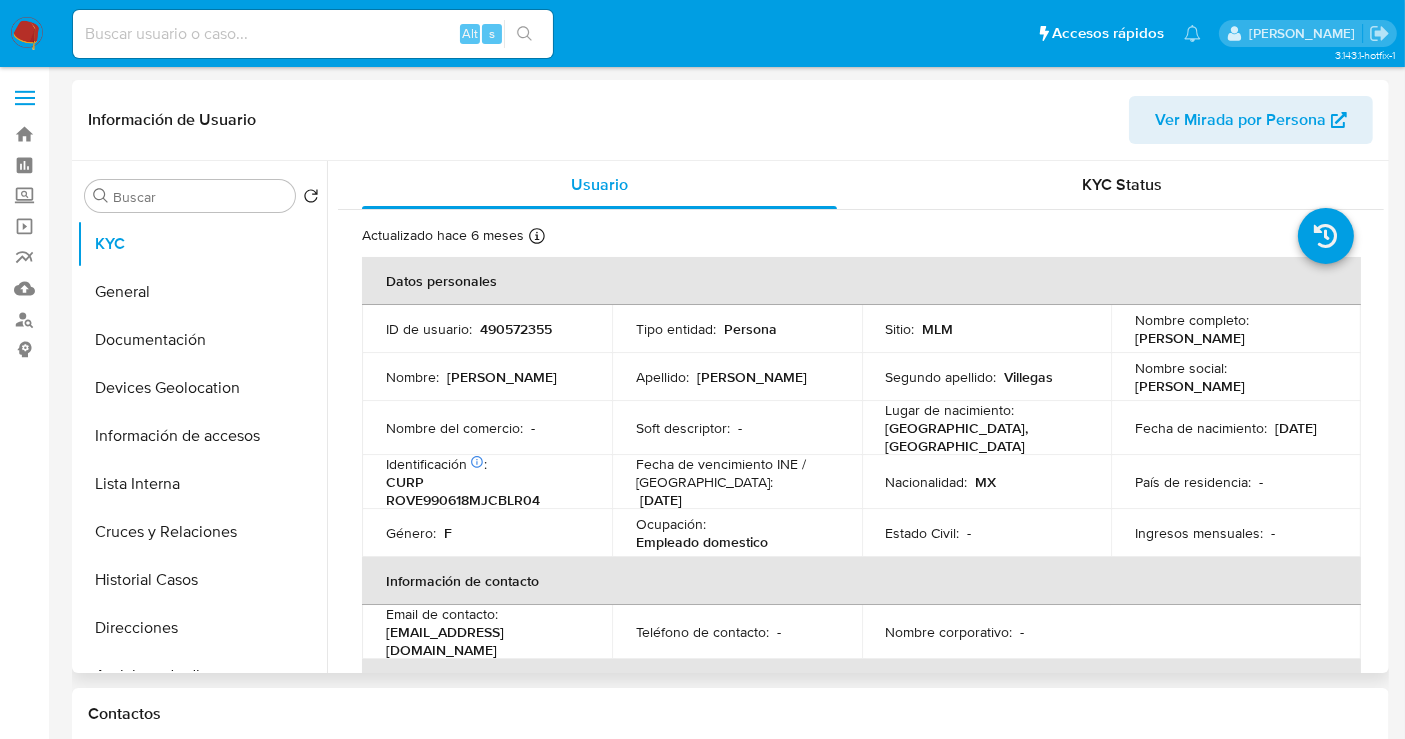 click on "490572355" at bounding box center (516, 329) 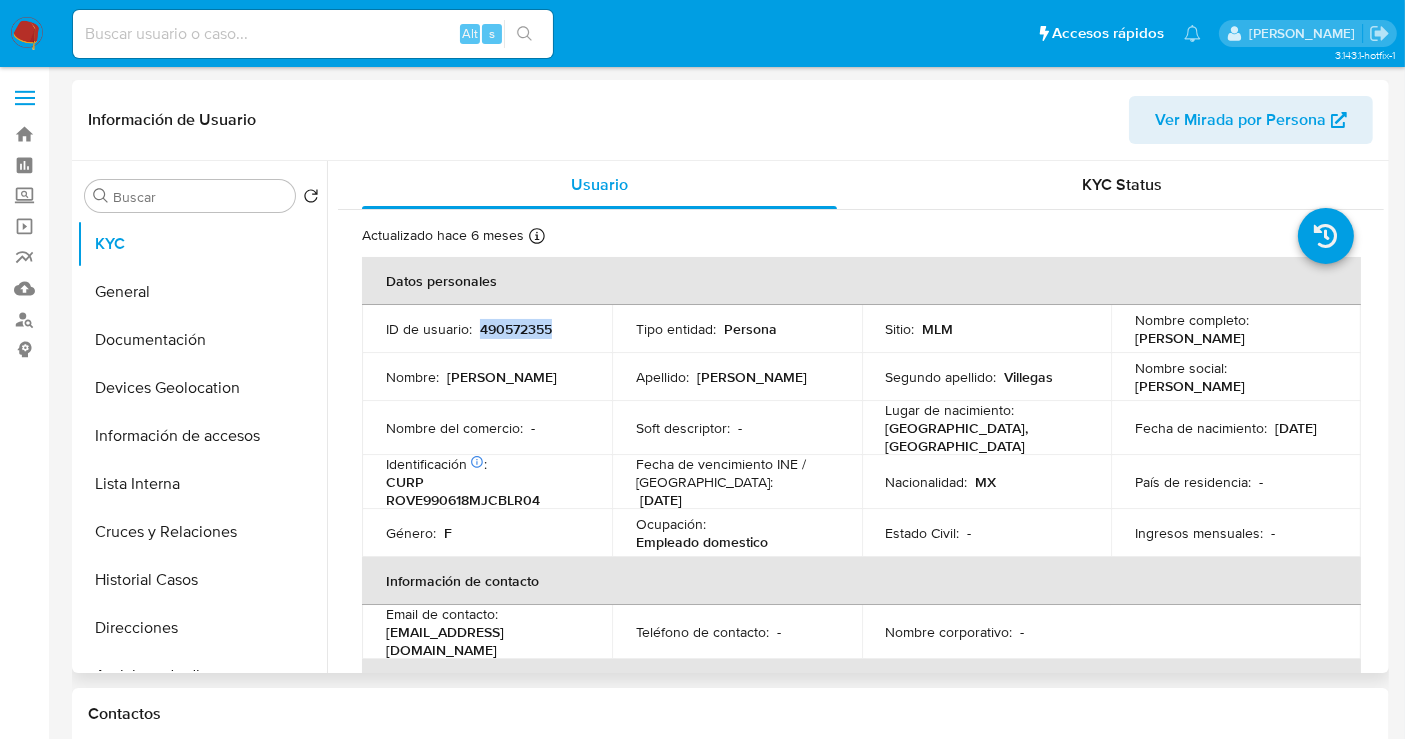 click on "490572355" at bounding box center (516, 329) 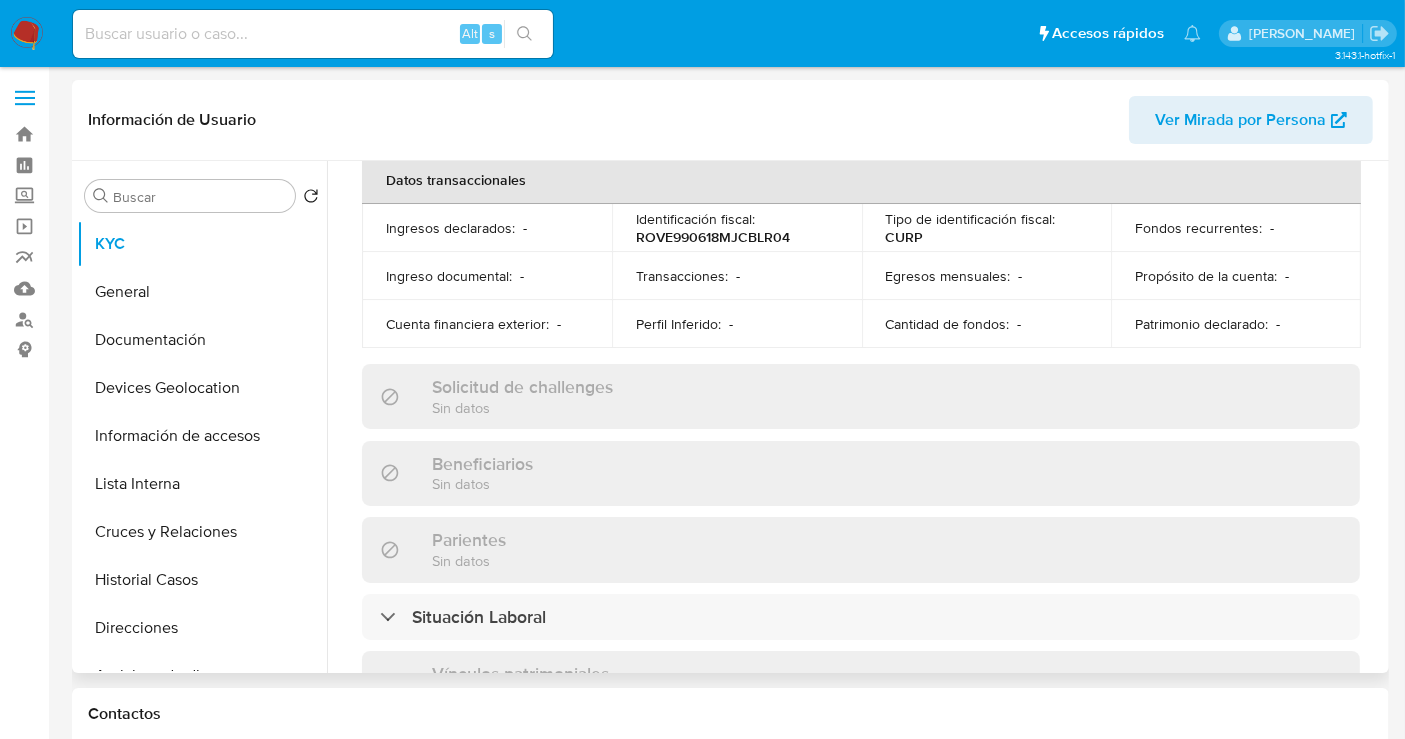 scroll, scrollTop: 1111, scrollLeft: 0, axis: vertical 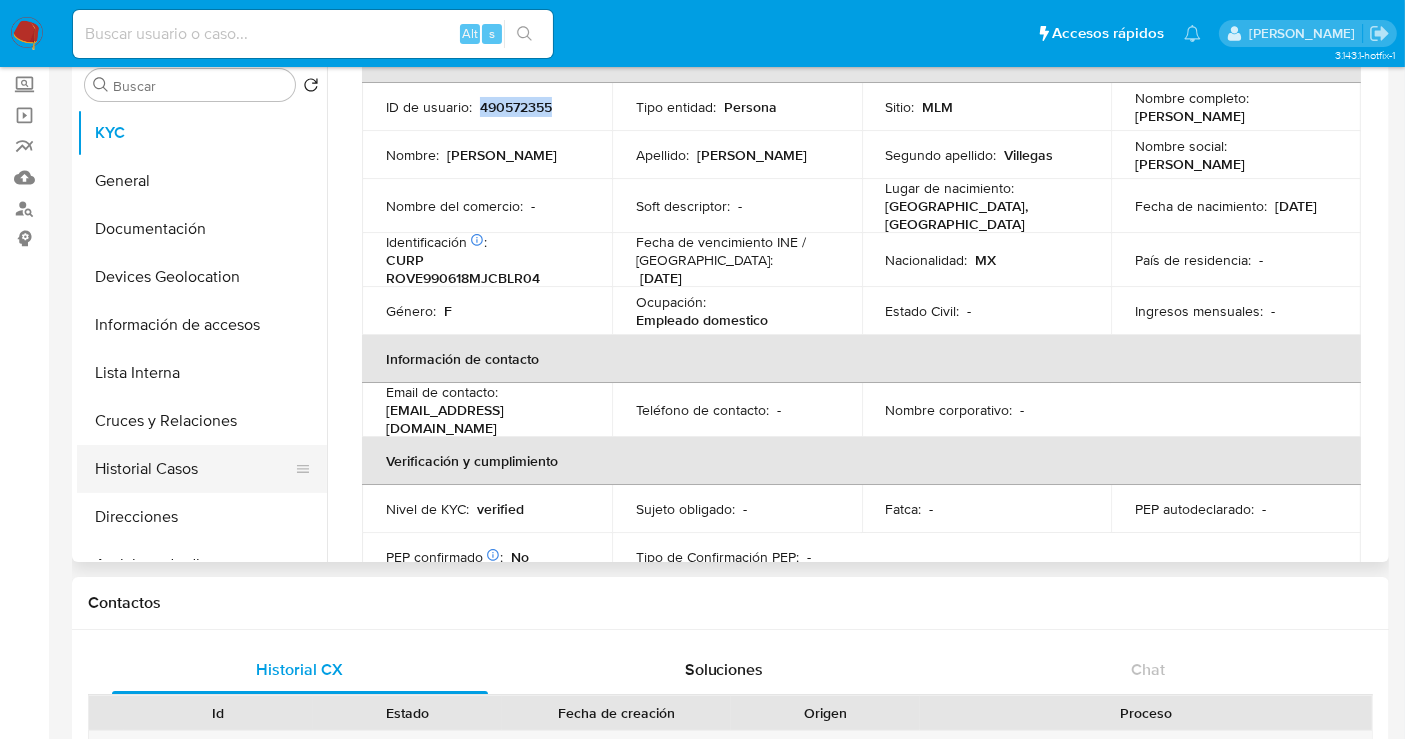 click on "Historial Casos" at bounding box center (194, 469) 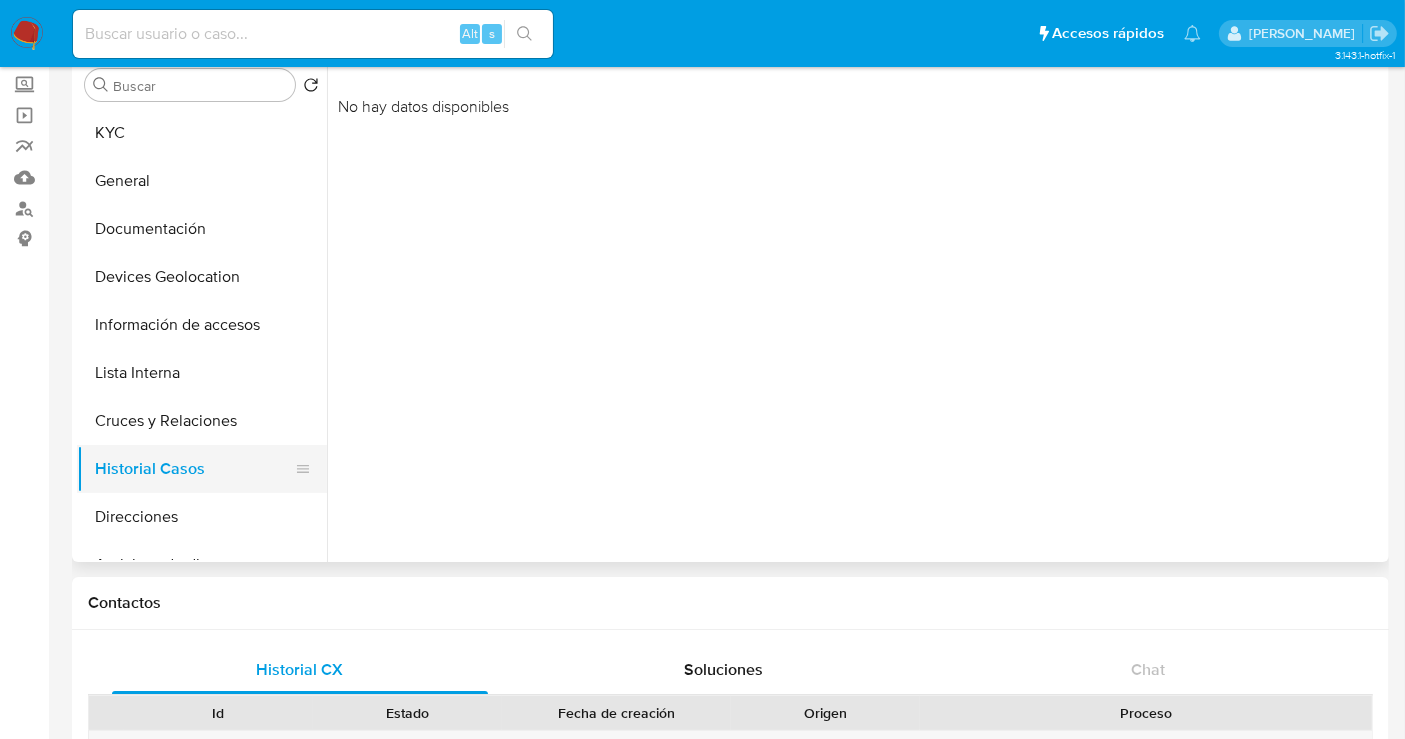 type 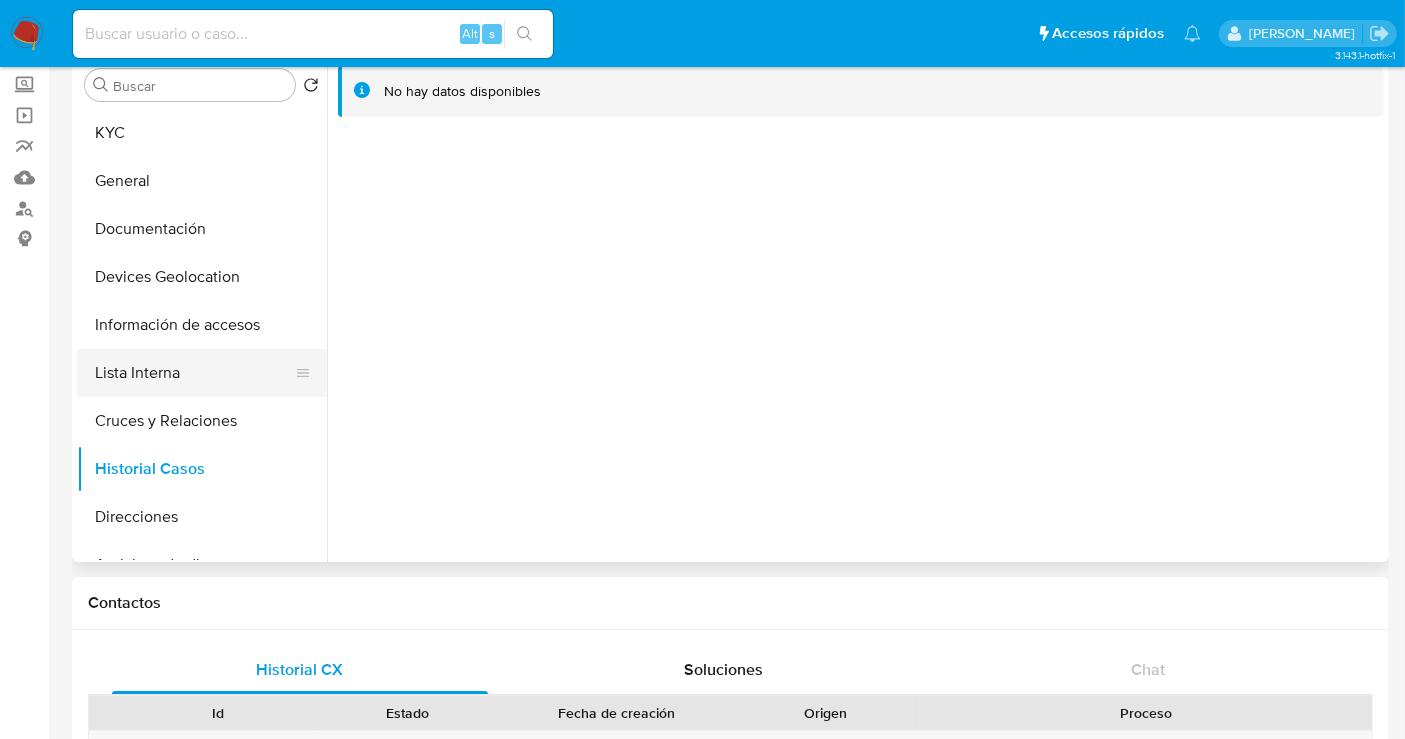 scroll, scrollTop: 0, scrollLeft: 0, axis: both 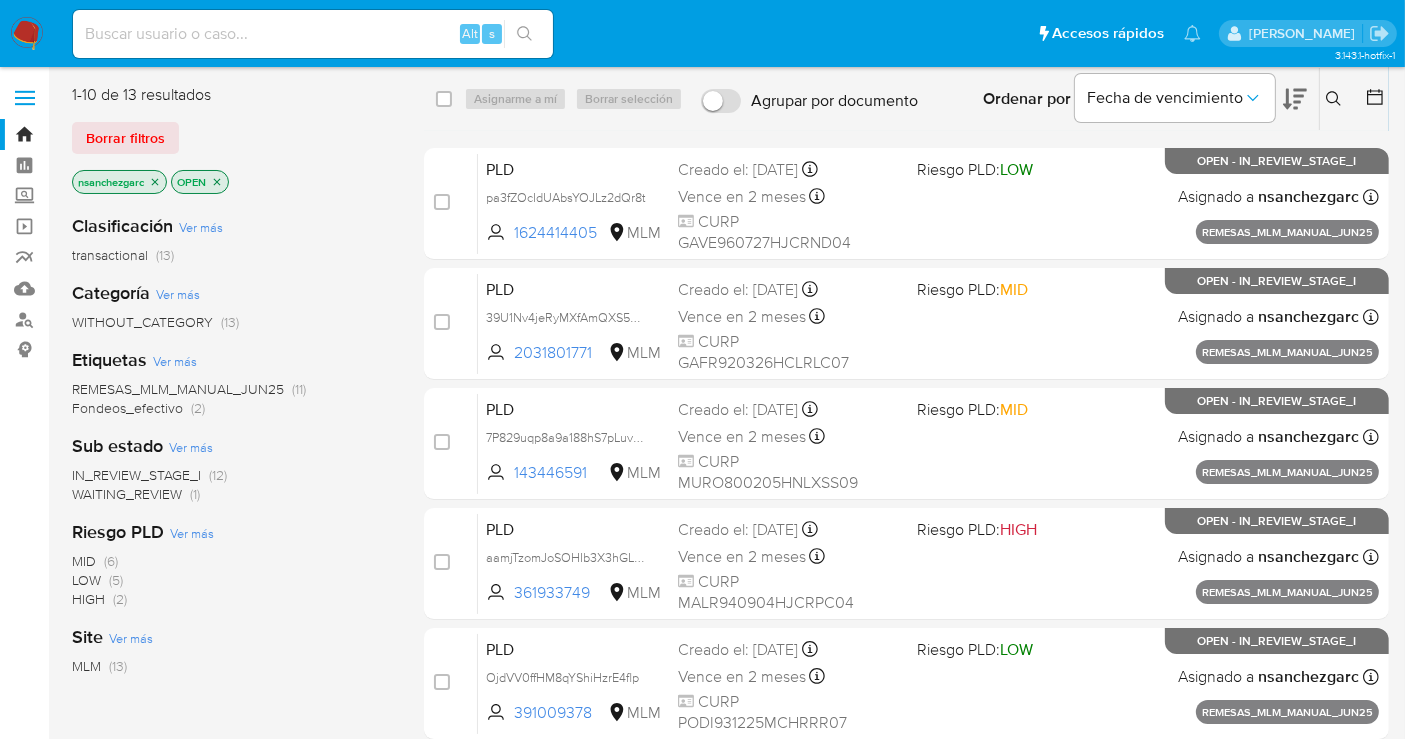 click at bounding box center (1336, 99) 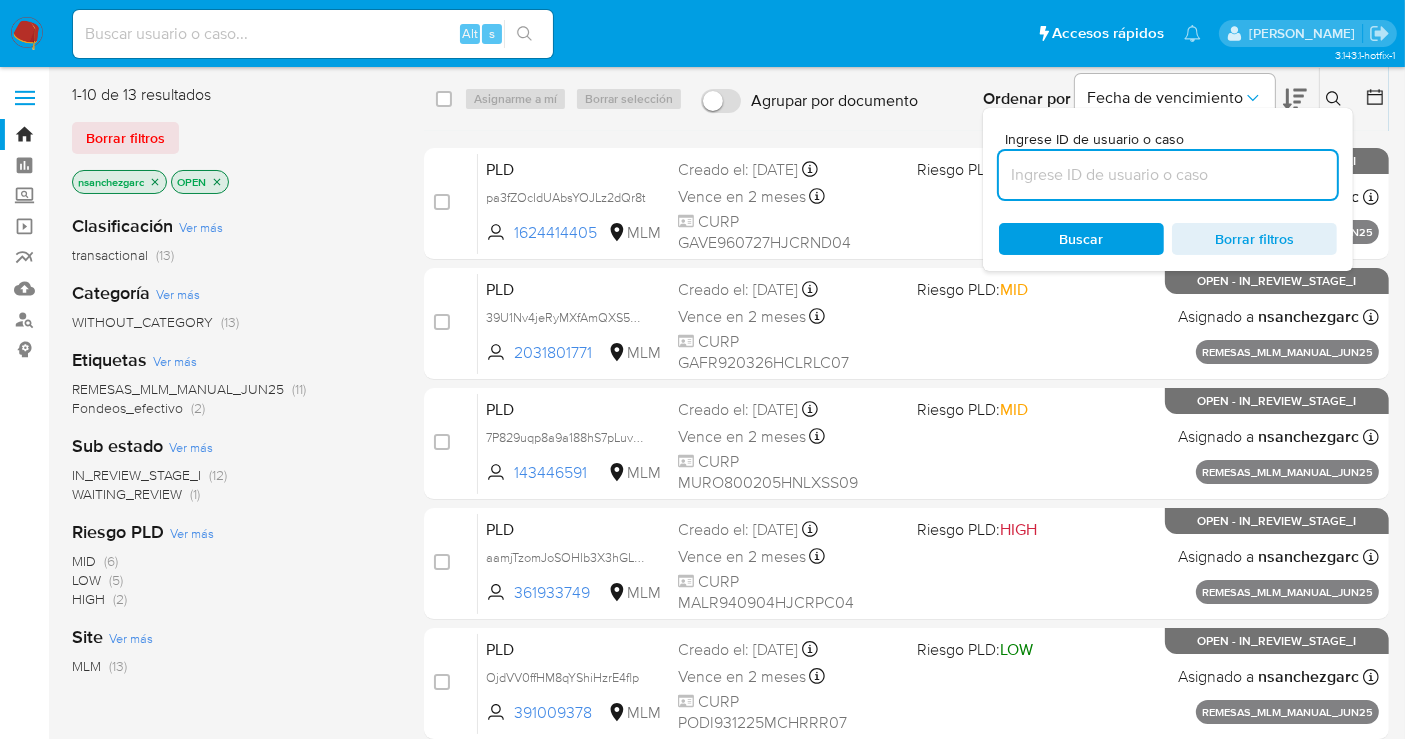 click at bounding box center (1168, 175) 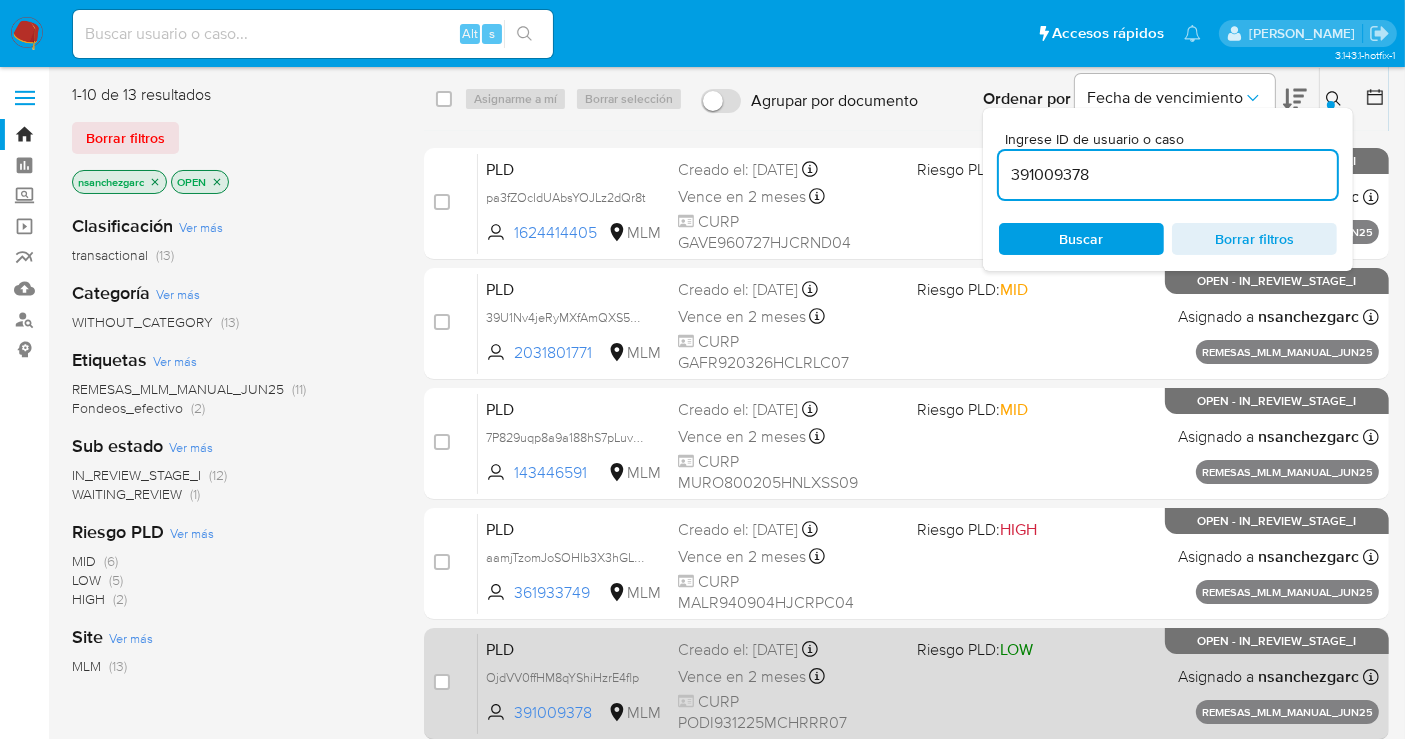 type on "391009378" 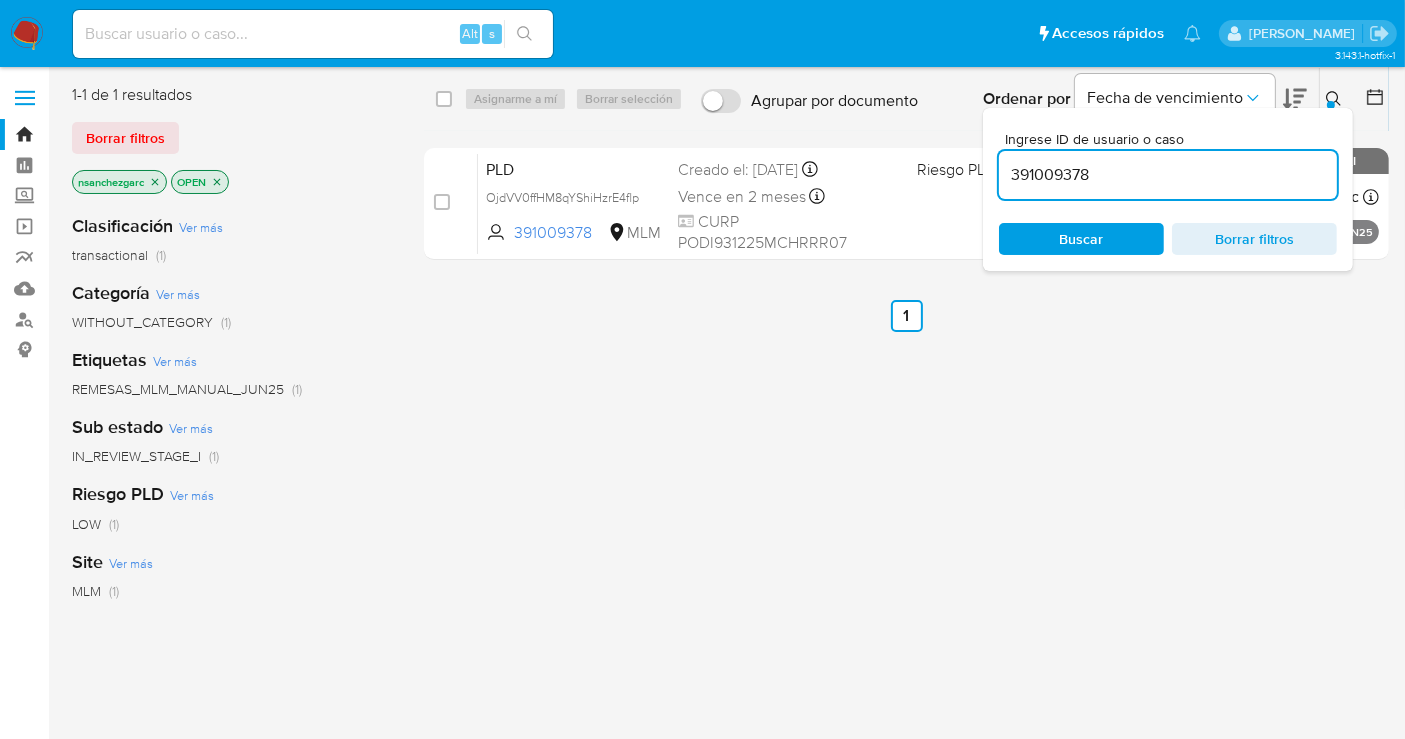 click at bounding box center [1336, 99] 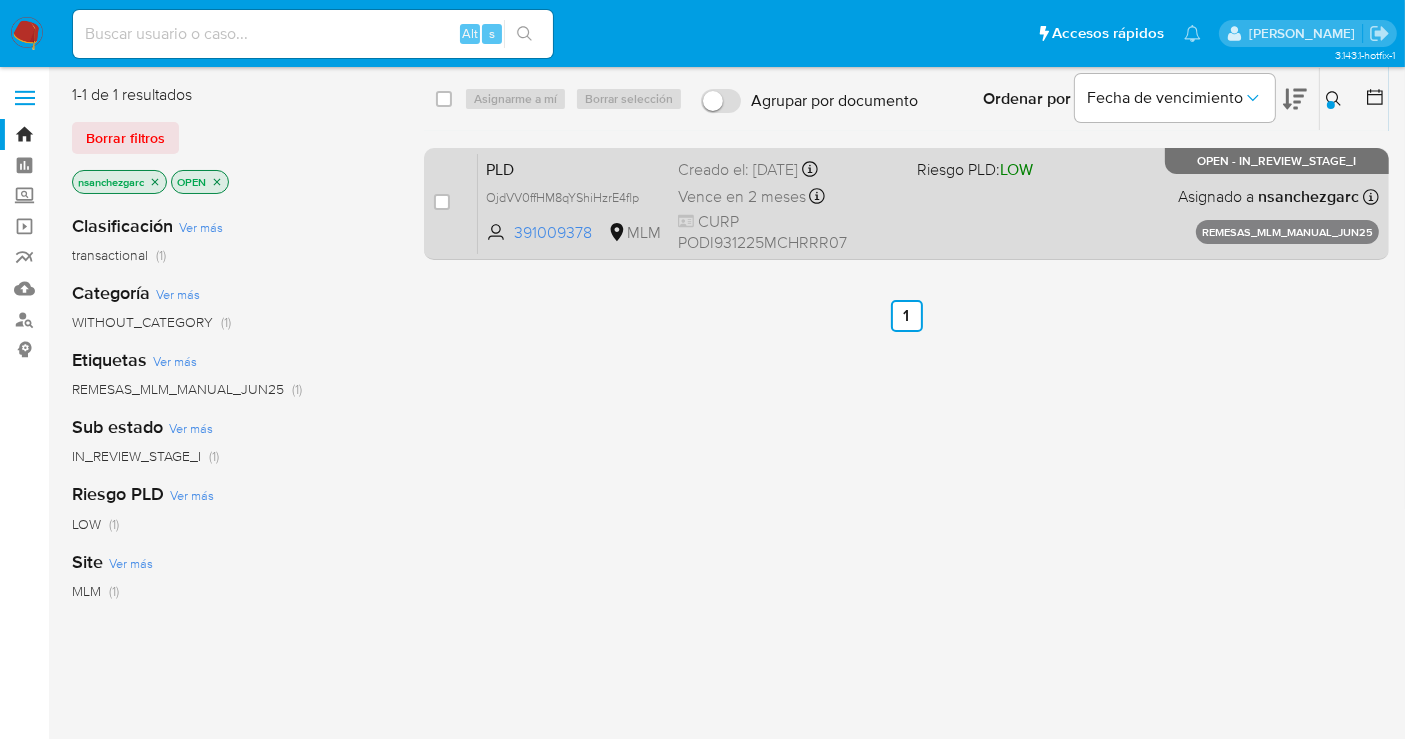 click on "Vence en 2 meses" at bounding box center [742, 197] 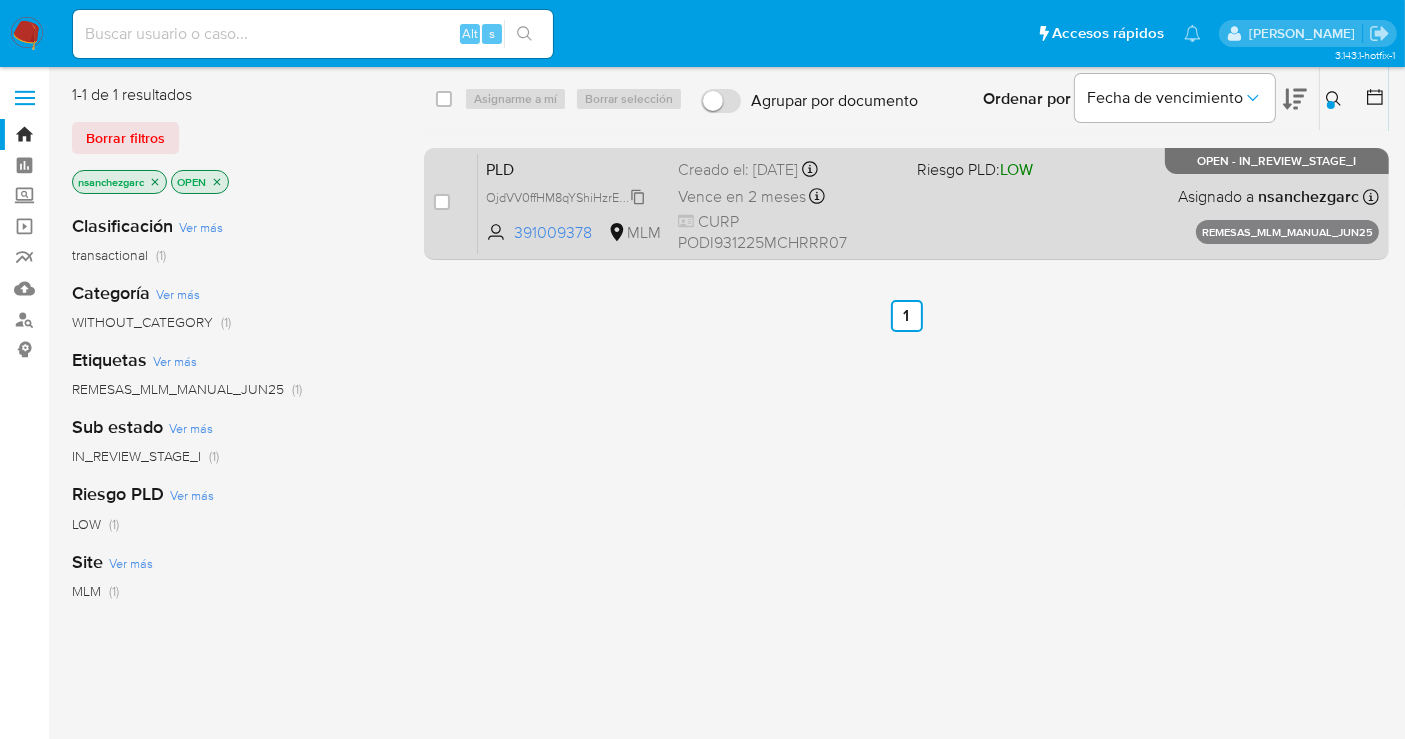 click 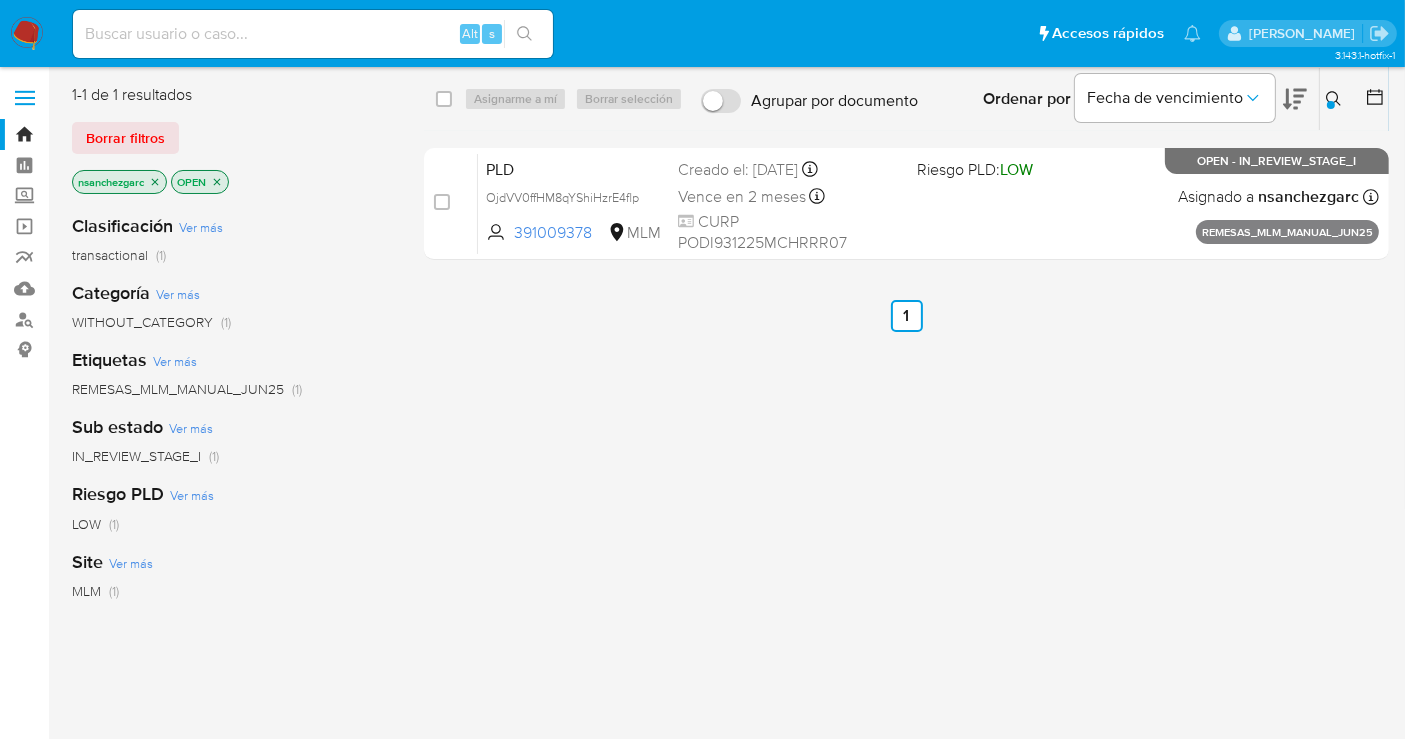 click at bounding box center (27, 34) 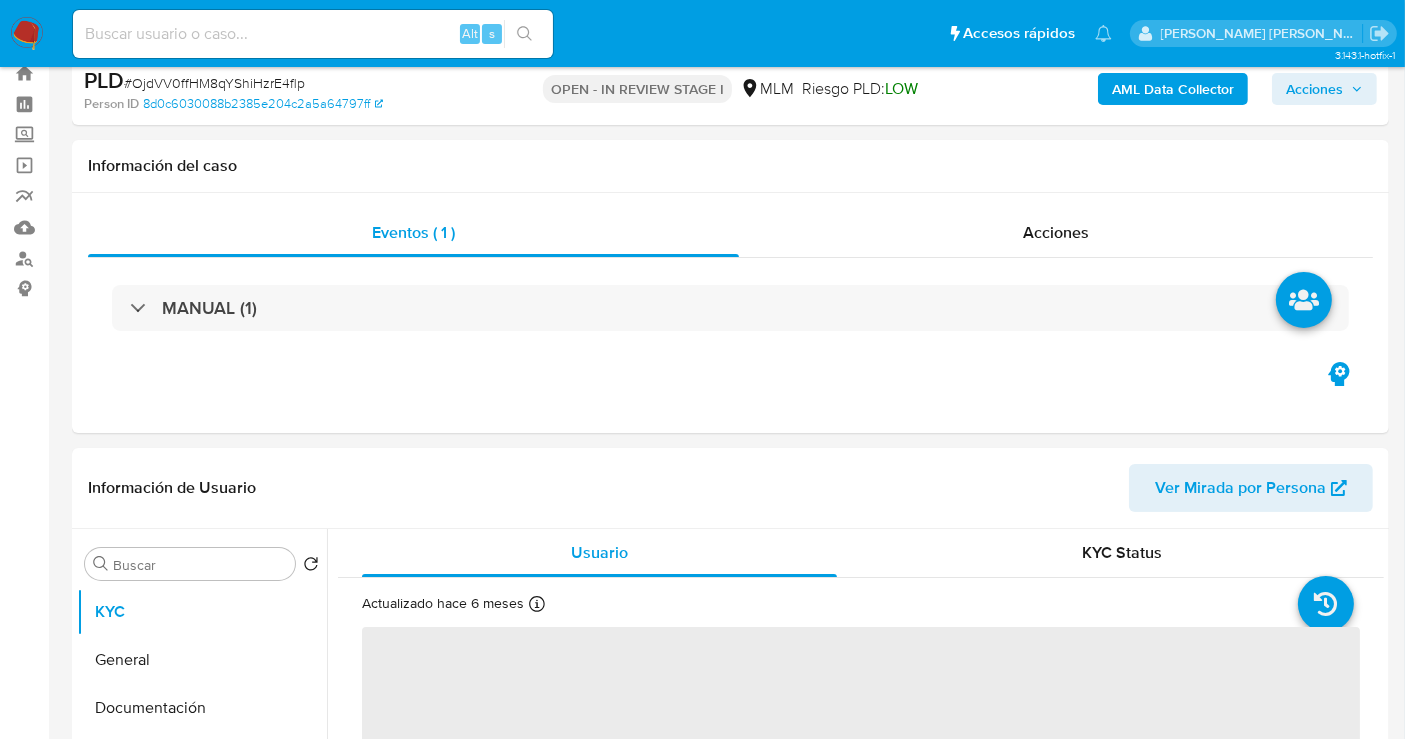 scroll, scrollTop: 222, scrollLeft: 0, axis: vertical 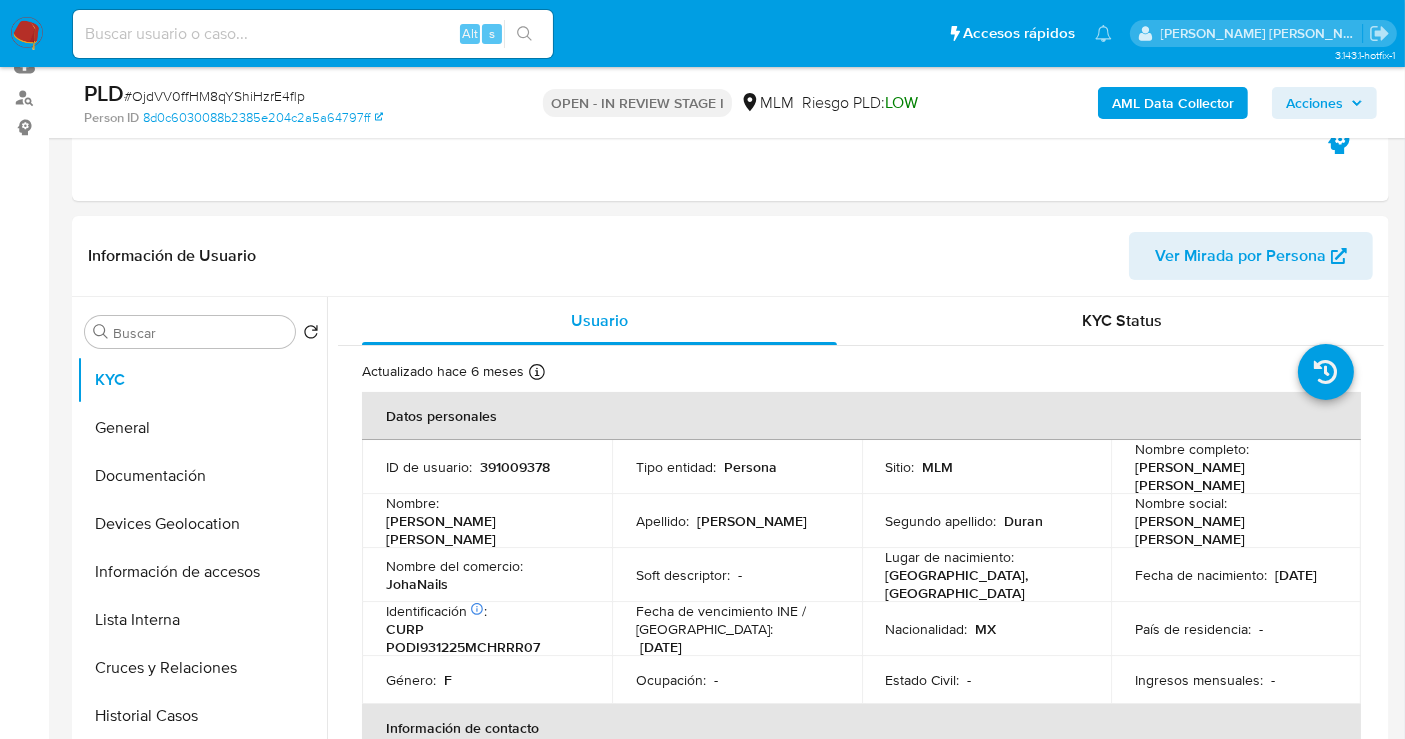 select on "10" 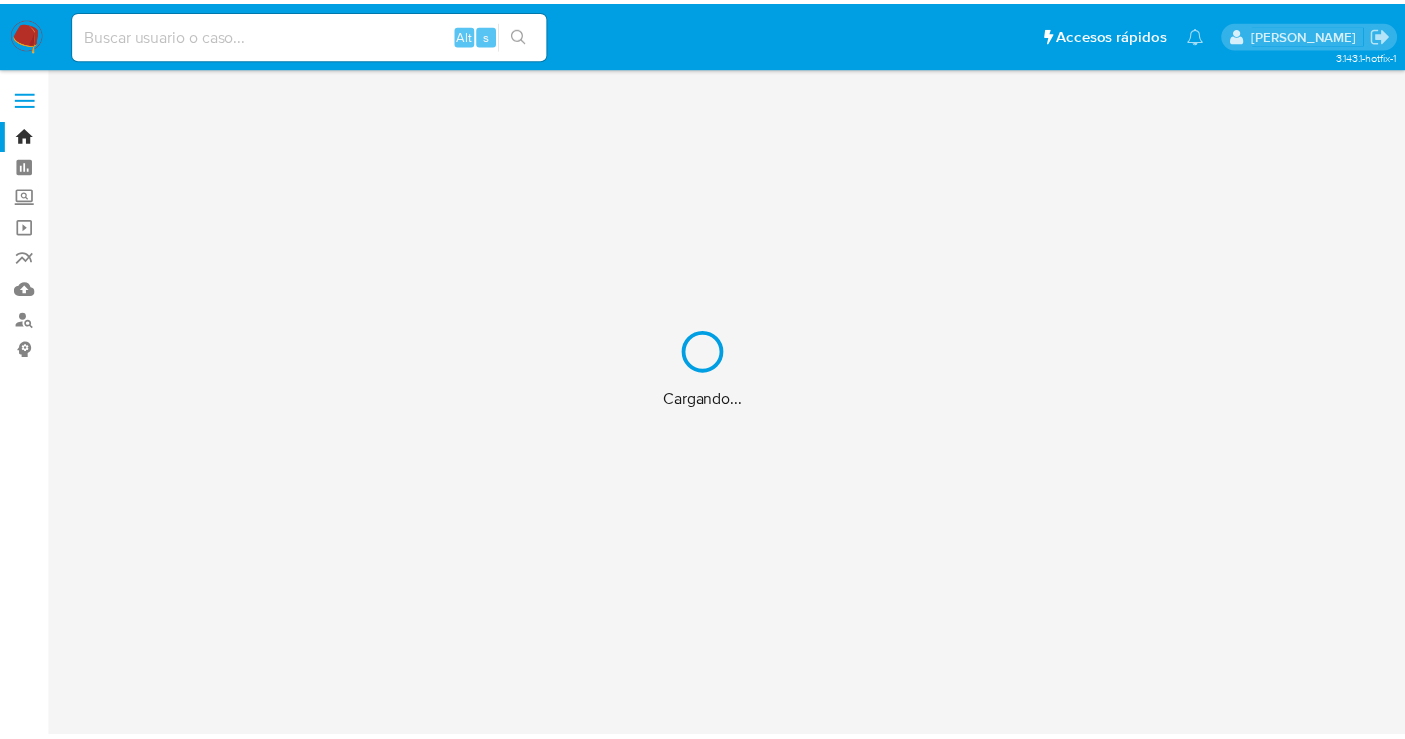 scroll, scrollTop: 0, scrollLeft: 0, axis: both 